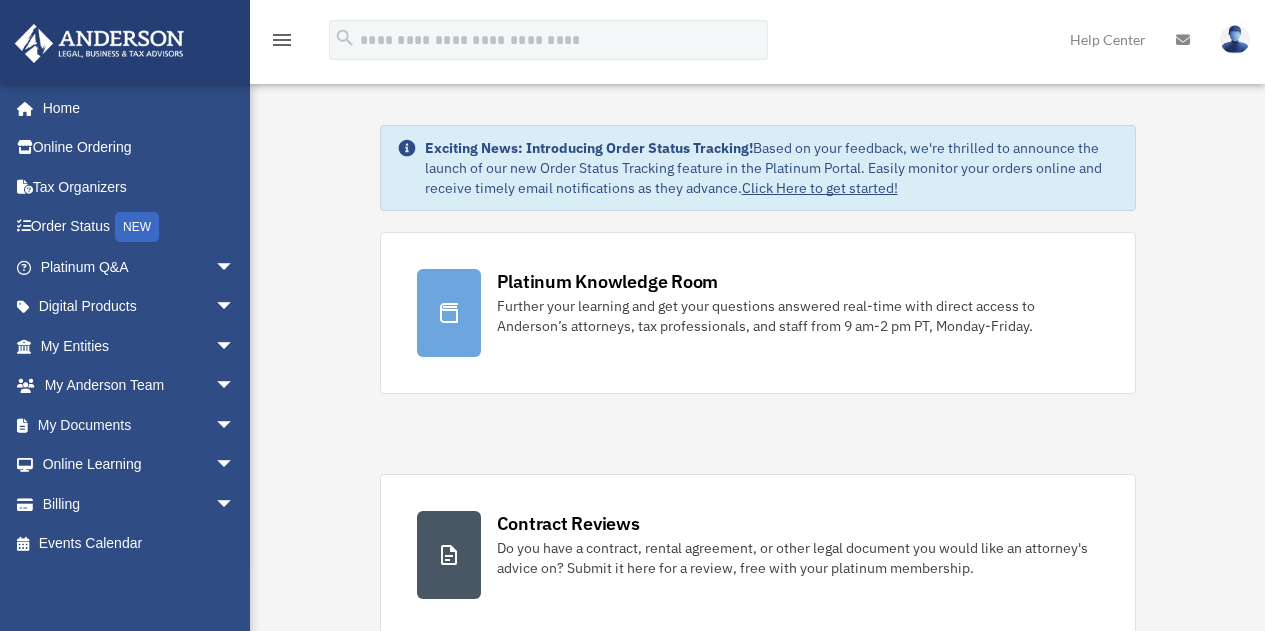 scroll, scrollTop: 0, scrollLeft: 0, axis: both 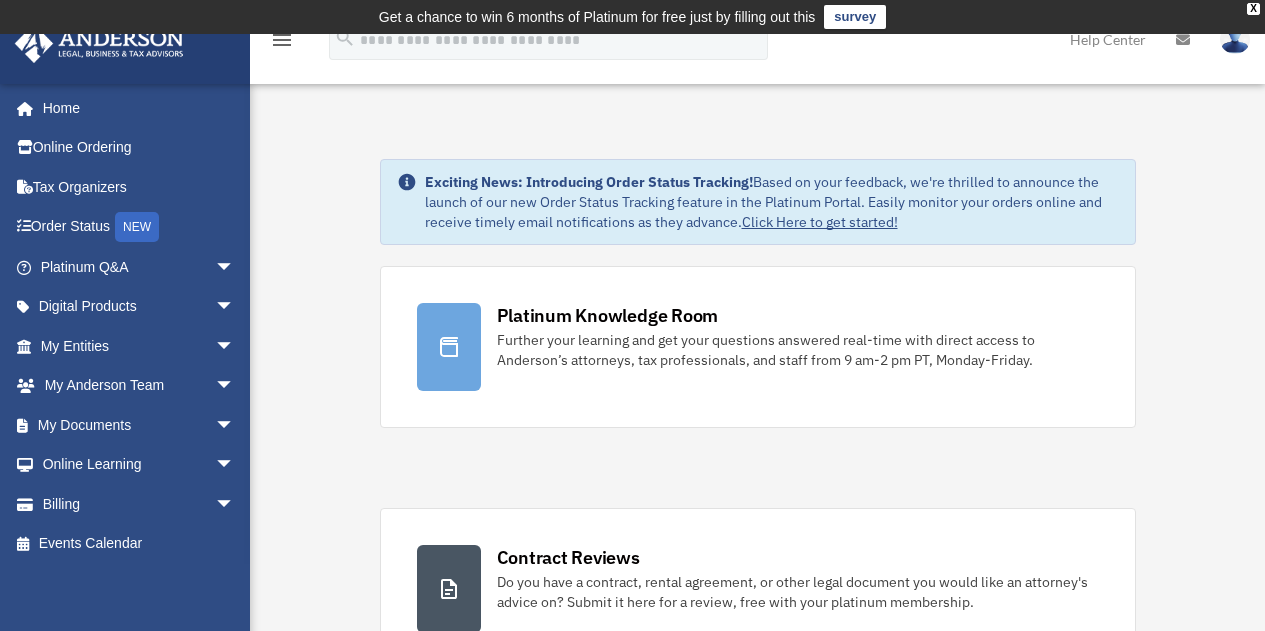 click on "X
Get a chance to win 6 months of Platinum for free just by filling out this
survey" at bounding box center [632, 1498] 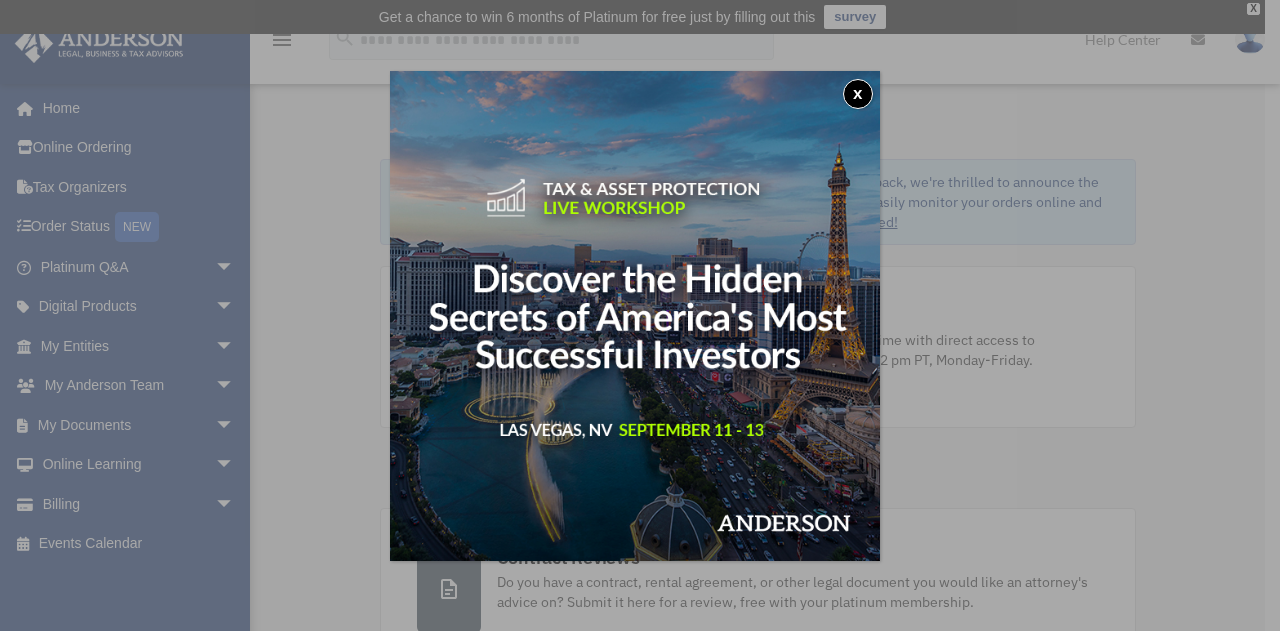 click on "x" at bounding box center (858, 94) 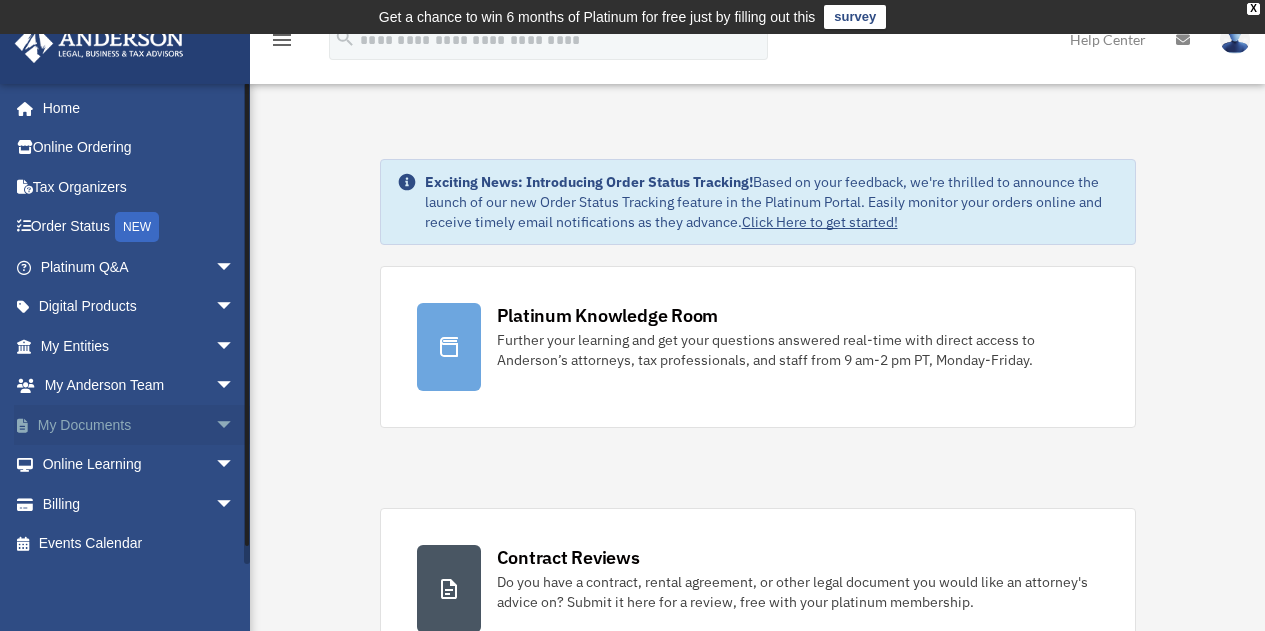 click on "arrow_drop_down" at bounding box center (235, 425) 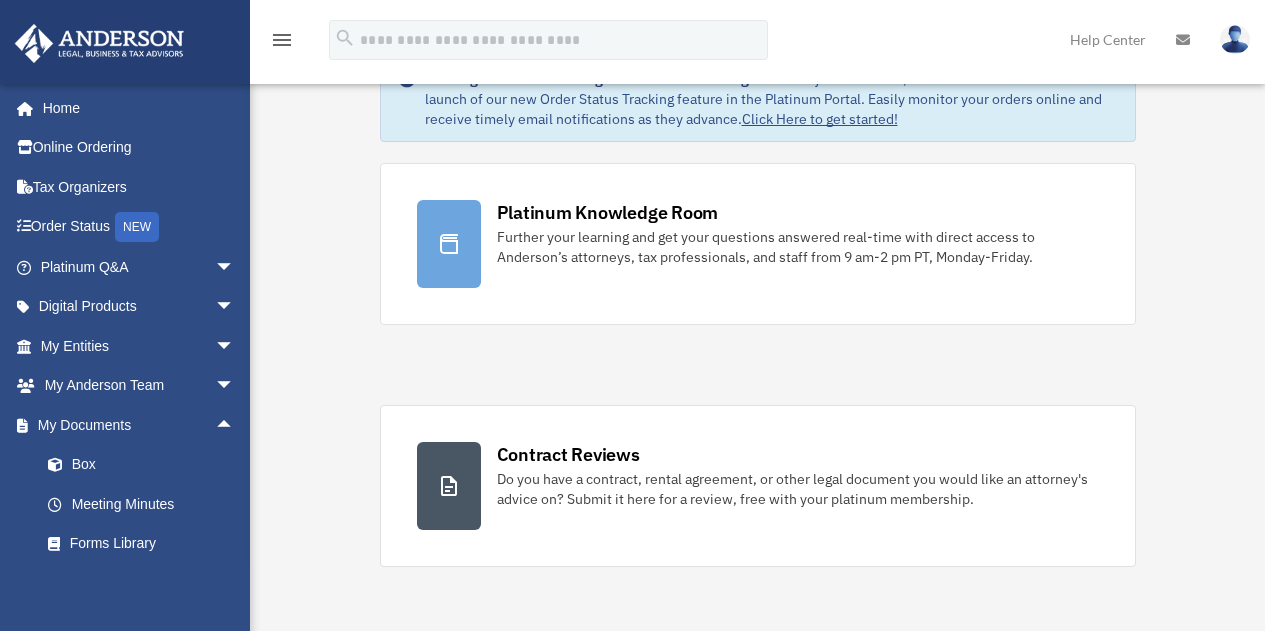 scroll, scrollTop: 104, scrollLeft: 0, axis: vertical 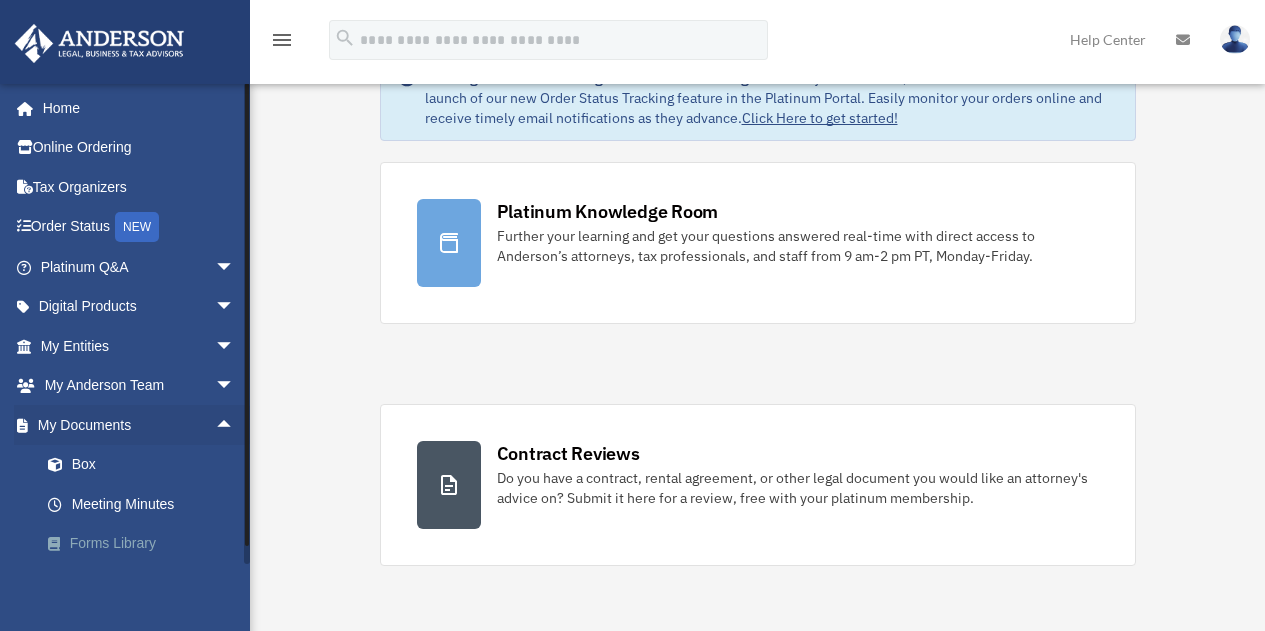 click on "Forms Library" at bounding box center [146, 544] 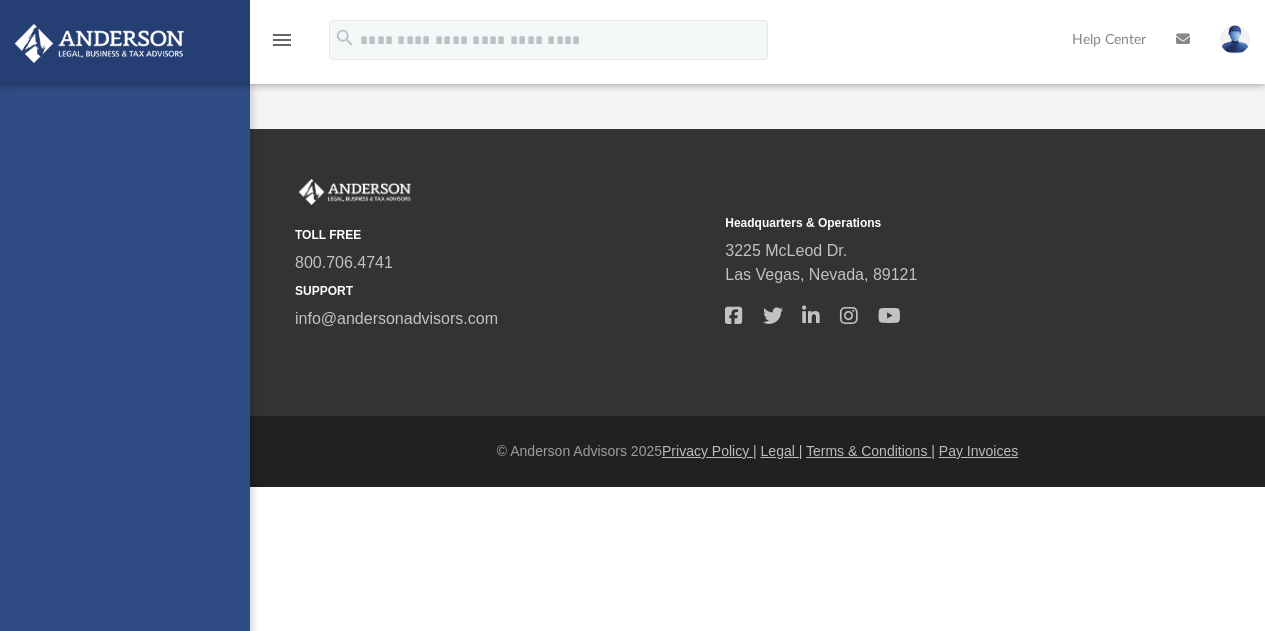 scroll, scrollTop: 0, scrollLeft: 0, axis: both 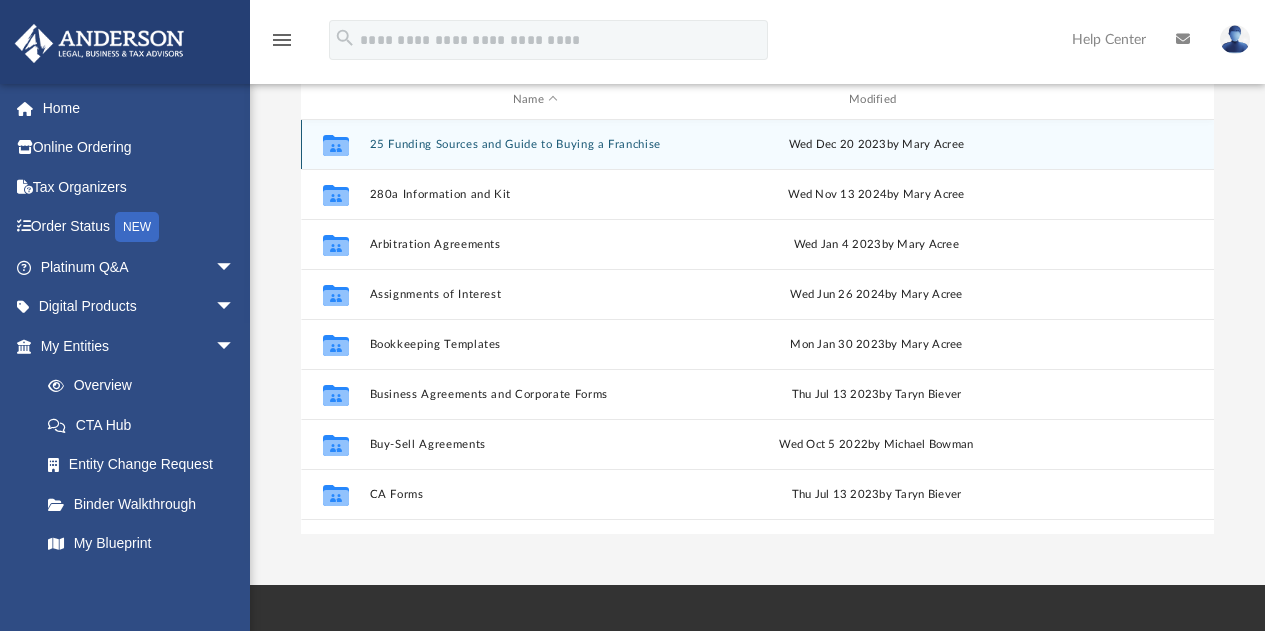 click on "25 Funding Sources and Guide to Buying a Franchise" at bounding box center [535, 144] 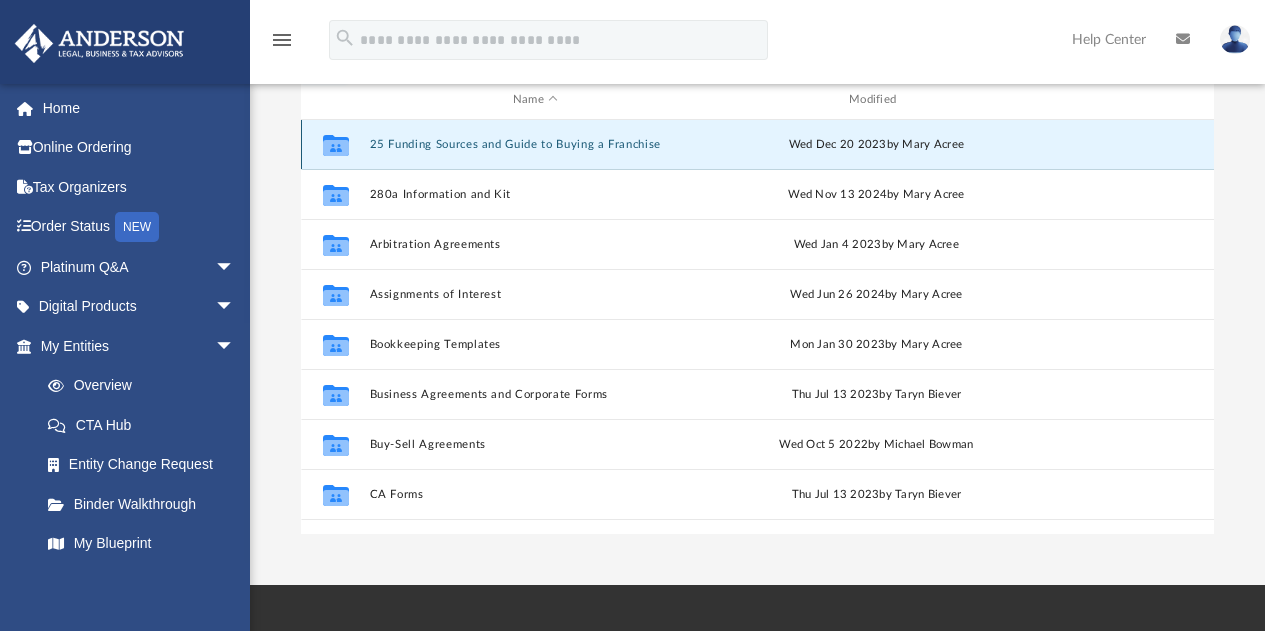 scroll, scrollTop: 0, scrollLeft: 0, axis: both 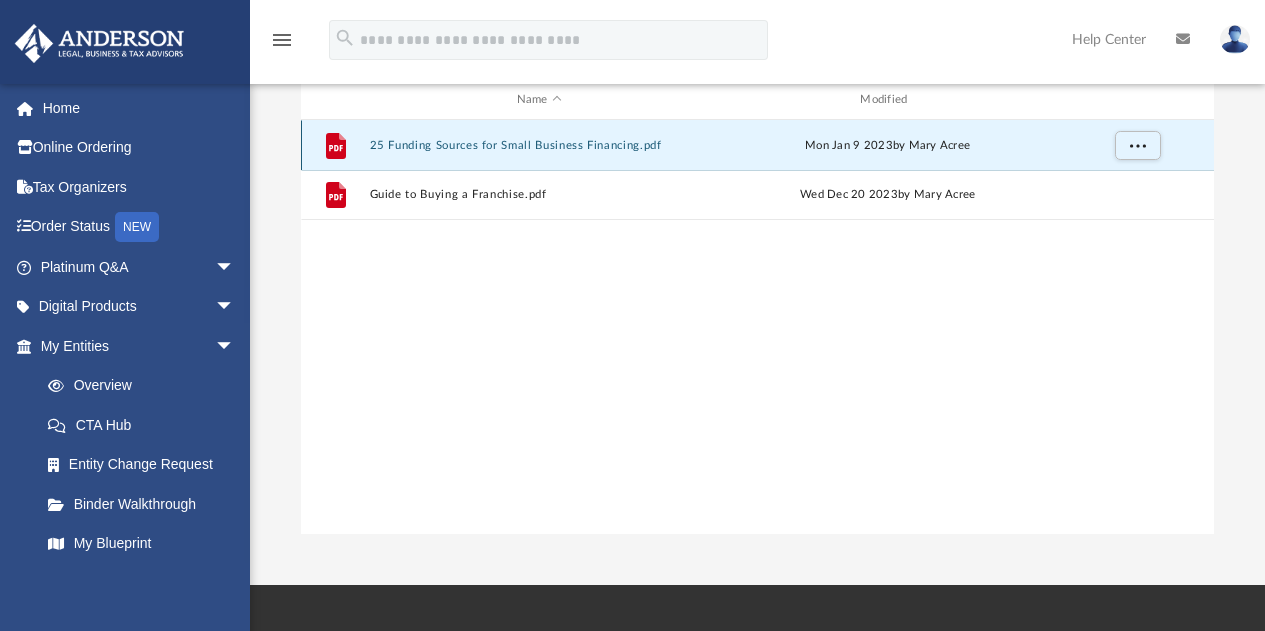 click on "25 Funding Sources for Small Business Financing.pdf" at bounding box center (539, 145) 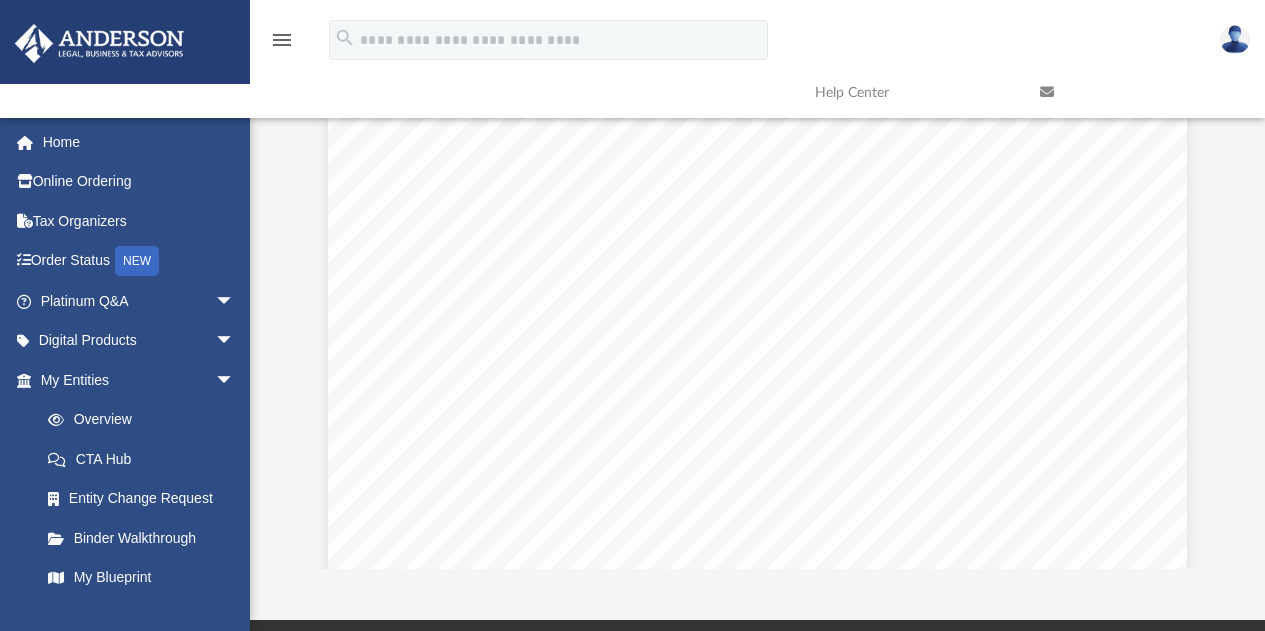 scroll, scrollTop: 0, scrollLeft: 0, axis: both 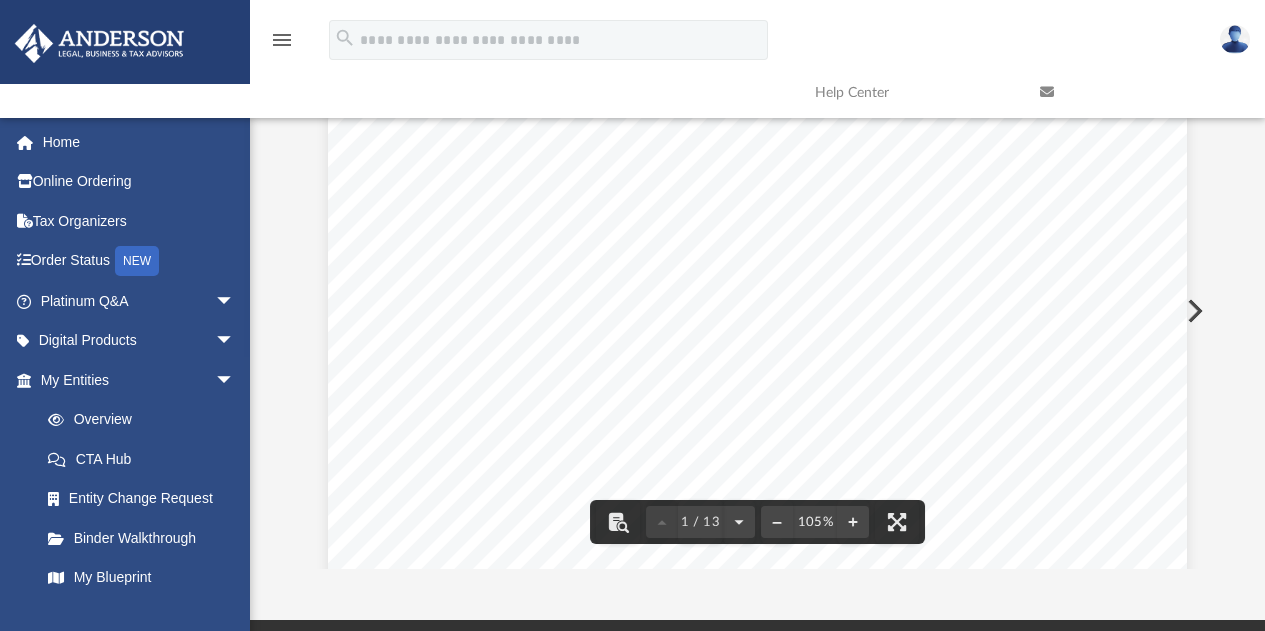 click on "Special" at bounding box center [700, 313] 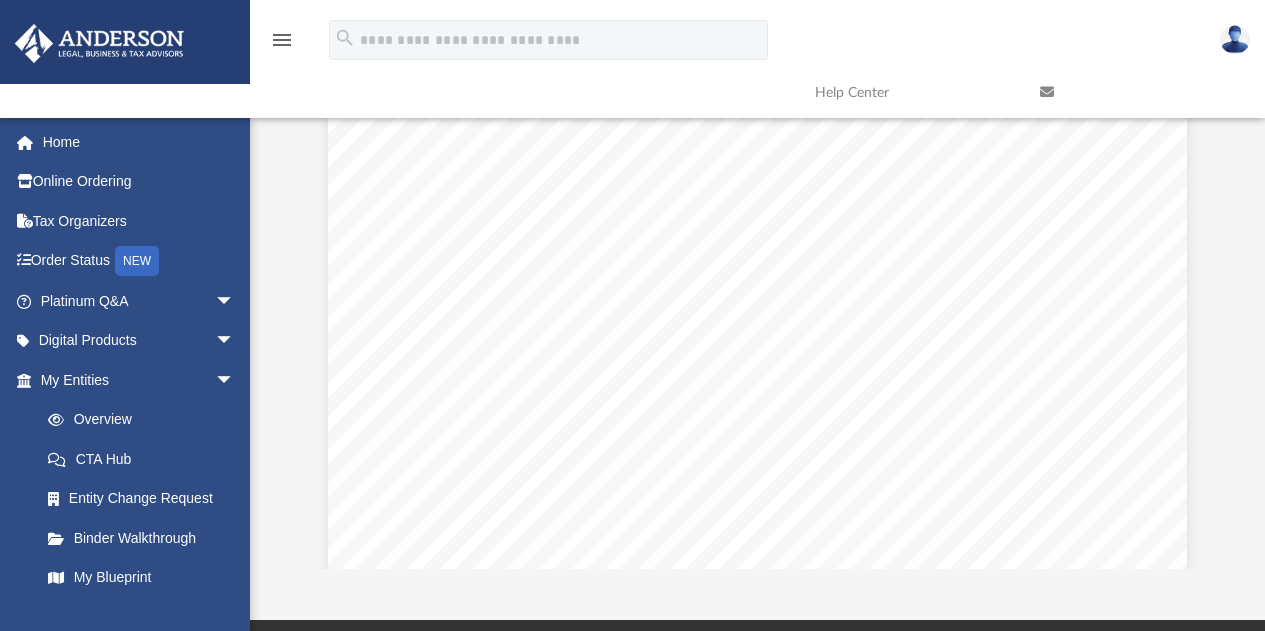 scroll, scrollTop: 148, scrollLeft: 0, axis: vertical 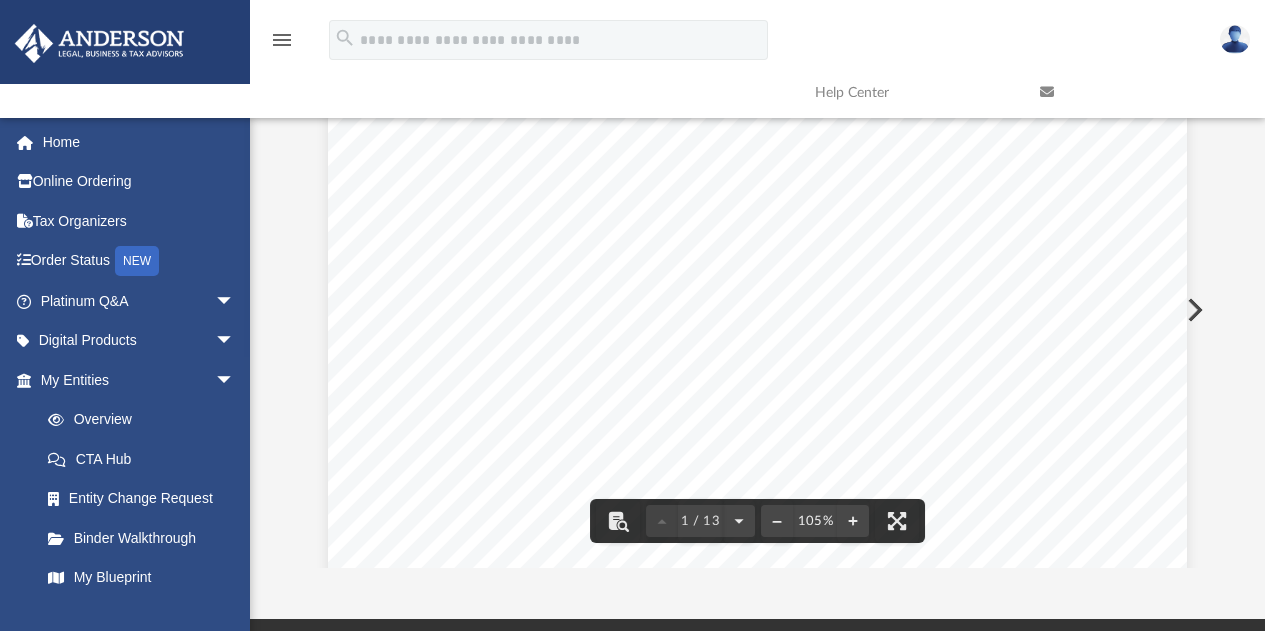 drag, startPoint x: 599, startPoint y: 309, endPoint x: 848, endPoint y: 315, distance: 249.07228 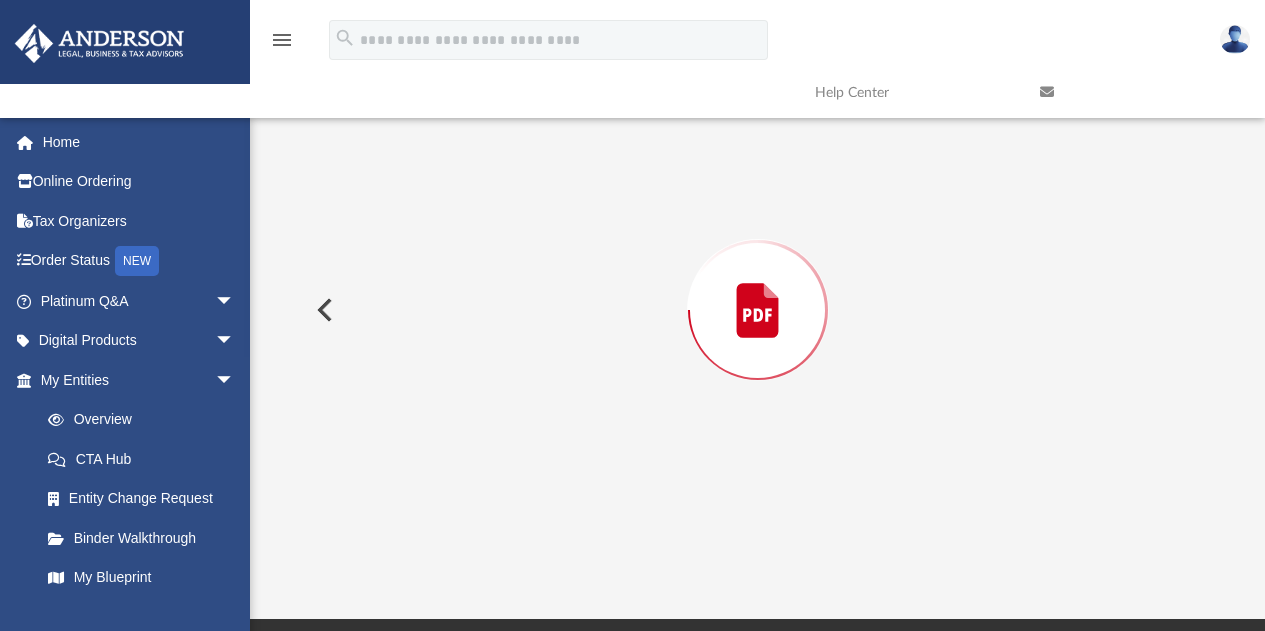 scroll, scrollTop: 147, scrollLeft: 0, axis: vertical 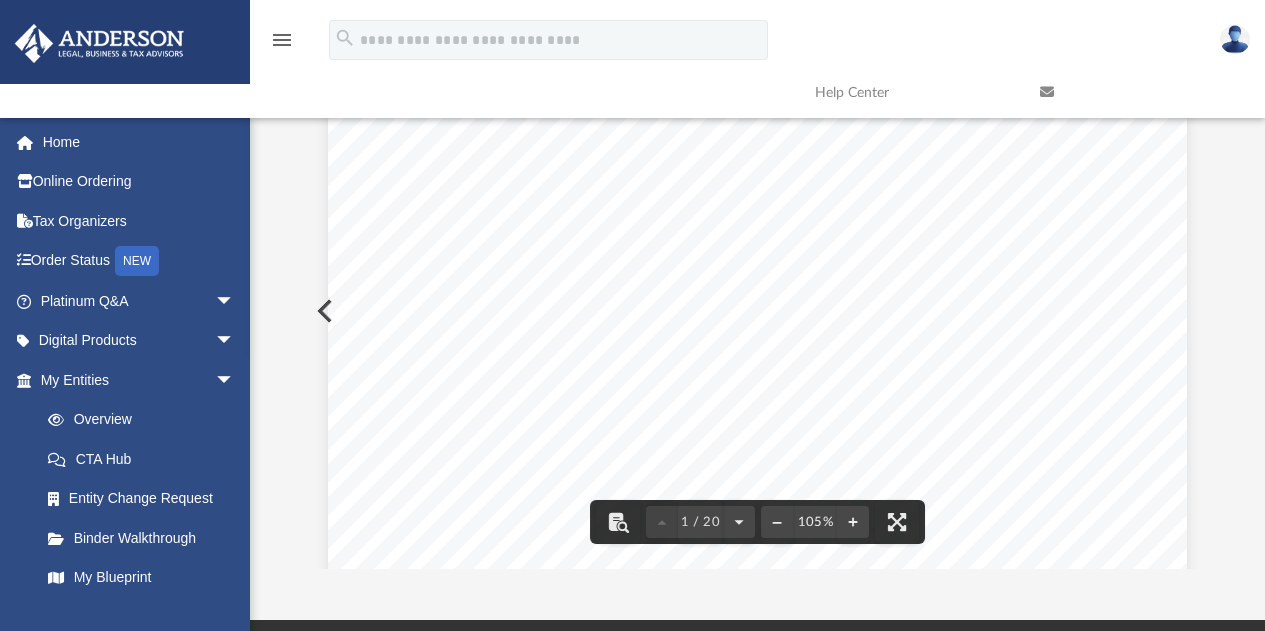 click on "Federal Trade Commission | business.ftc.gov A Consumer's Guide to Buying a Franchise" at bounding box center [757, 624] 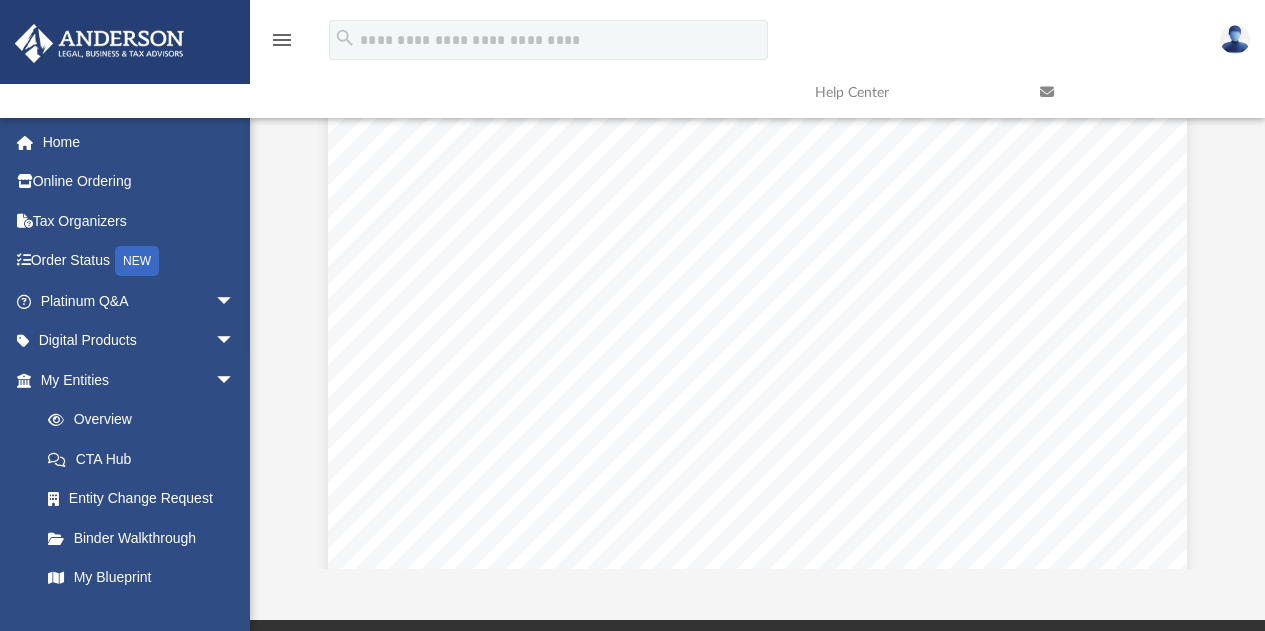 click at bounding box center [1235, 39] 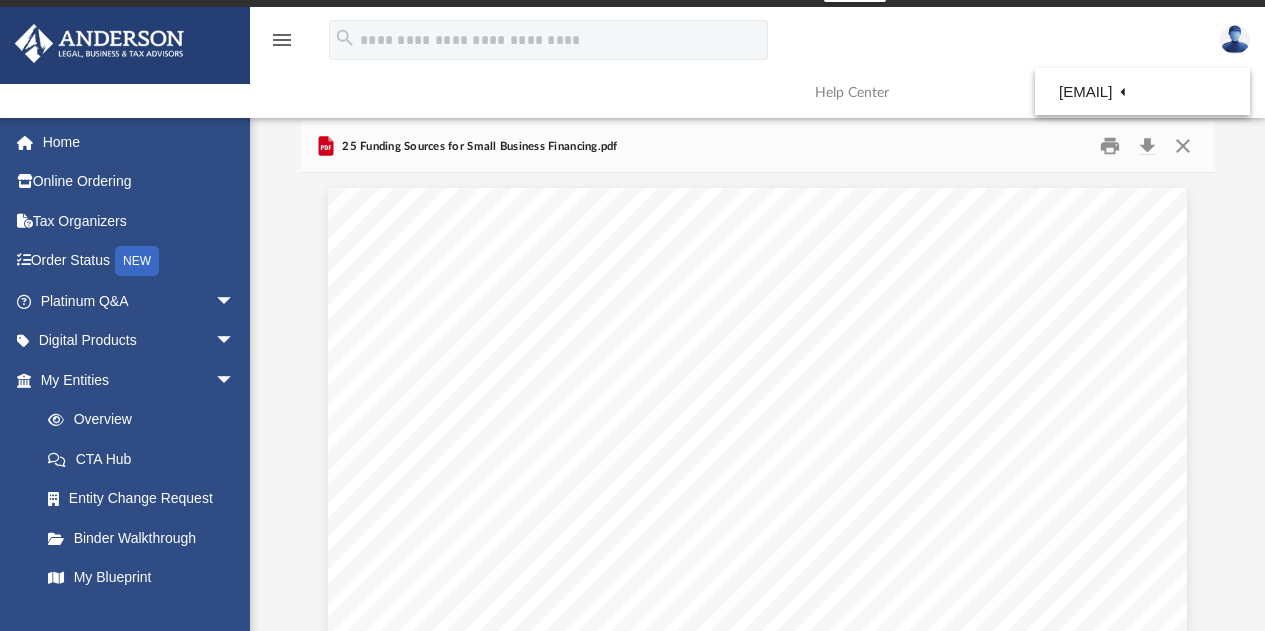 scroll, scrollTop: 1, scrollLeft: 0, axis: vertical 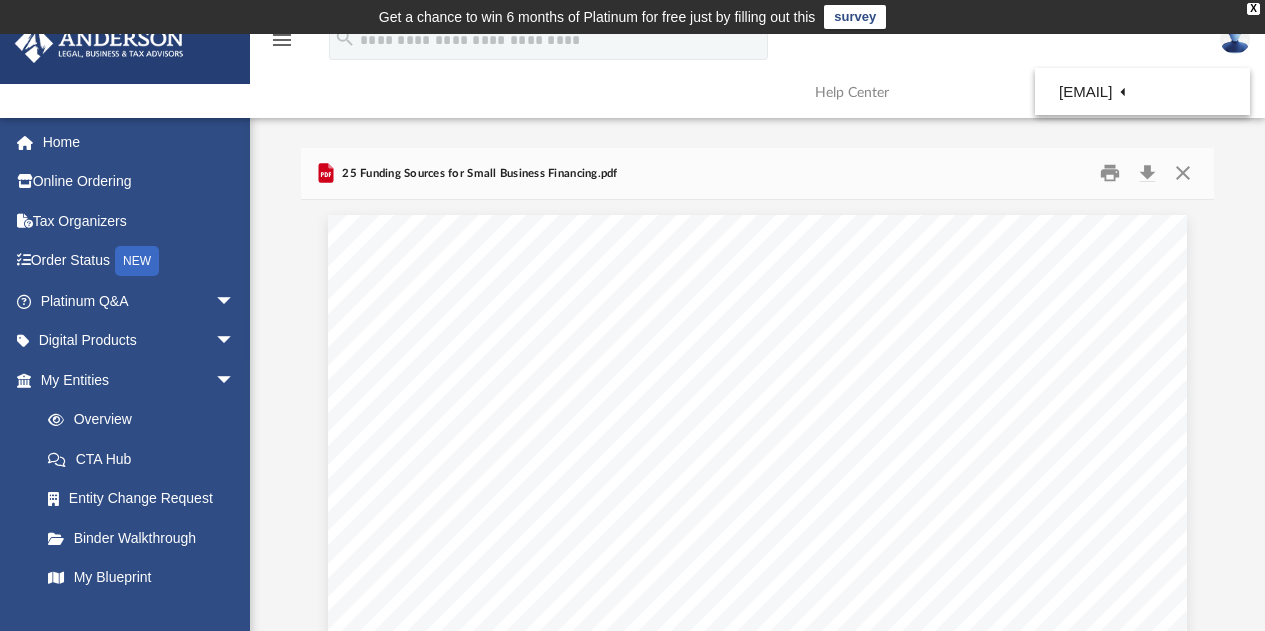 click on "menu" at bounding box center [282, 40] 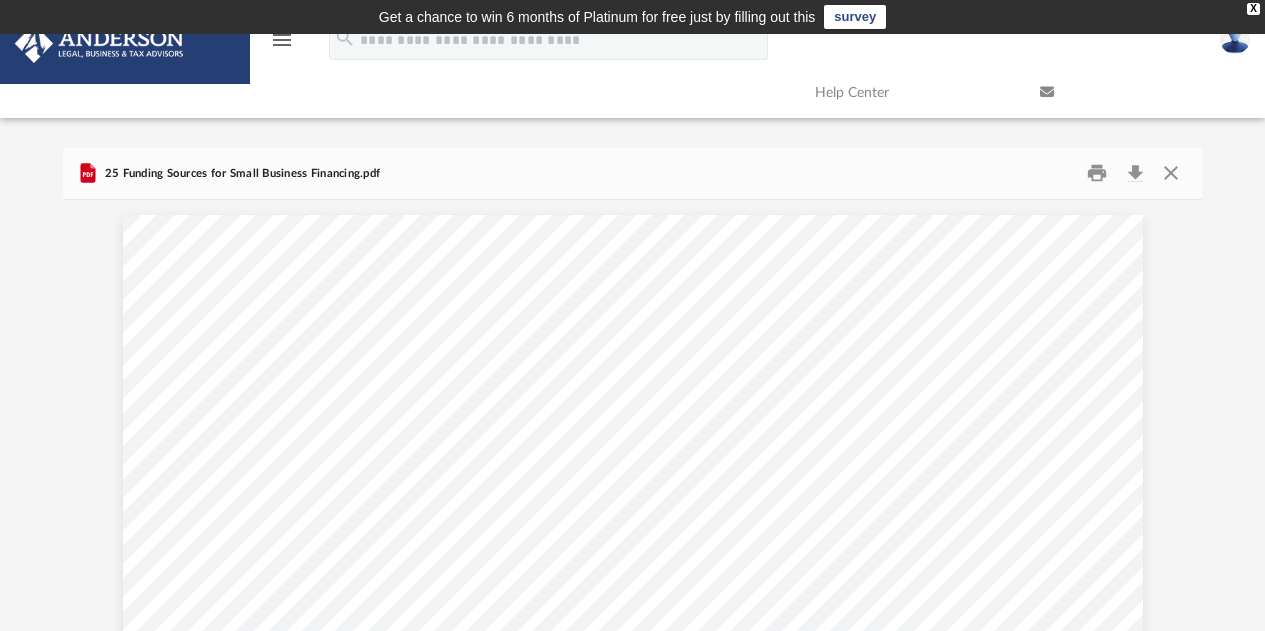 scroll, scrollTop: 16, scrollLeft: 16, axis: both 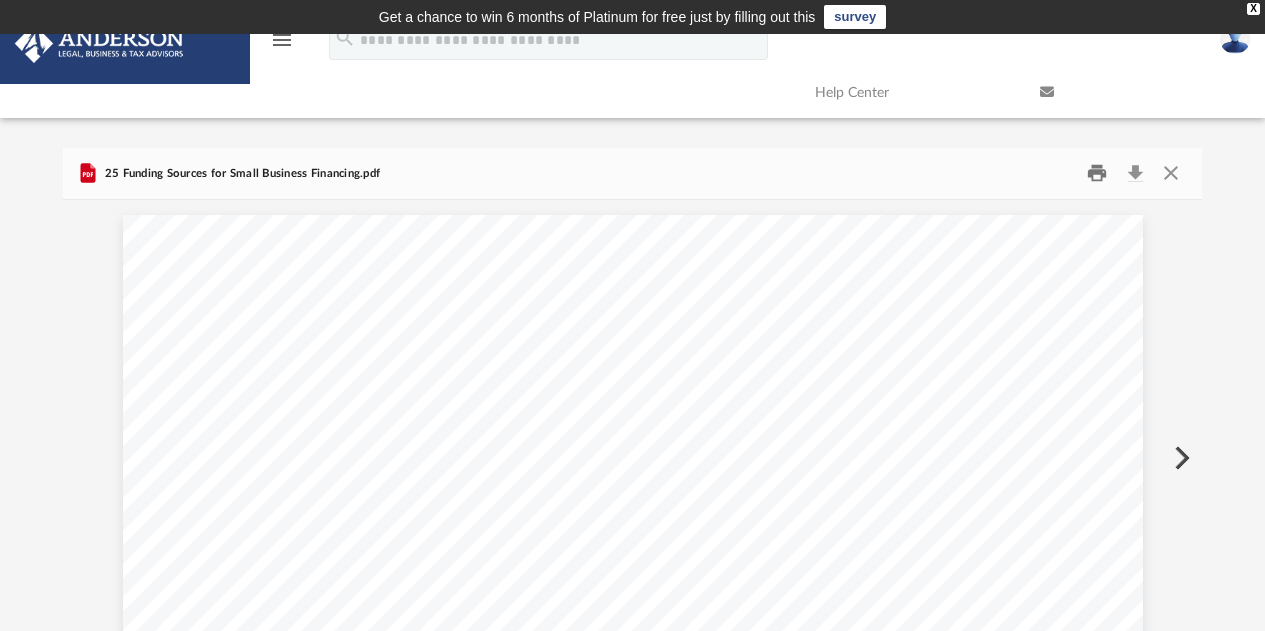 click at bounding box center [1097, 173] 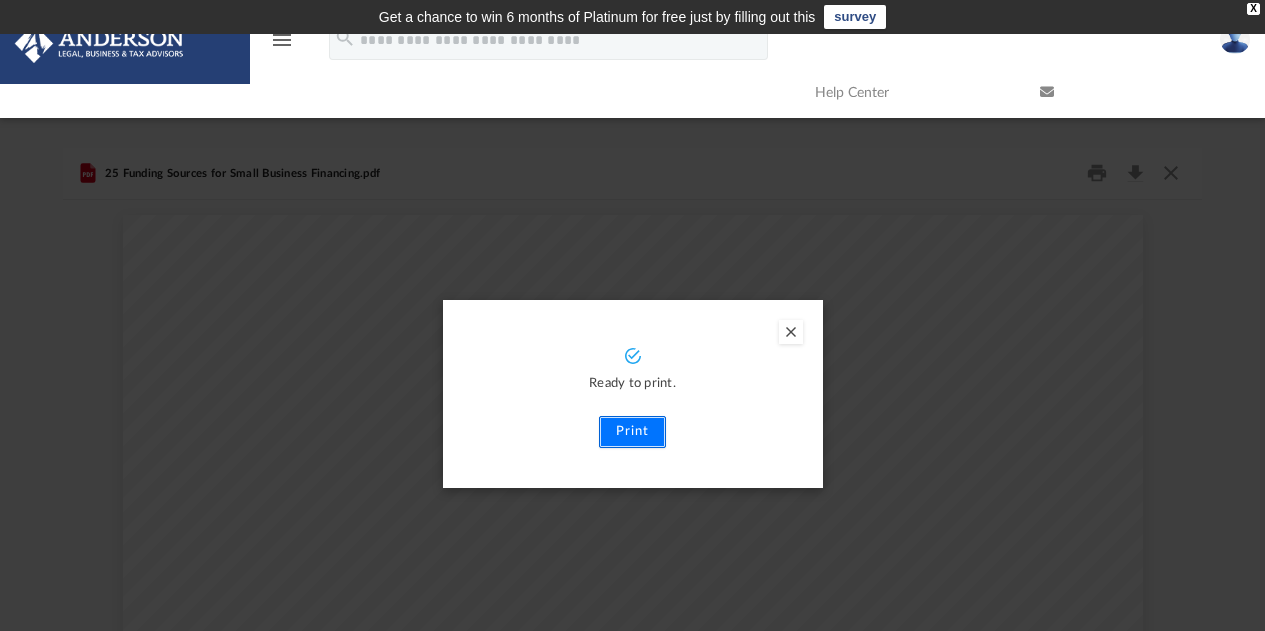 click on "Print" at bounding box center [632, 432] 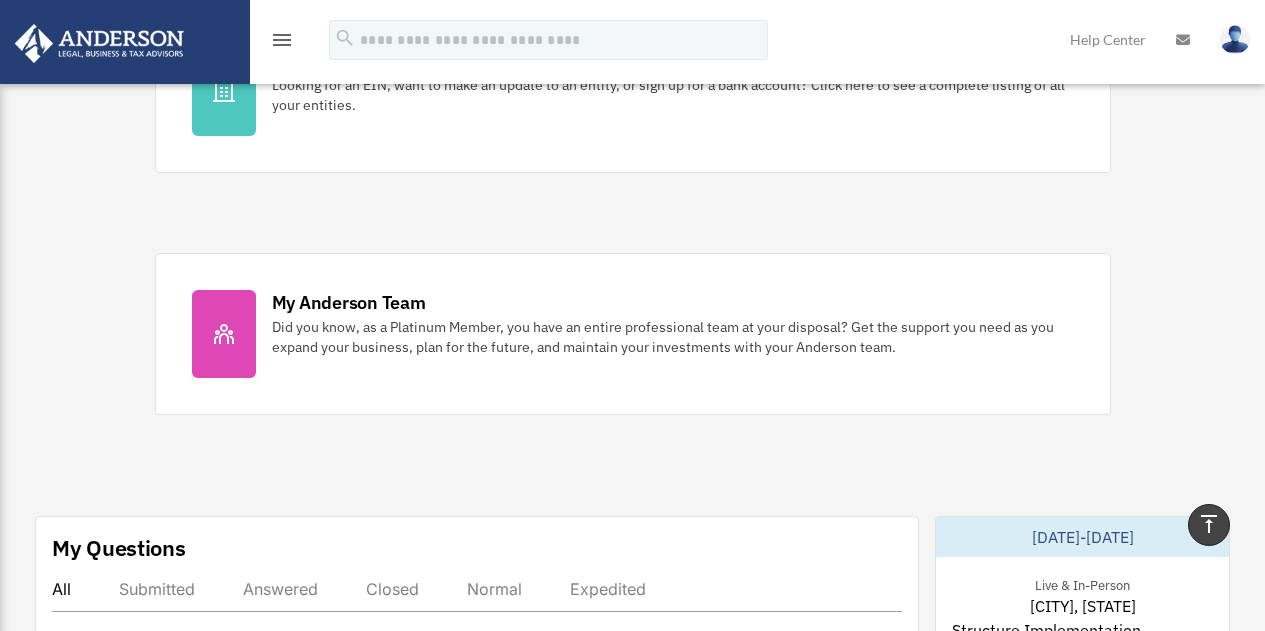 scroll, scrollTop: 0, scrollLeft: 0, axis: both 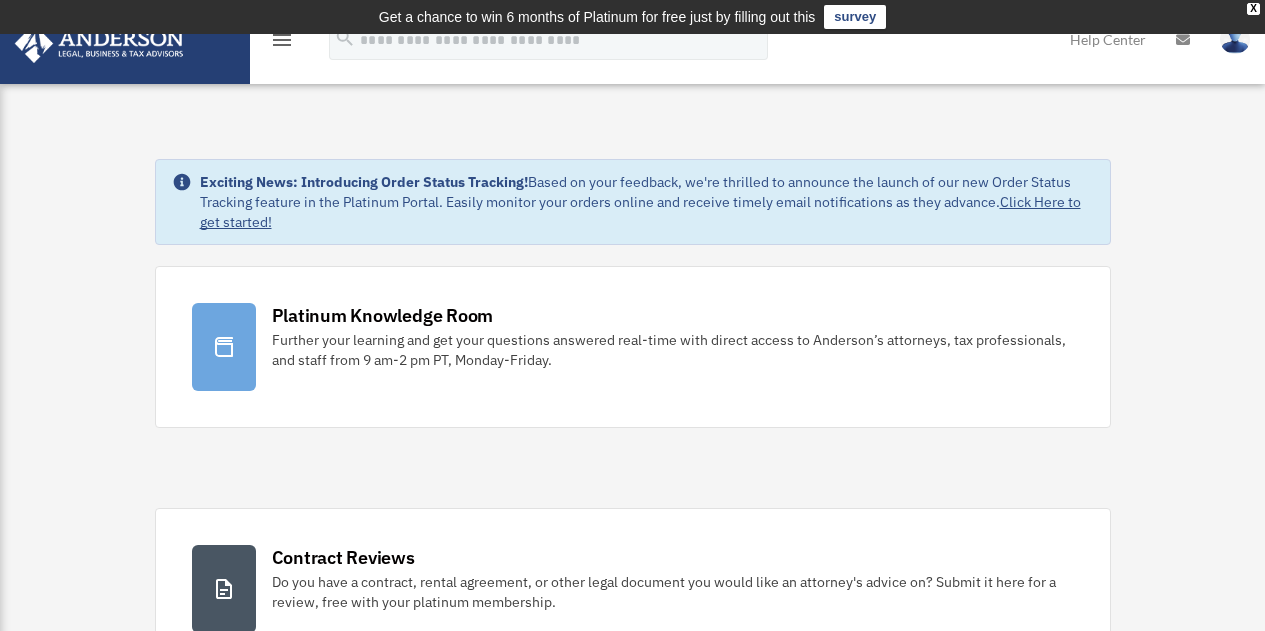 click on "menu" at bounding box center [282, 40] 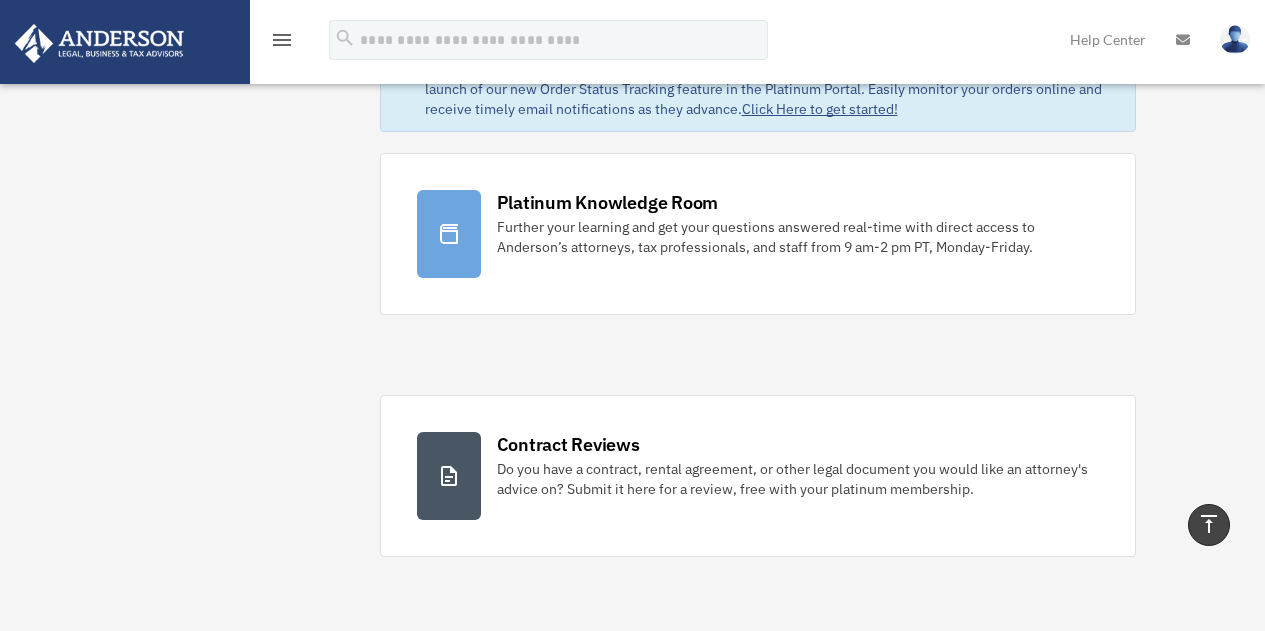 scroll, scrollTop: 0, scrollLeft: 0, axis: both 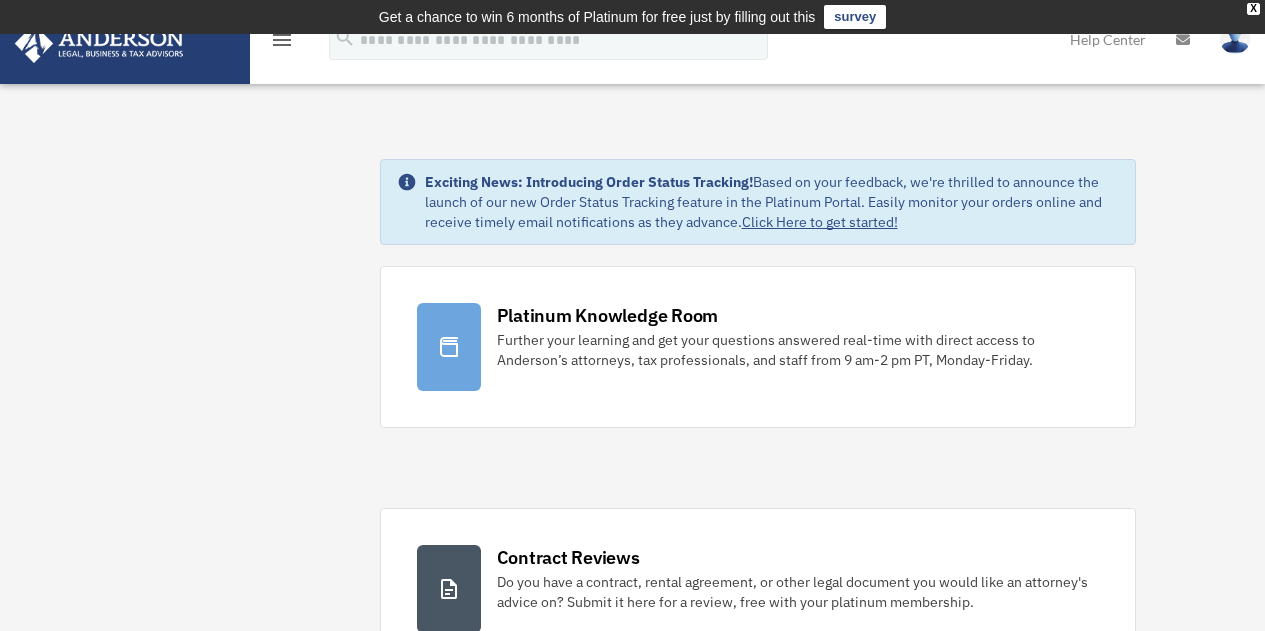 click on "menu" at bounding box center (282, 40) 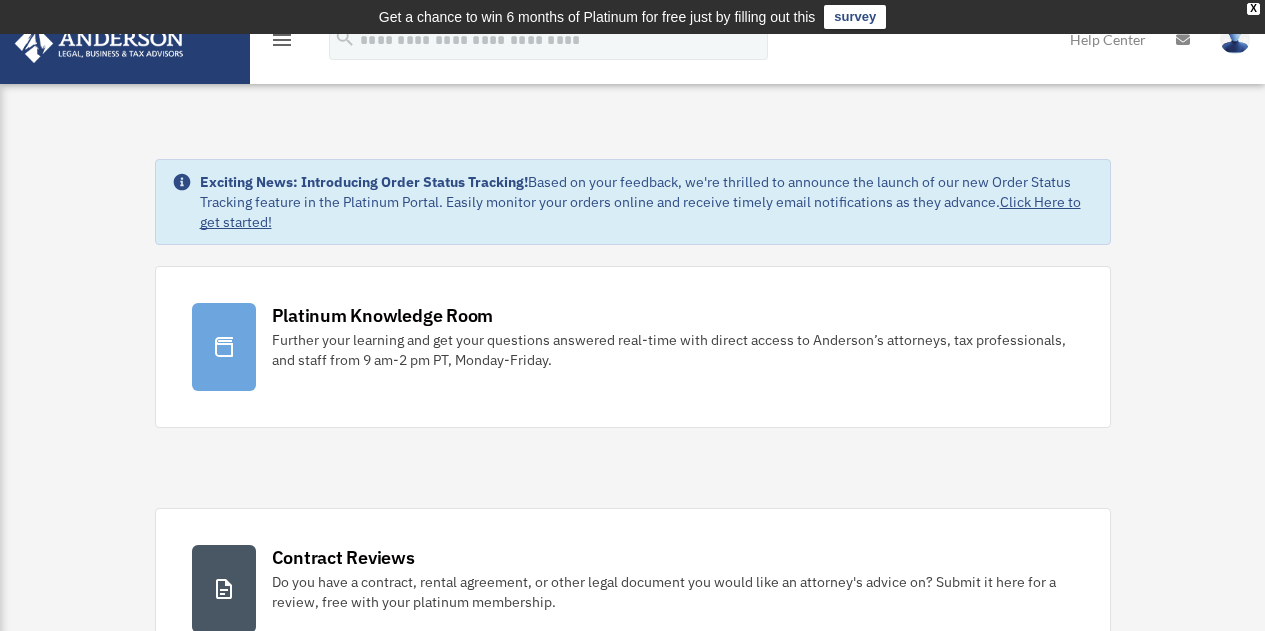 click on "menu" at bounding box center (282, 40) 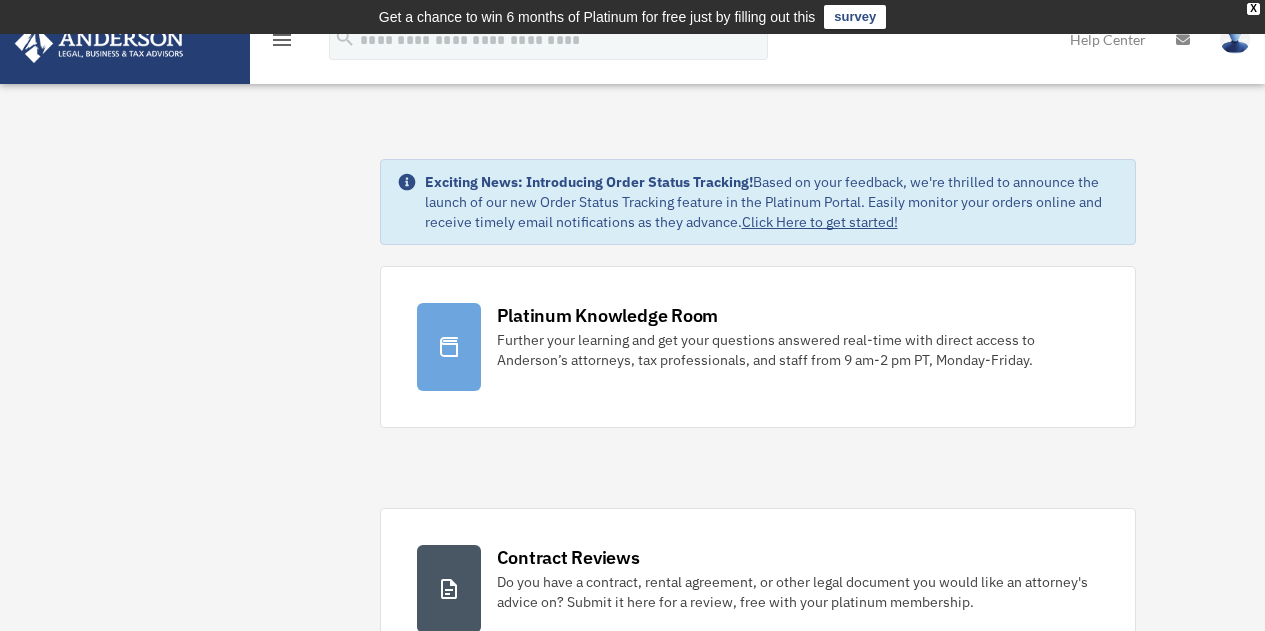 click on "Dashboard
heydemann@gmail.com
Sign Out
heydemann@gmail.com
Home
Online Ordering
Tax Organizers
Order Status  NEW
Platinum Q&A arrow_drop_down
Client FAQ
Platinum Walkthrough
Submit a Question
Answered Questions
Document Review
Platinum Knowledge Room
Tax & Bookkeeping Packages
Land Trust & Deed Forum
Portal Feedback
Digital Products arrow_drop_down
Tax Toolbox
Virtual Bookkeeping
Land Trust Kit
Wholesale Trust Kit
My Entities" at bounding box center [632, 1272] 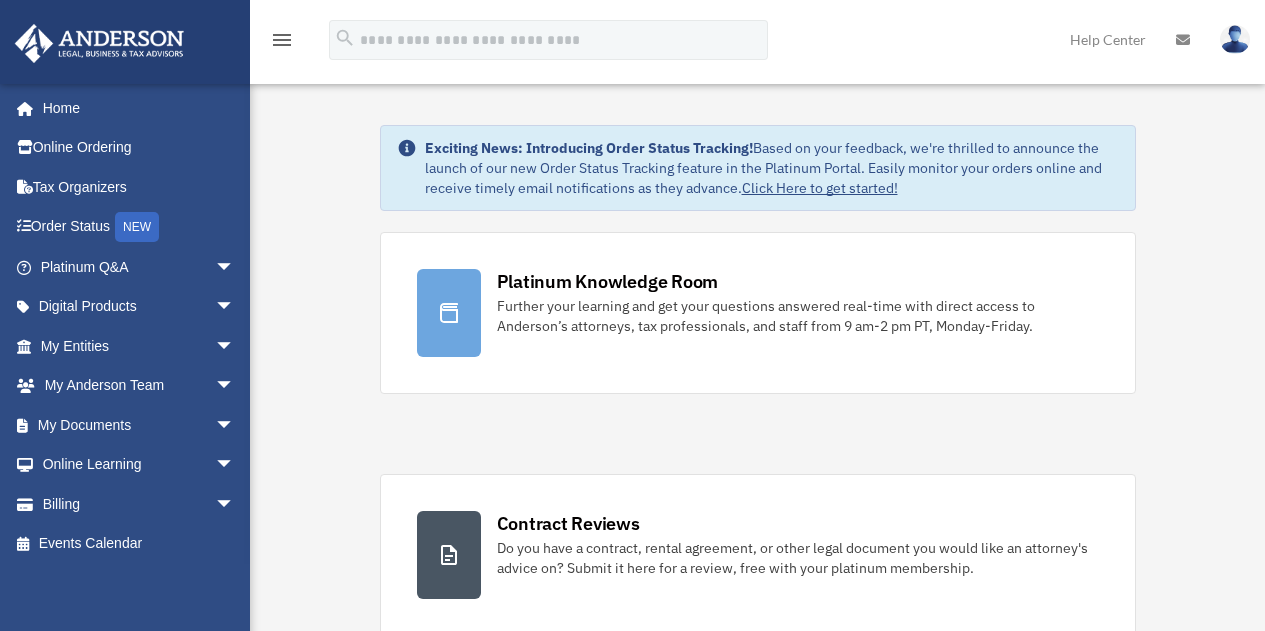 scroll, scrollTop: 0, scrollLeft: 0, axis: both 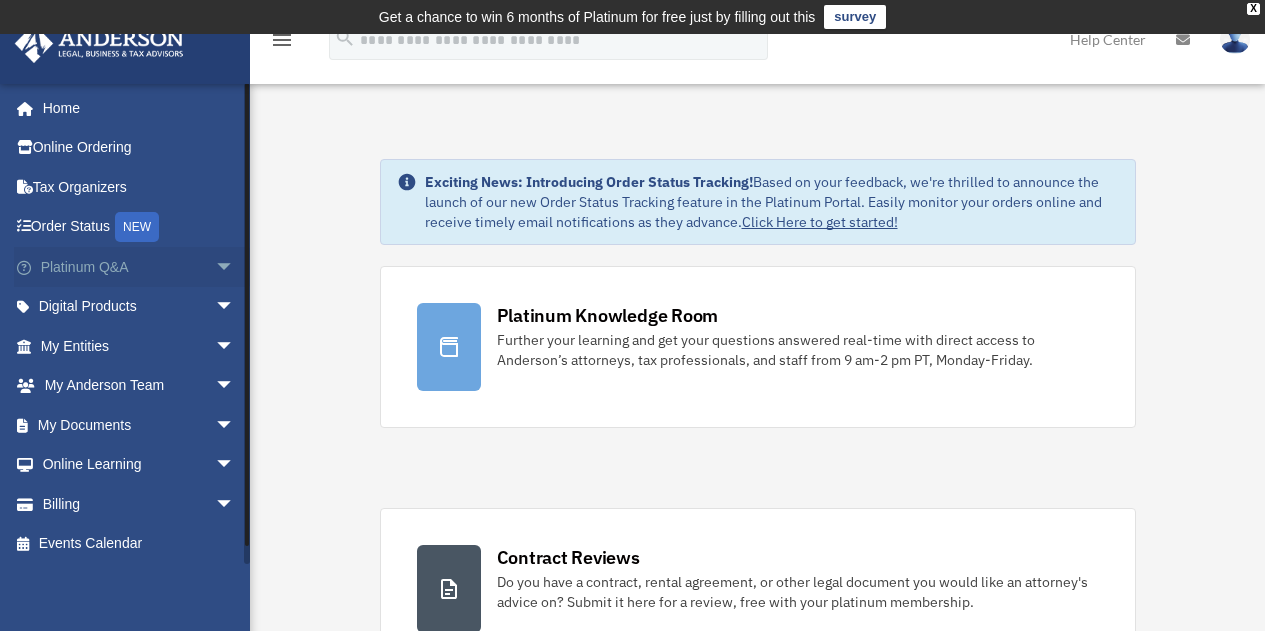 click on "arrow_drop_down" at bounding box center [235, 267] 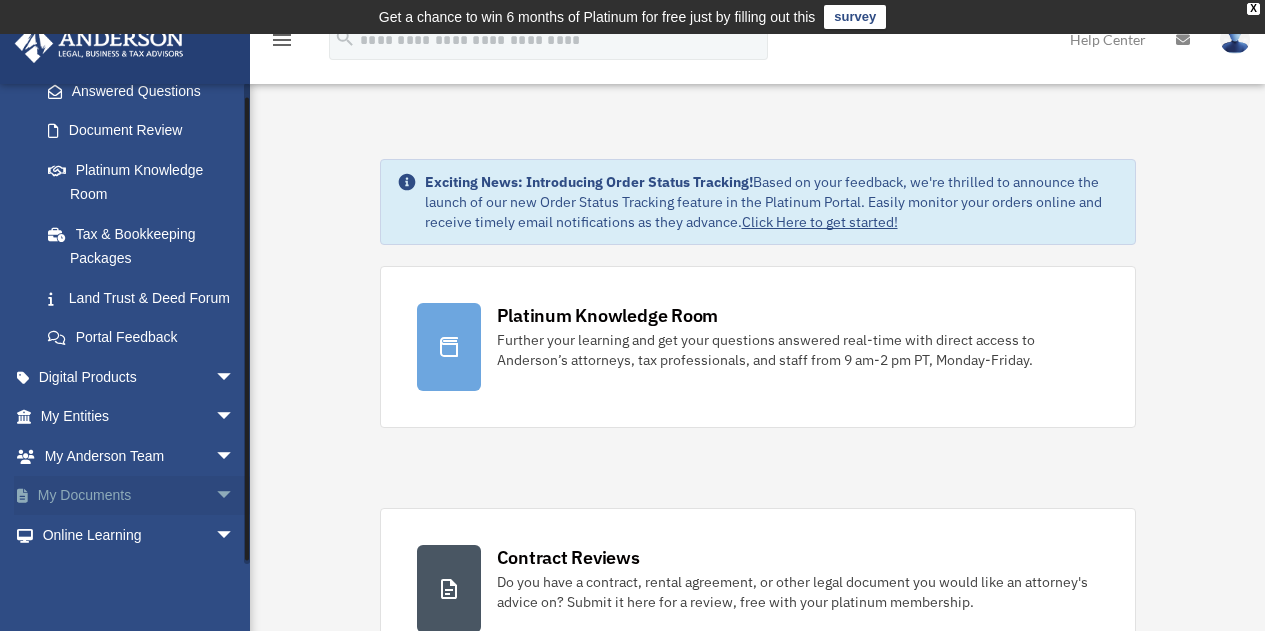 scroll, scrollTop: 432, scrollLeft: 0, axis: vertical 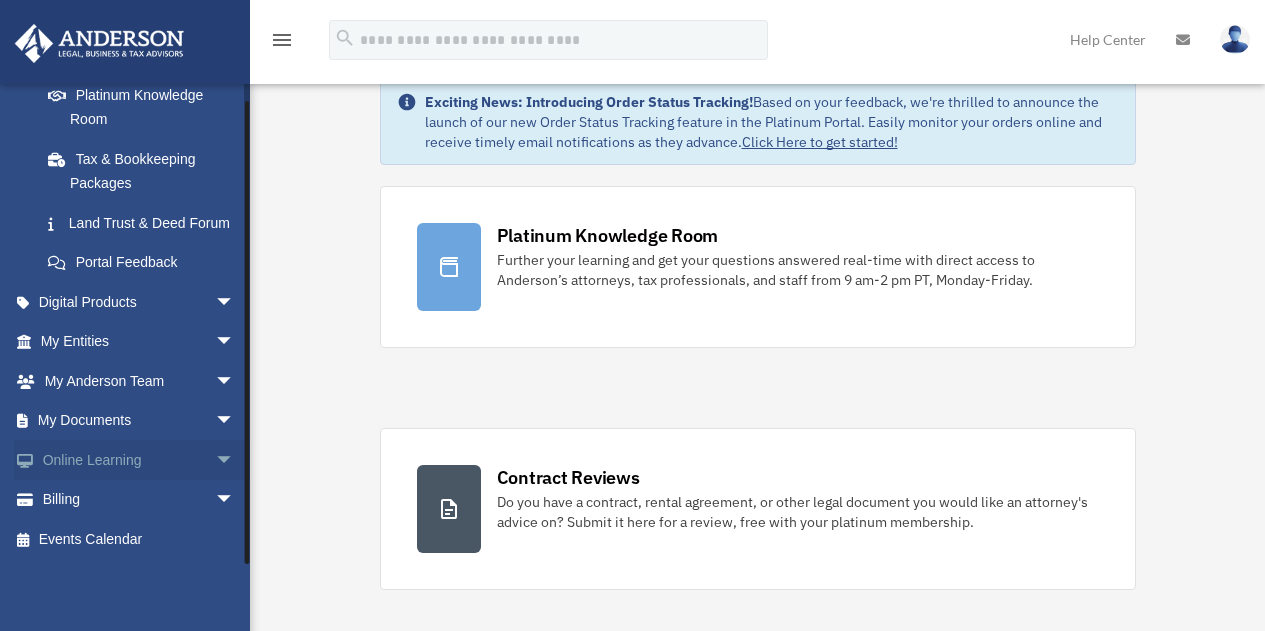 click on "arrow_drop_down" at bounding box center [235, 460] 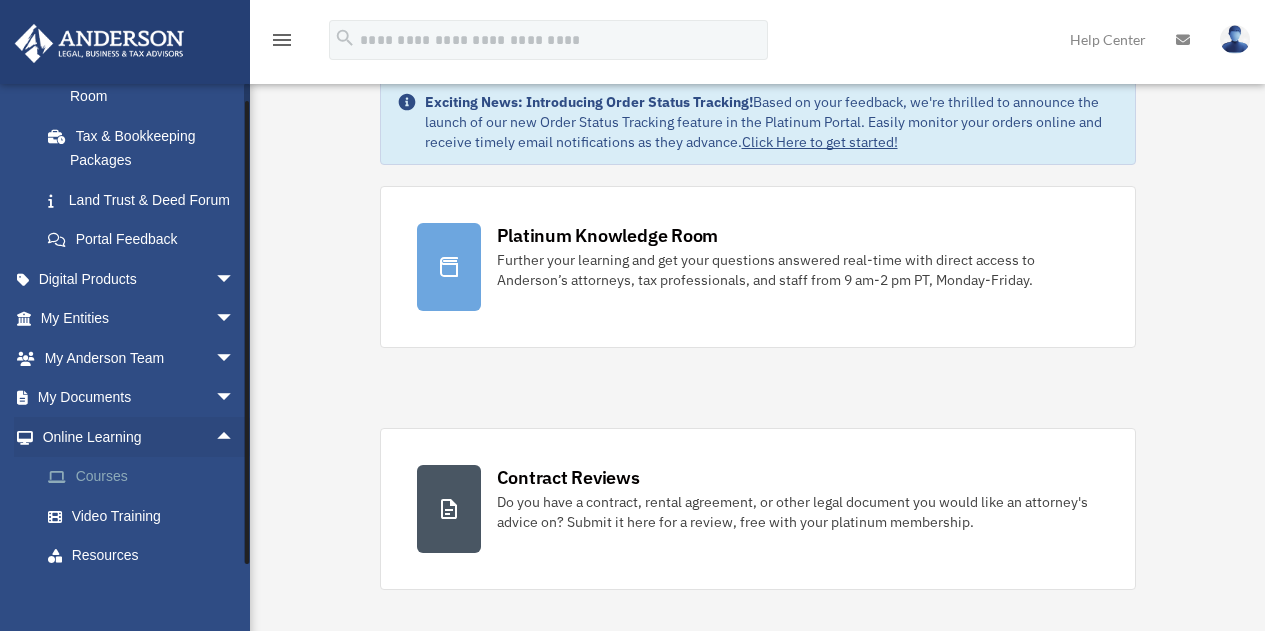 click on "Courses" at bounding box center (146, 477) 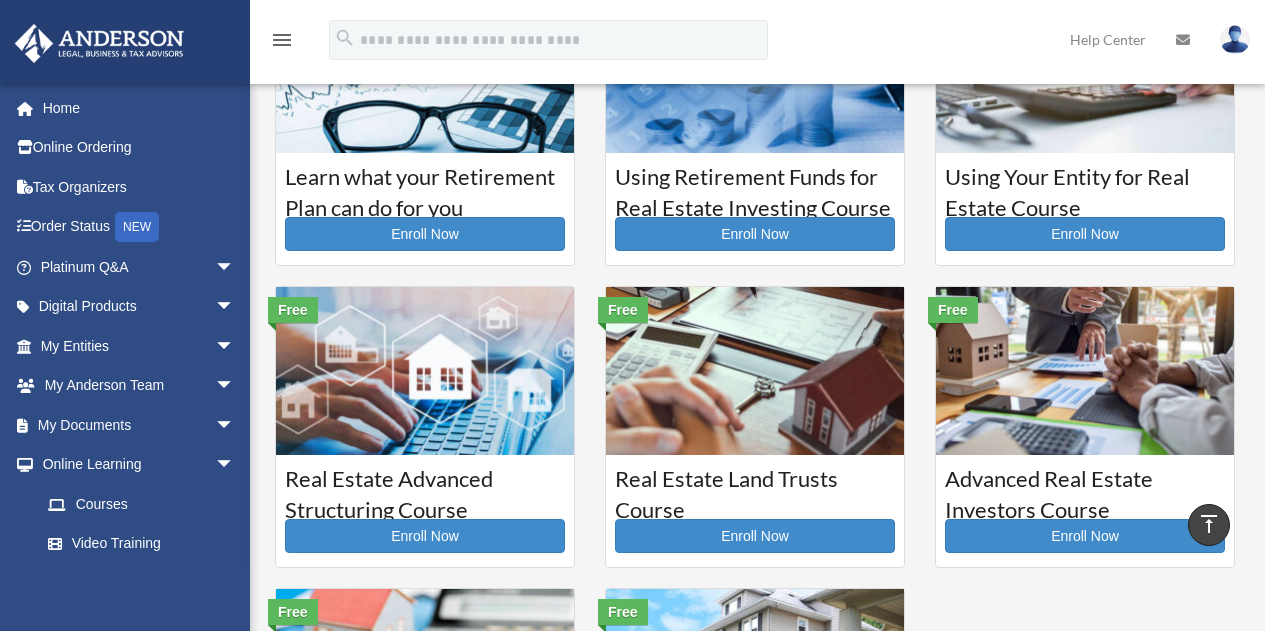scroll, scrollTop: 0, scrollLeft: 0, axis: both 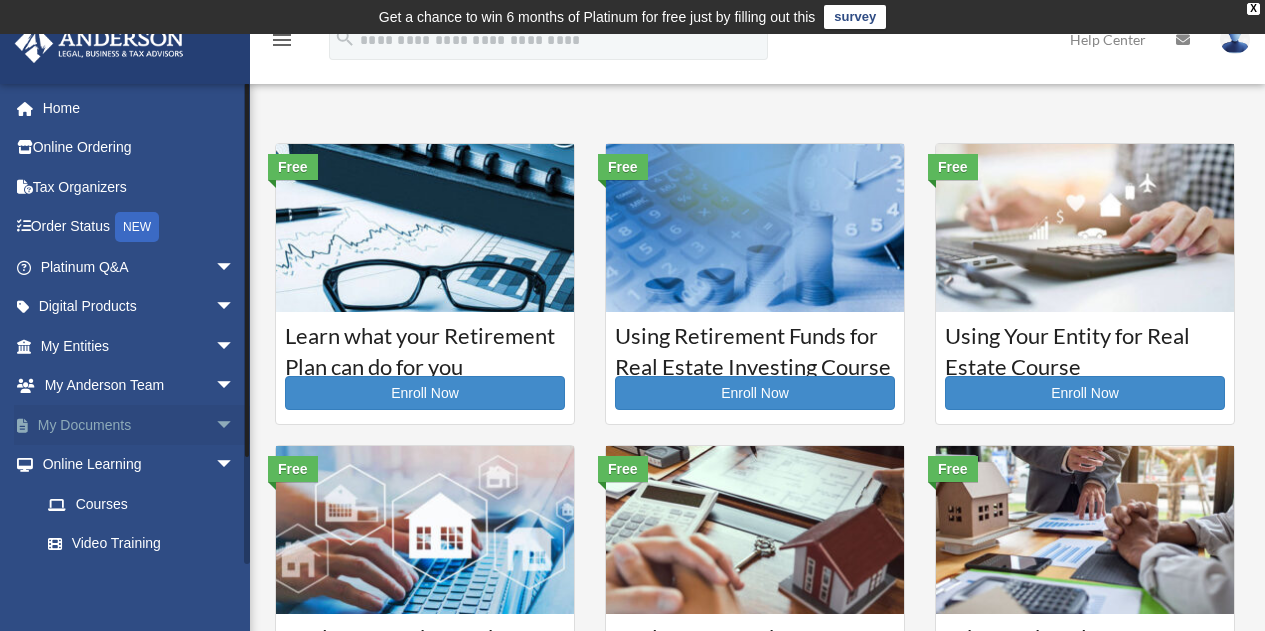 click on "arrow_drop_down" at bounding box center [235, 425] 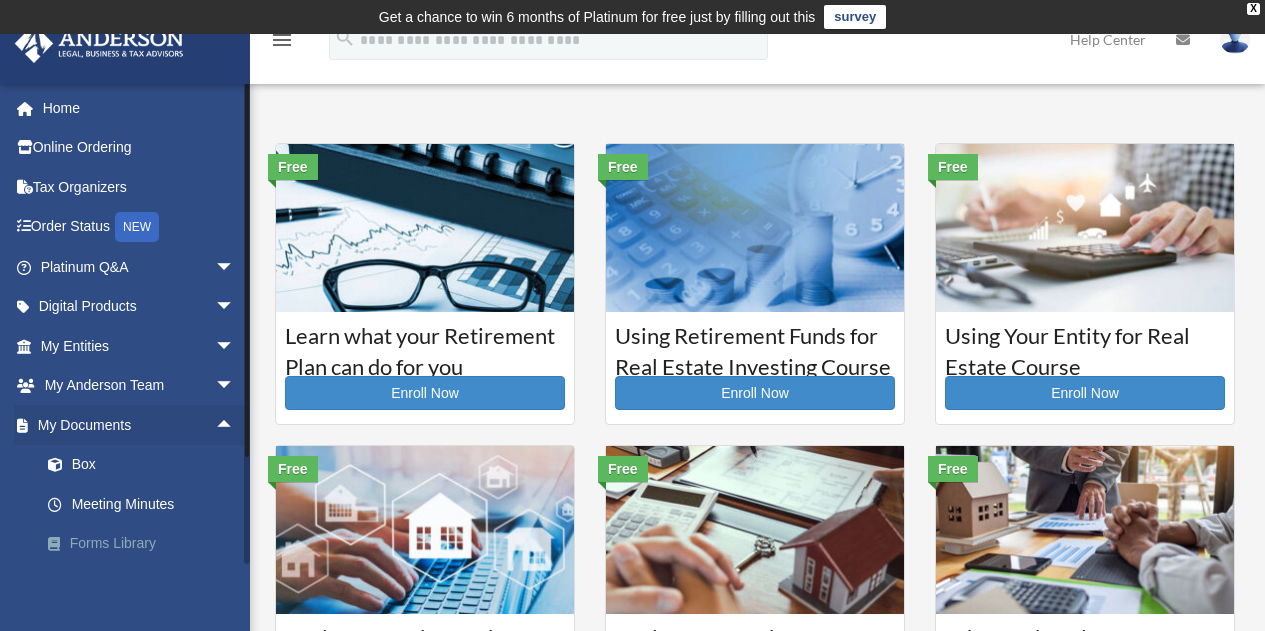 click on "Forms Library" at bounding box center [146, 544] 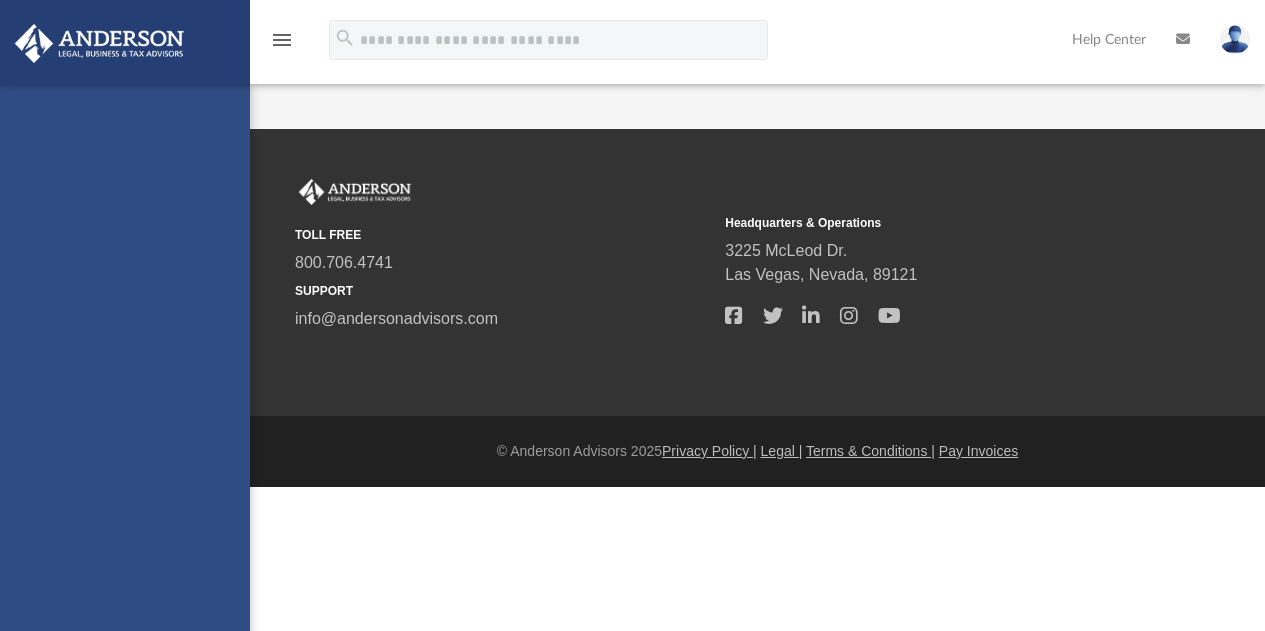 scroll, scrollTop: 0, scrollLeft: 0, axis: both 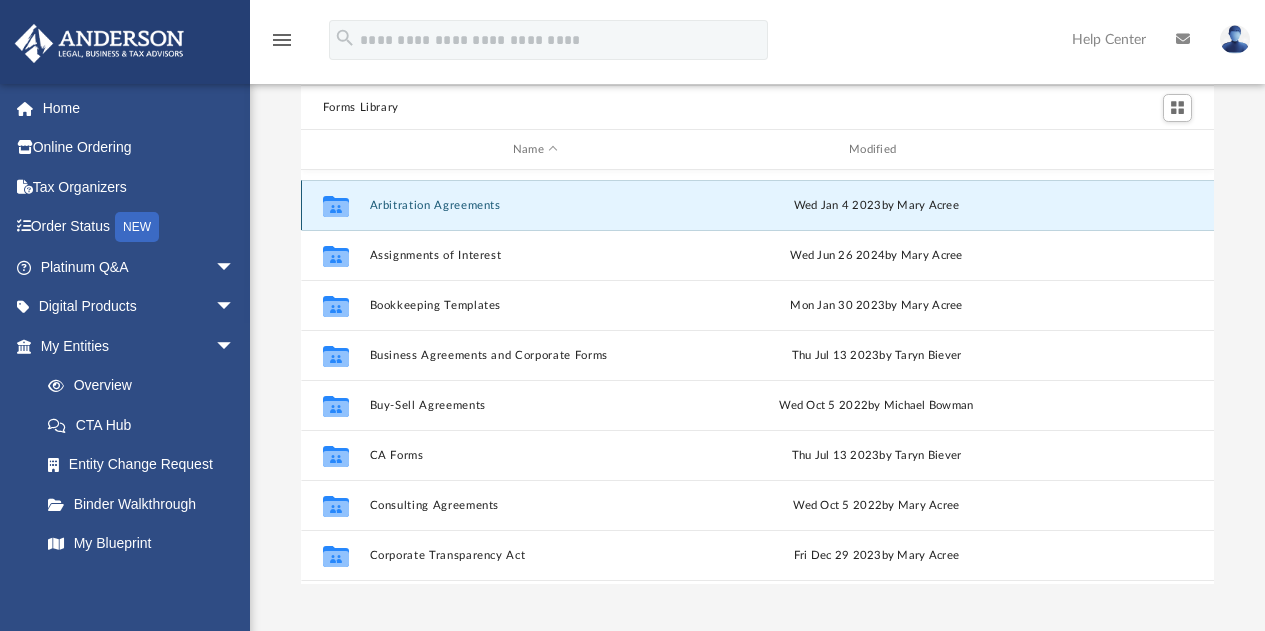 click on "Arbitration Agreements" at bounding box center (535, 205) 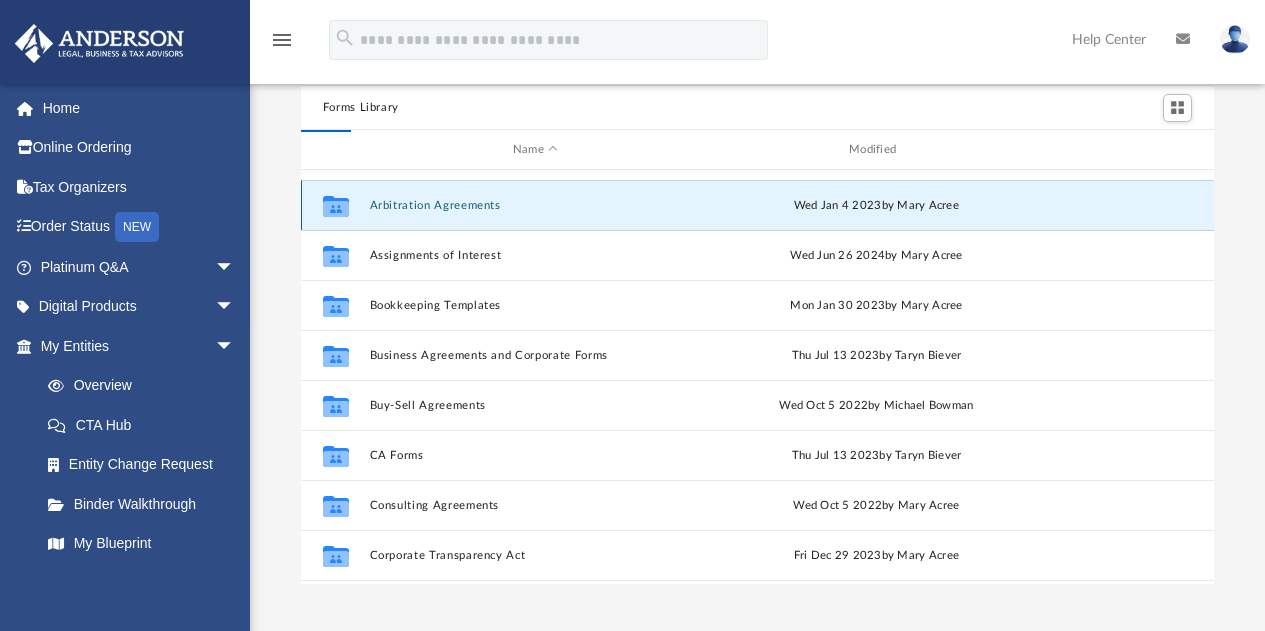 scroll, scrollTop: 0, scrollLeft: 0, axis: both 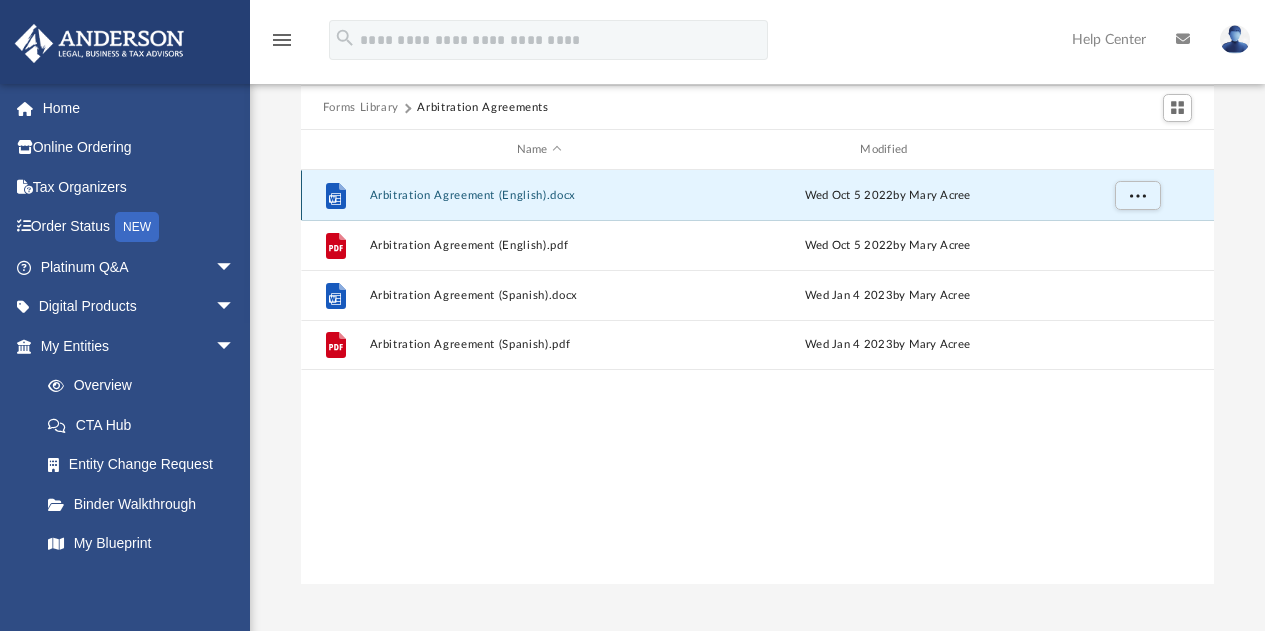 click on "Arbitration Agreement (English).docx" at bounding box center [539, 195] 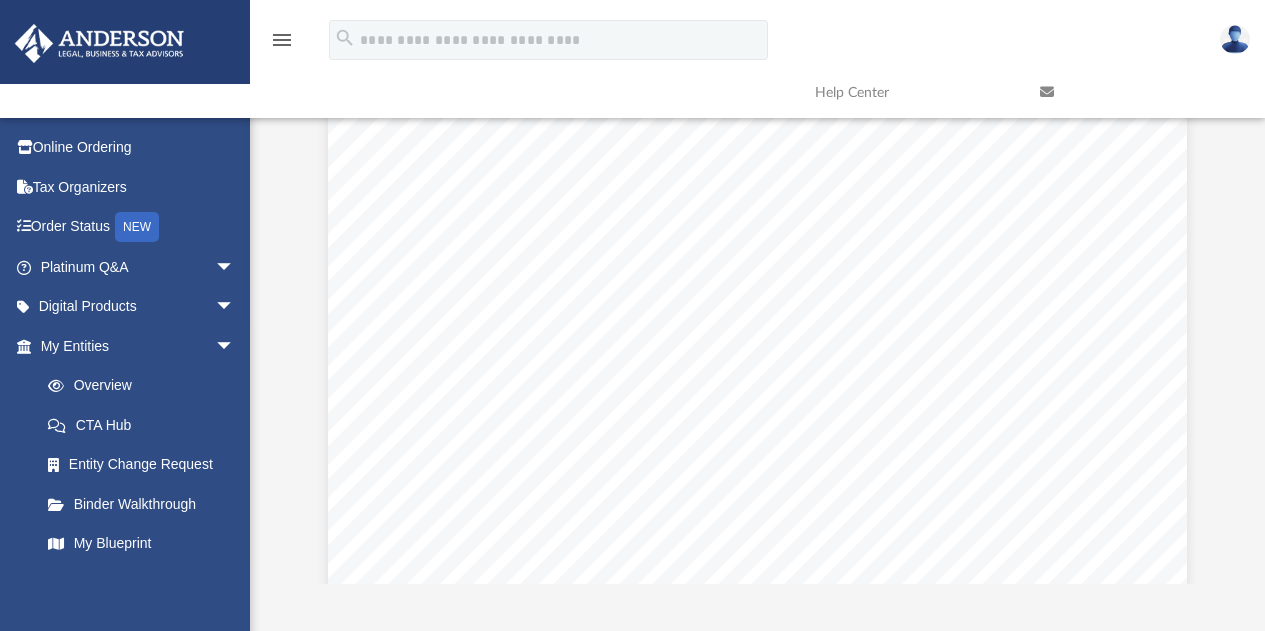 click on "menu" at bounding box center [282, 40] 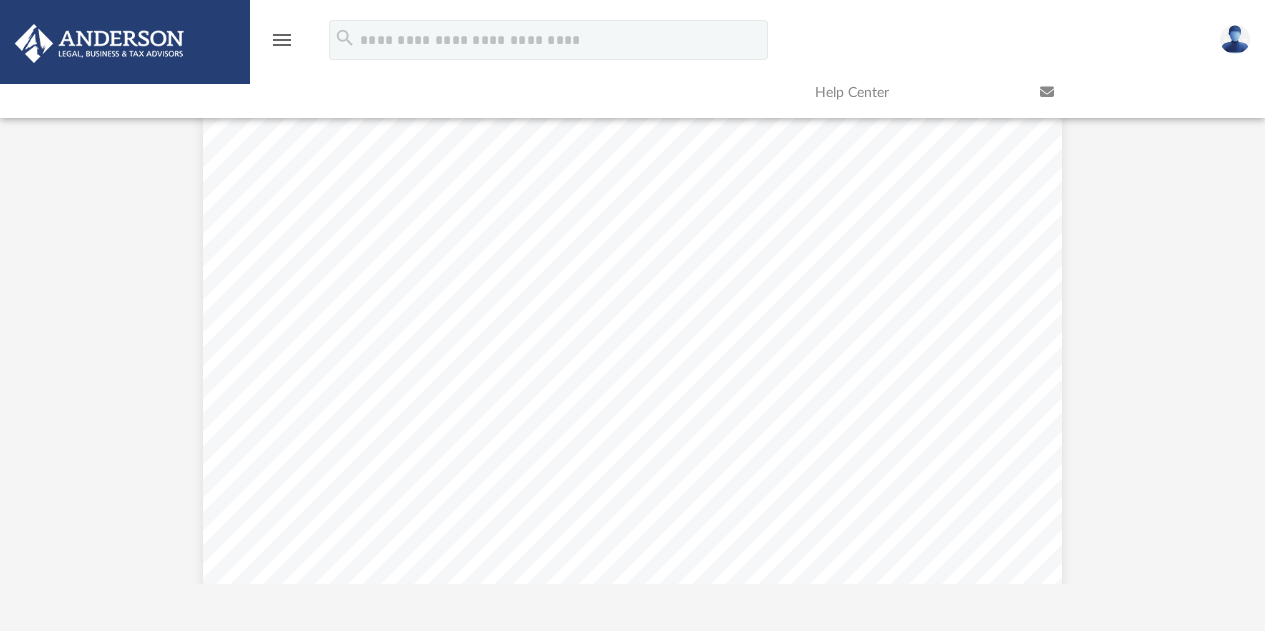 scroll, scrollTop: 16, scrollLeft: 16, axis: both 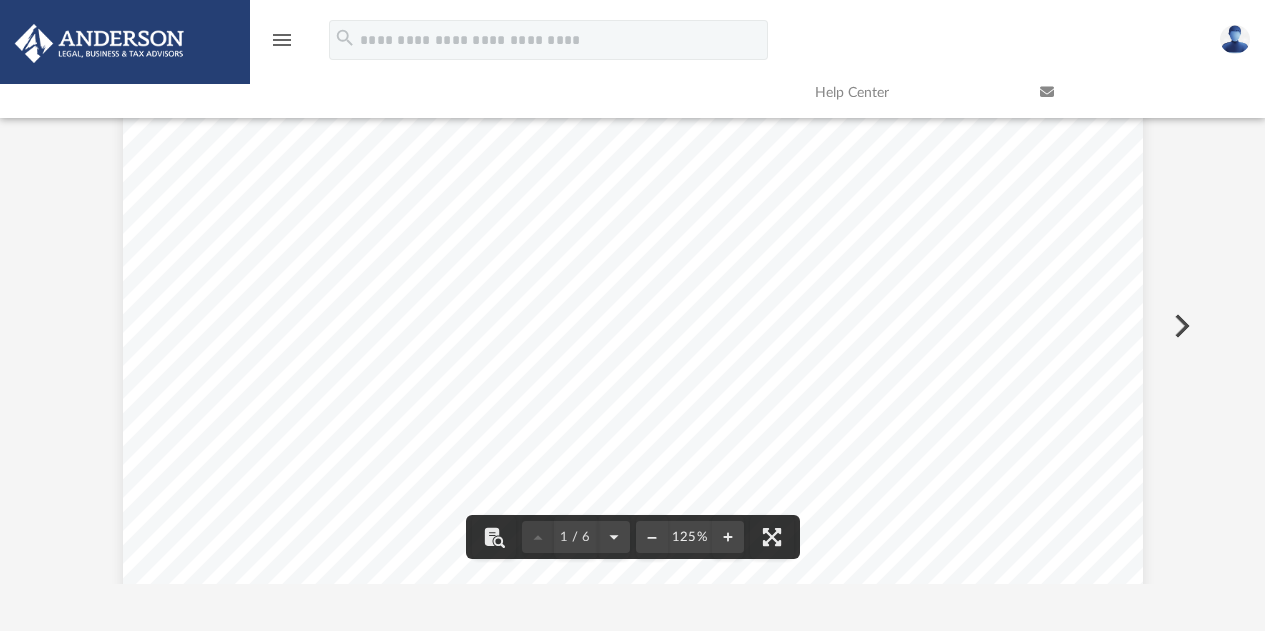 click on "menu
search
Site Menu		            	 add
heydemann@gmail.com
My Profile
Reset Password
Logout
Help Center" at bounding box center (632, 66) 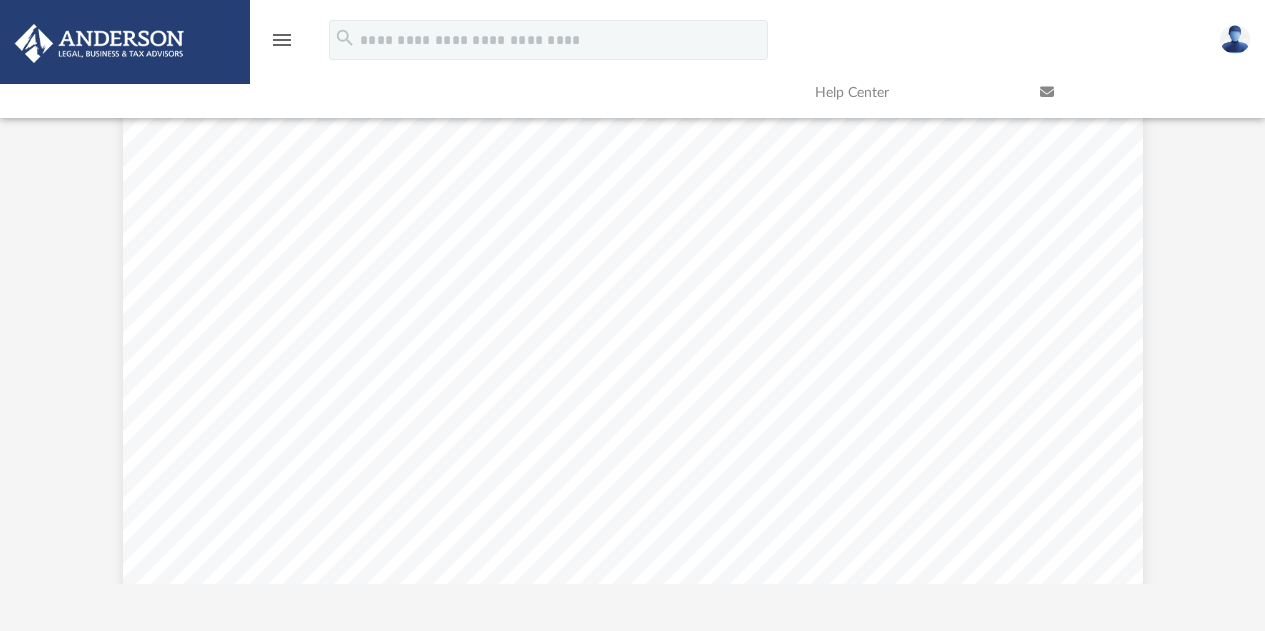 click on "menu" at bounding box center (282, 40) 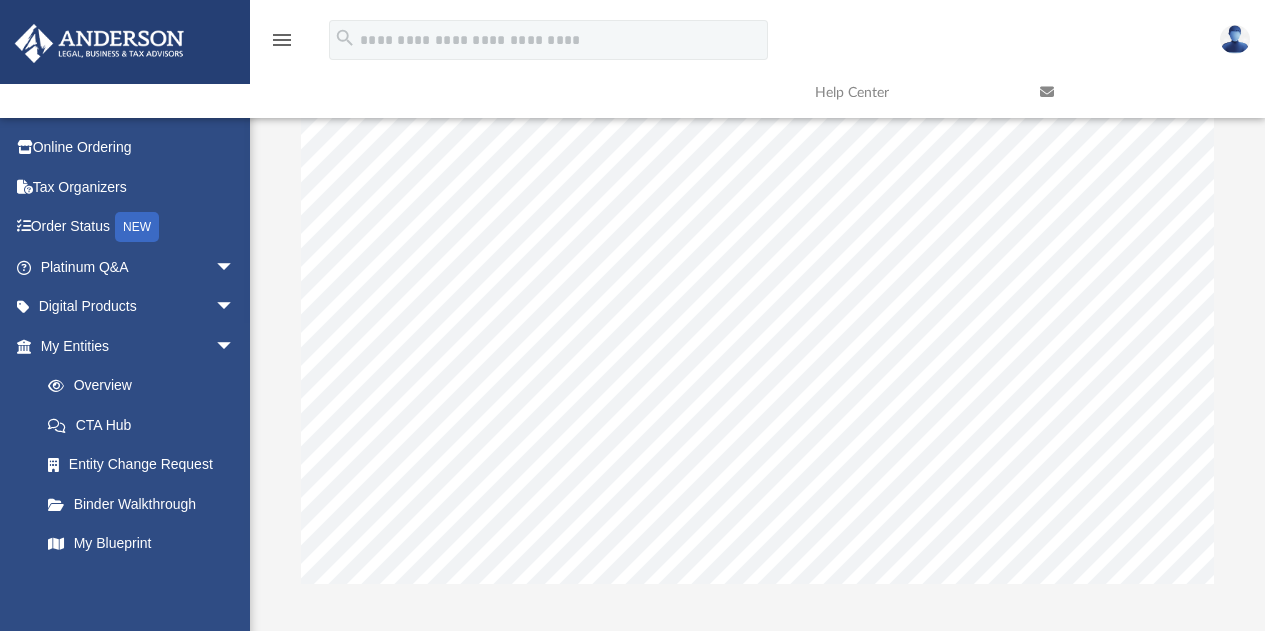 scroll, scrollTop: 439, scrollLeft: 921, axis: both 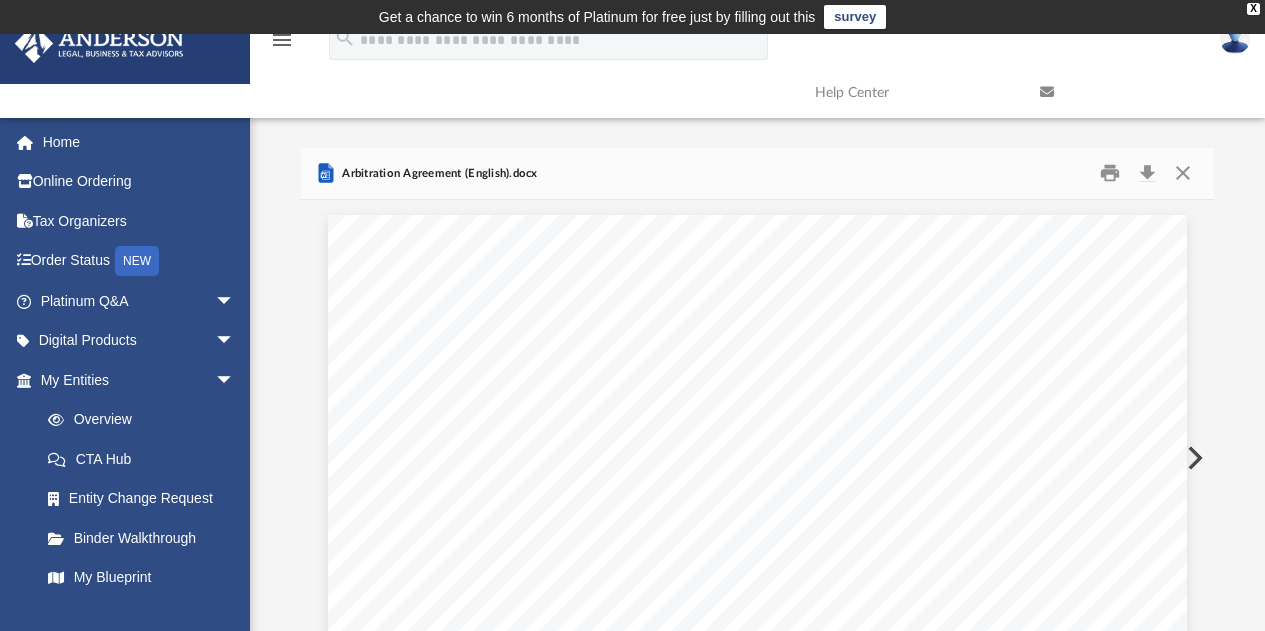 click on "survey" at bounding box center (855, 17) 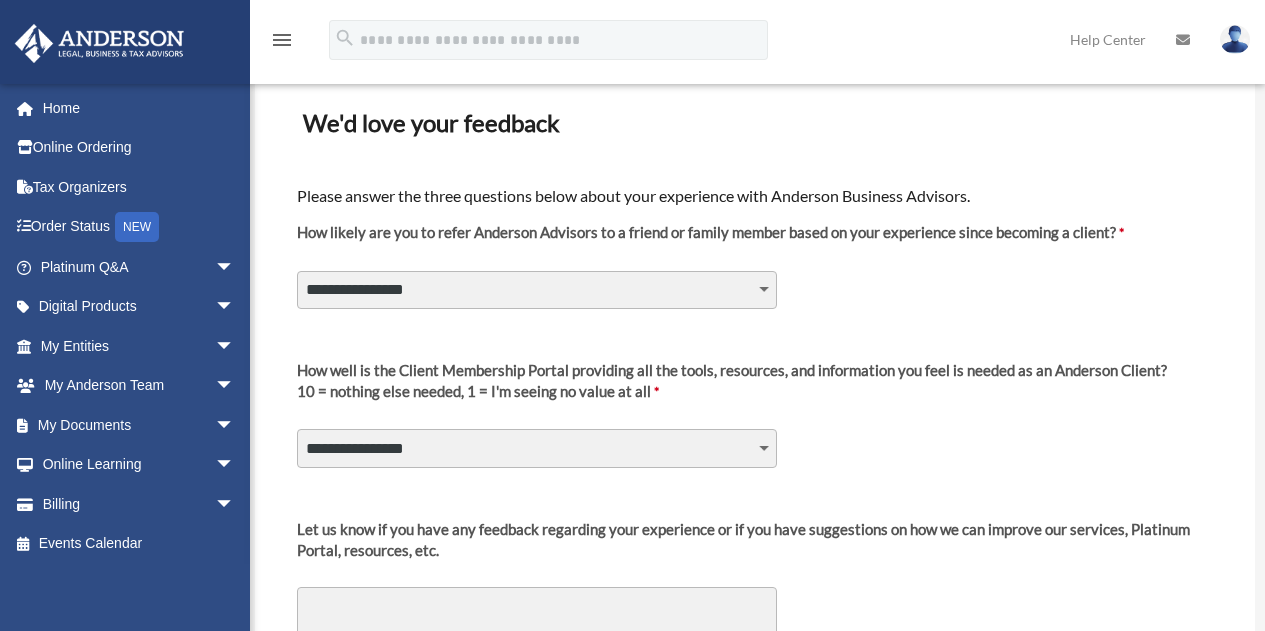 scroll, scrollTop: 92, scrollLeft: 0, axis: vertical 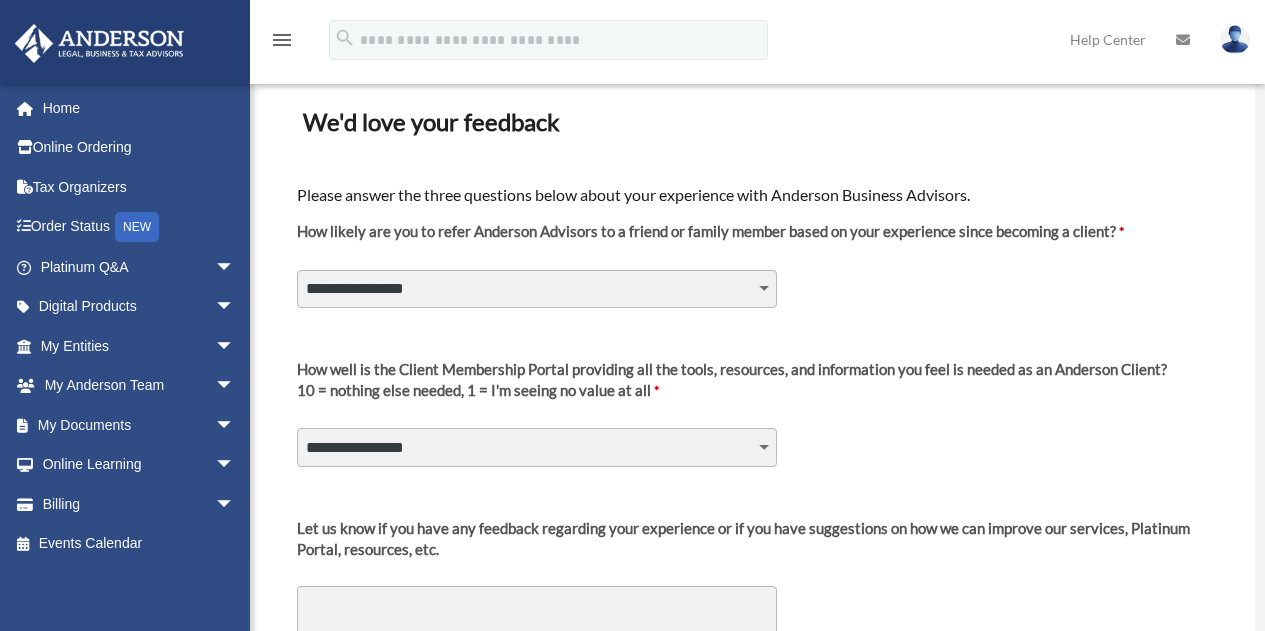 click on "**********" at bounding box center [537, 289] 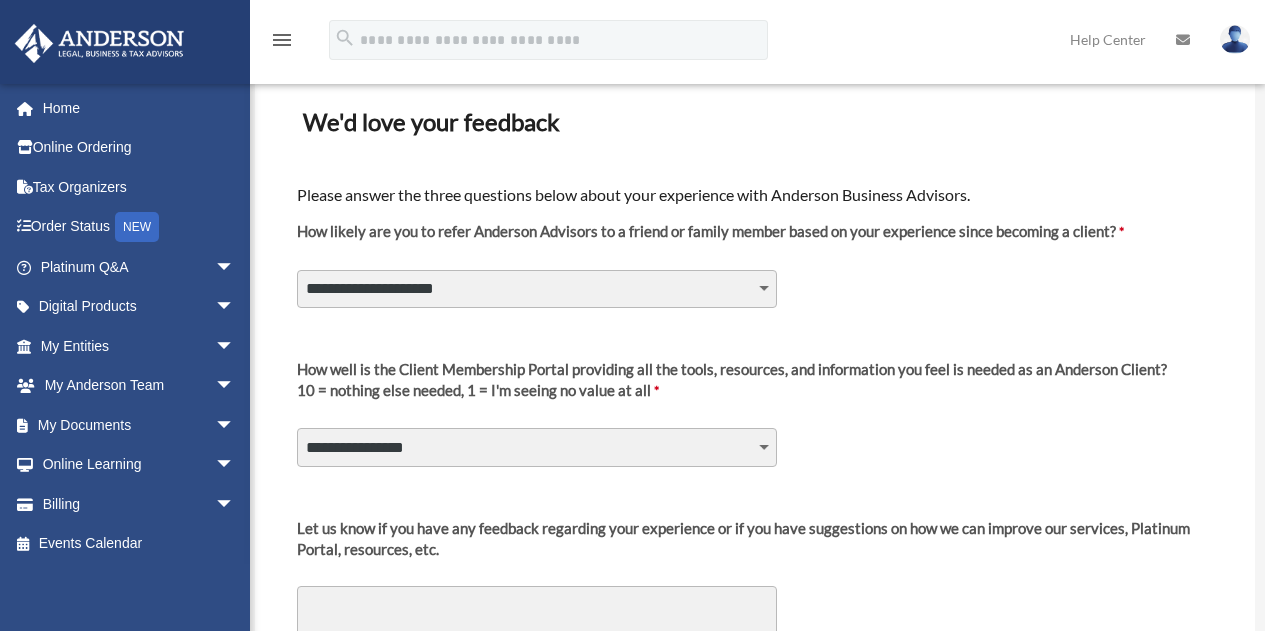 click on "**********" at bounding box center [537, 289] 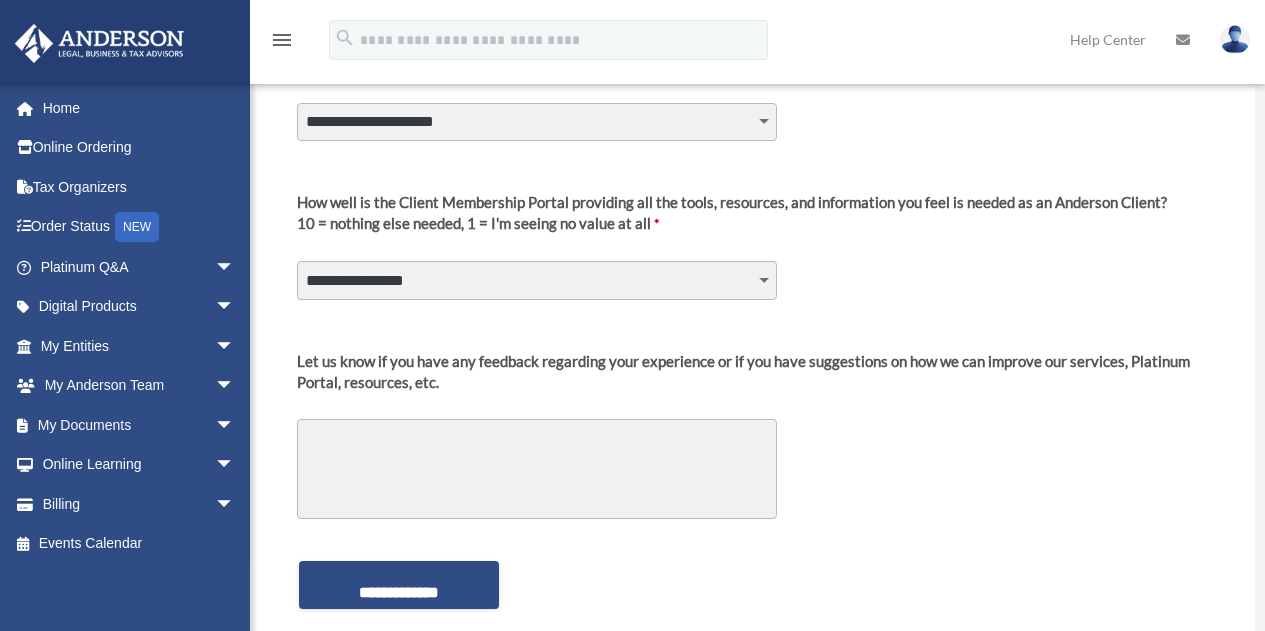 scroll, scrollTop: 260, scrollLeft: 0, axis: vertical 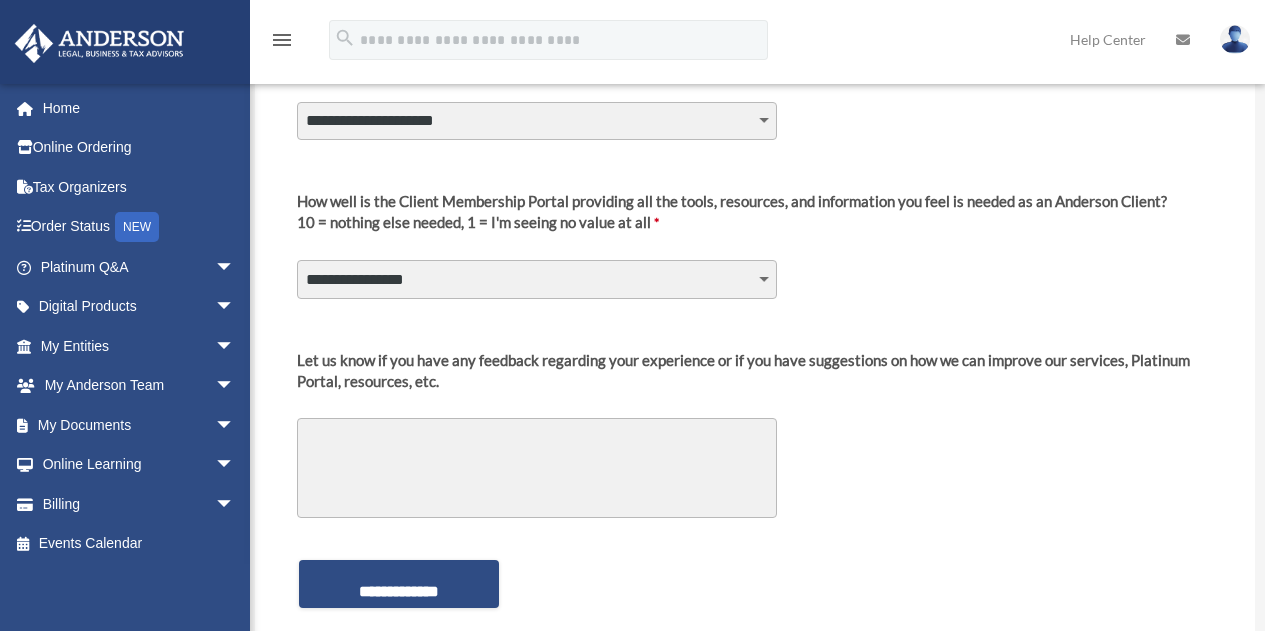 click on "**********" at bounding box center (537, 279) 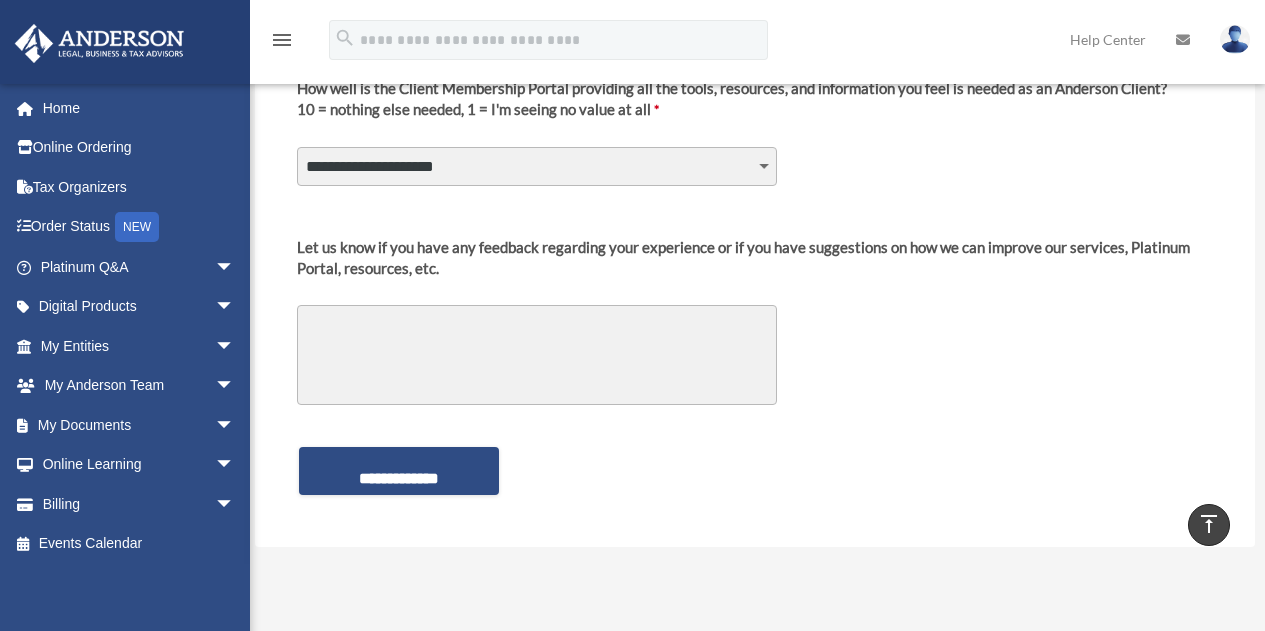 scroll, scrollTop: 372, scrollLeft: 0, axis: vertical 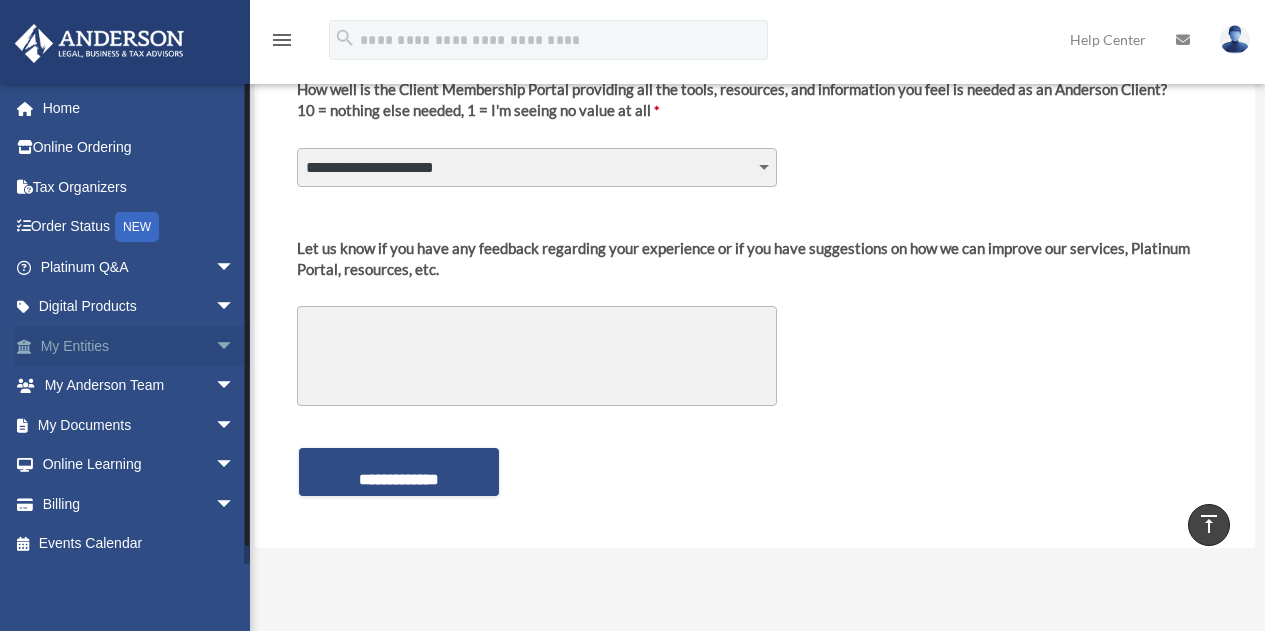 click on "arrow_drop_down" at bounding box center (235, 346) 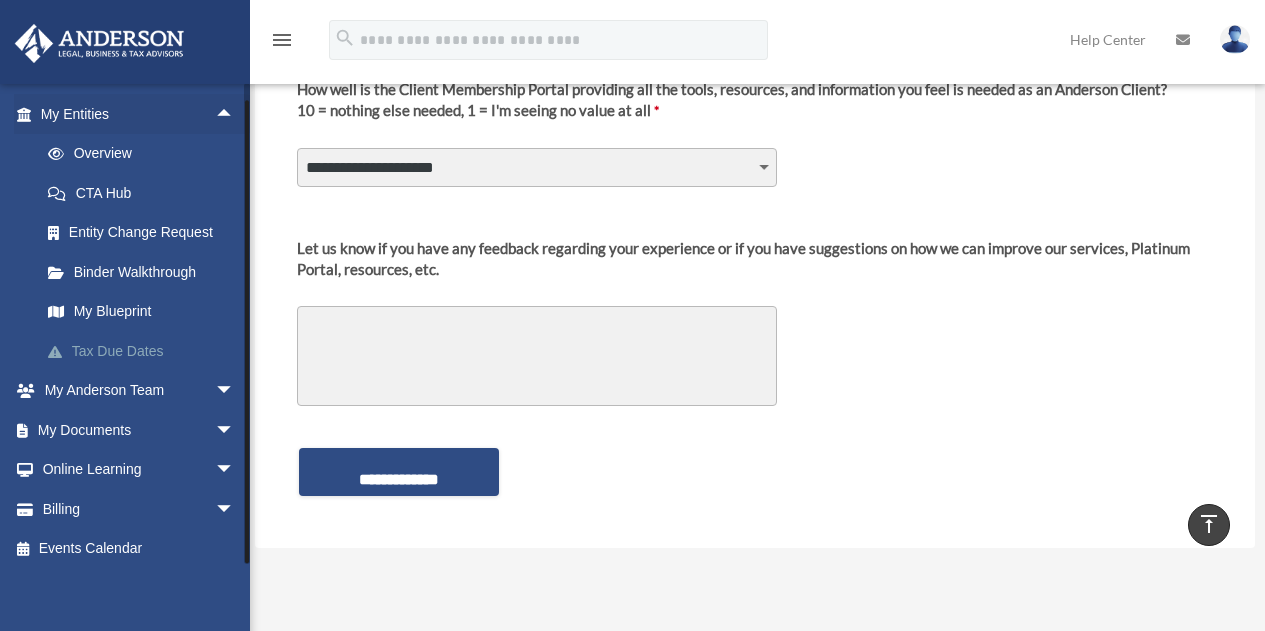 scroll, scrollTop: 240, scrollLeft: 0, axis: vertical 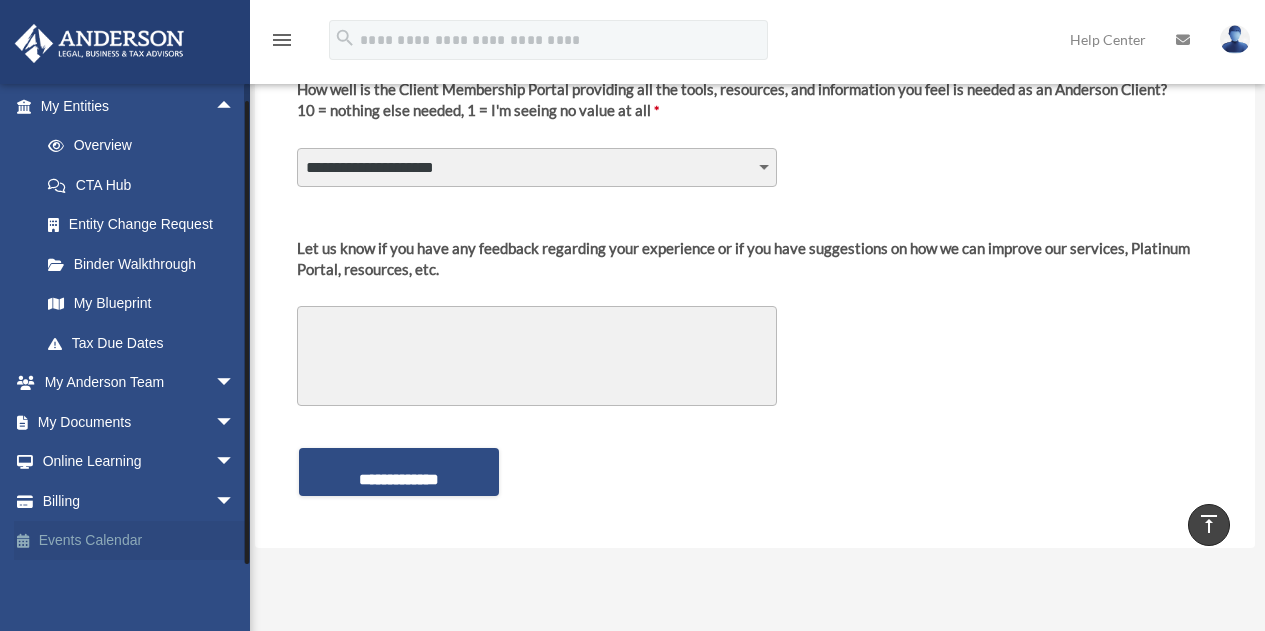 click on "Events Calendar" at bounding box center [139, 541] 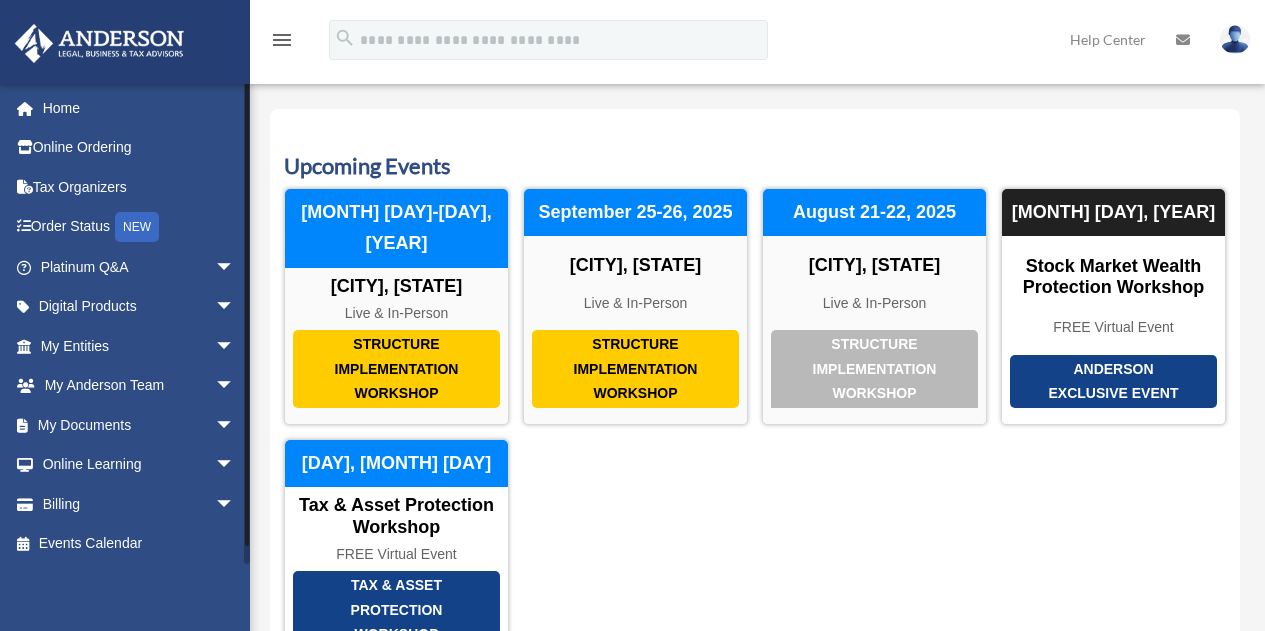 scroll, scrollTop: 0, scrollLeft: 0, axis: both 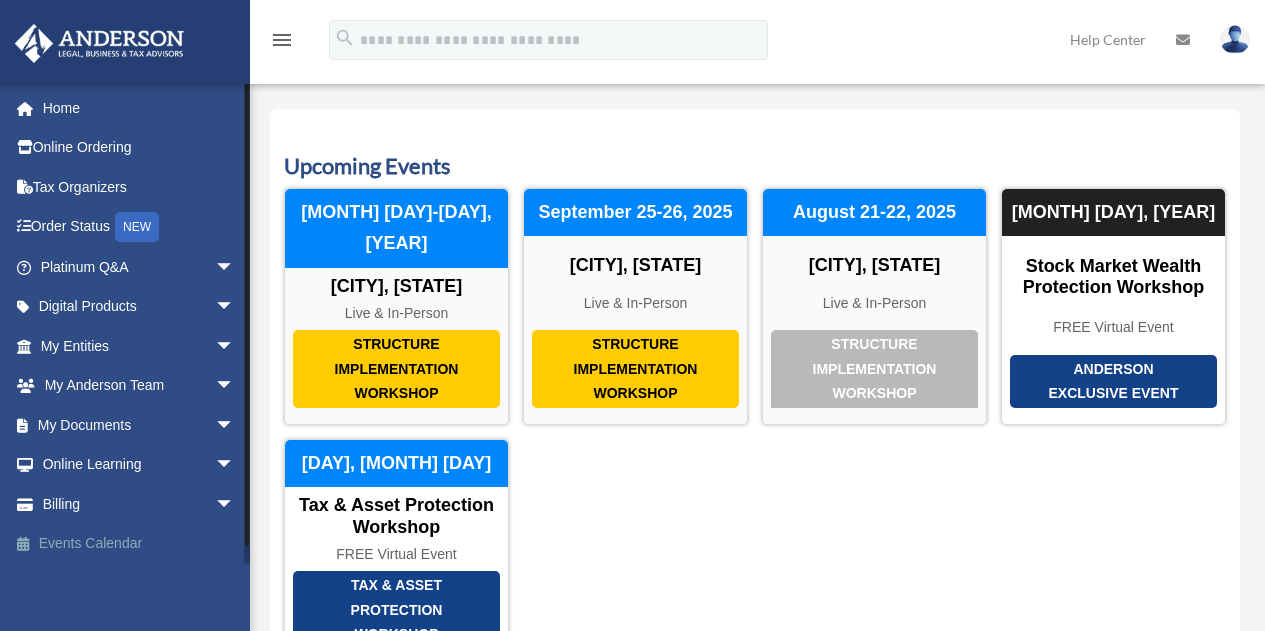 click on "Events Calendar" at bounding box center (139, 544) 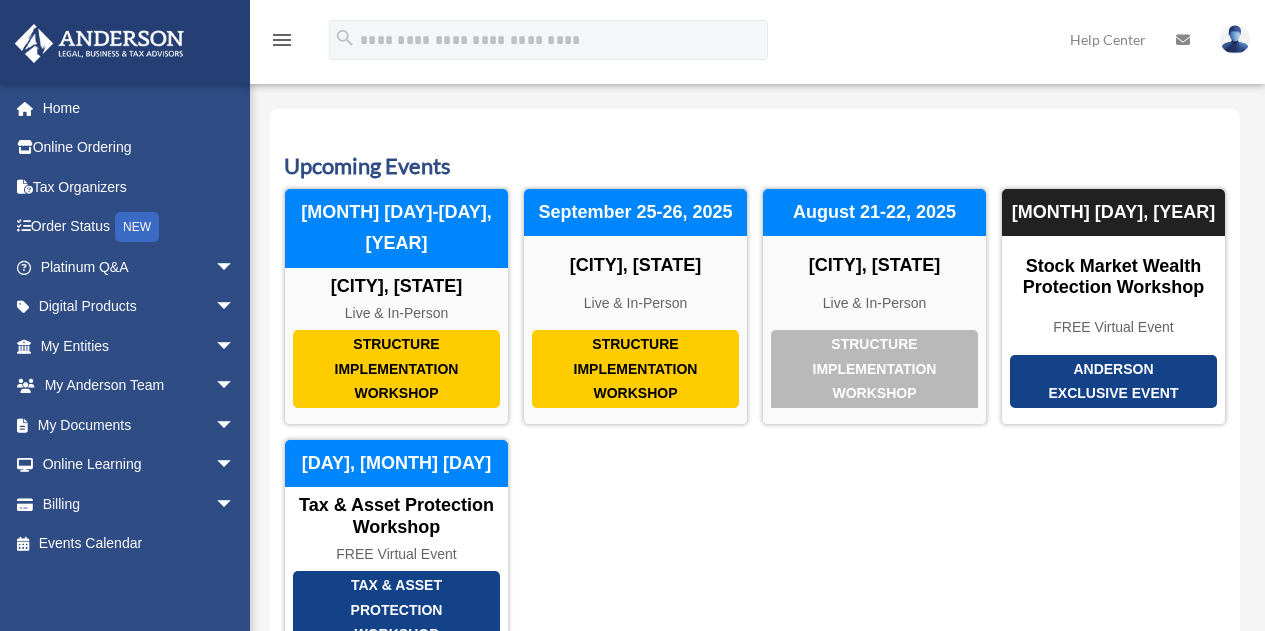 scroll, scrollTop: 0, scrollLeft: 0, axis: both 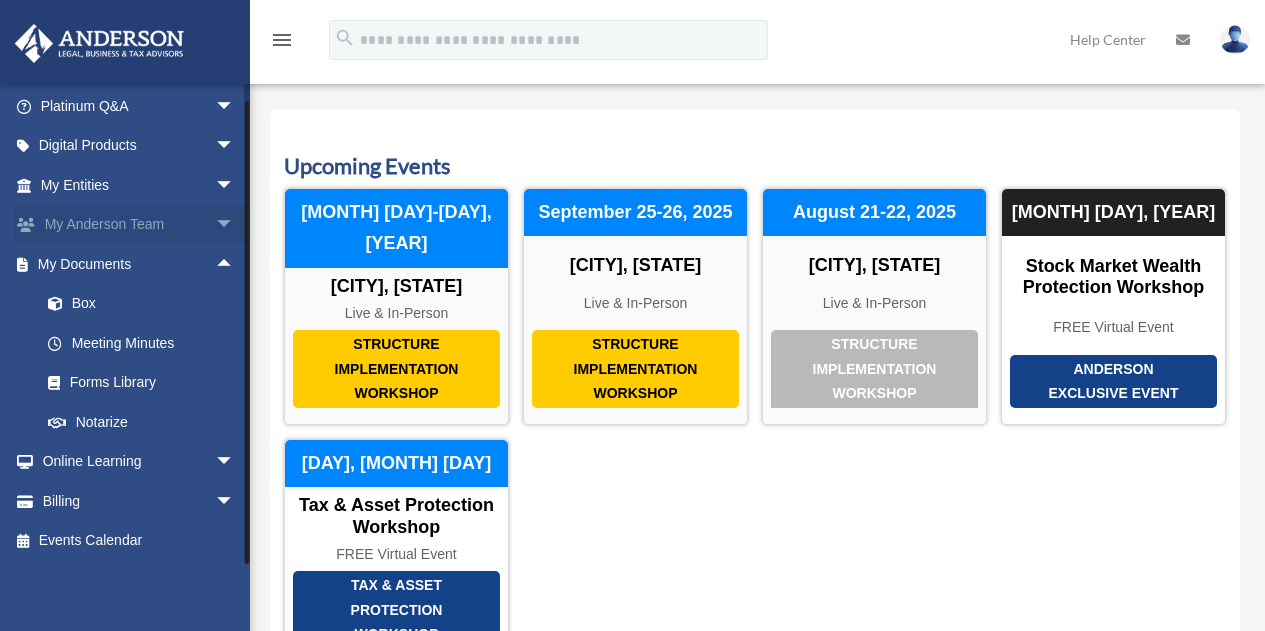 click on "arrow_drop_down" at bounding box center [235, 225] 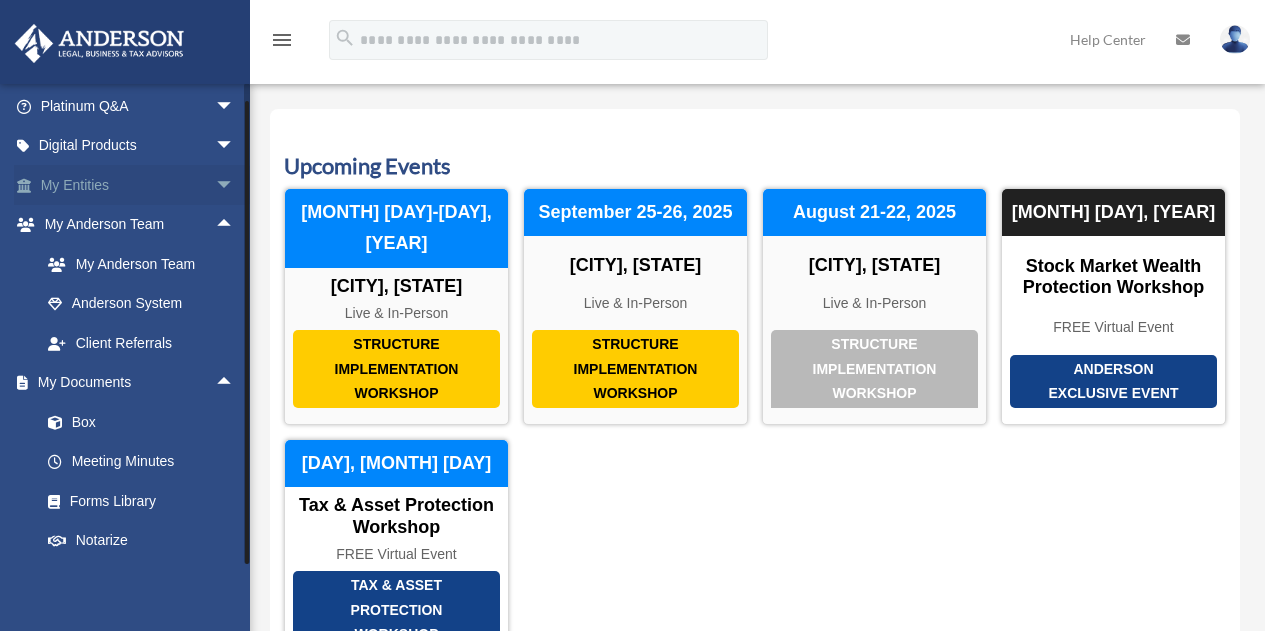 click on "arrow_drop_down" at bounding box center [235, 185] 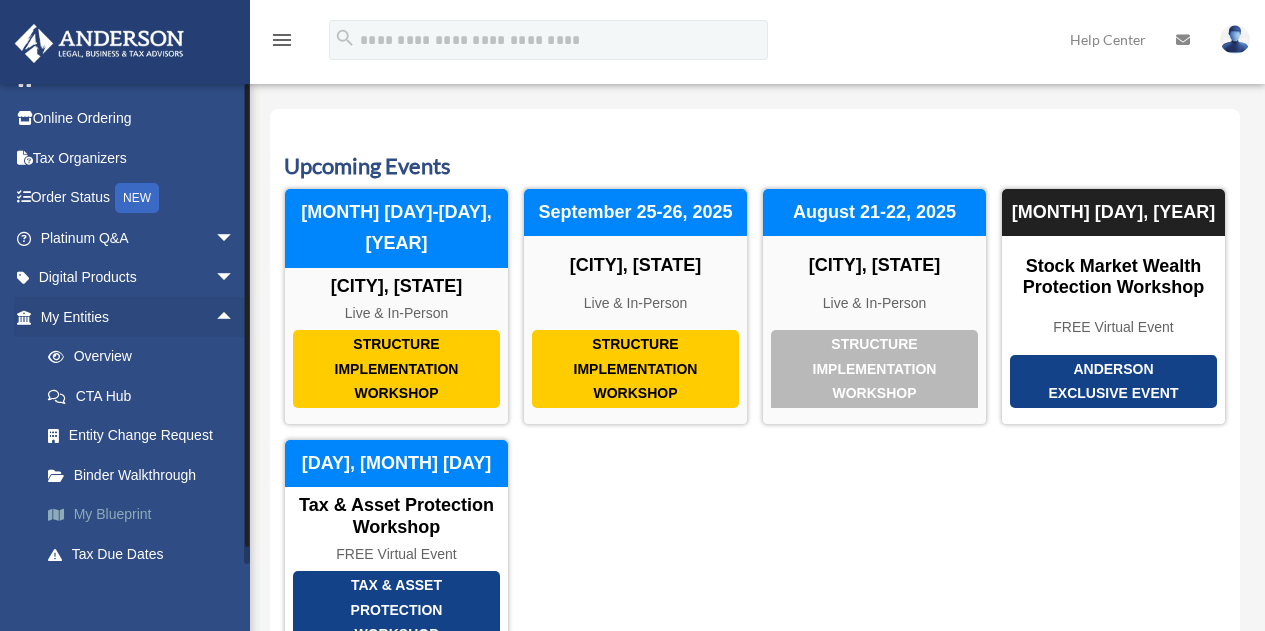 scroll, scrollTop: 28, scrollLeft: 0, axis: vertical 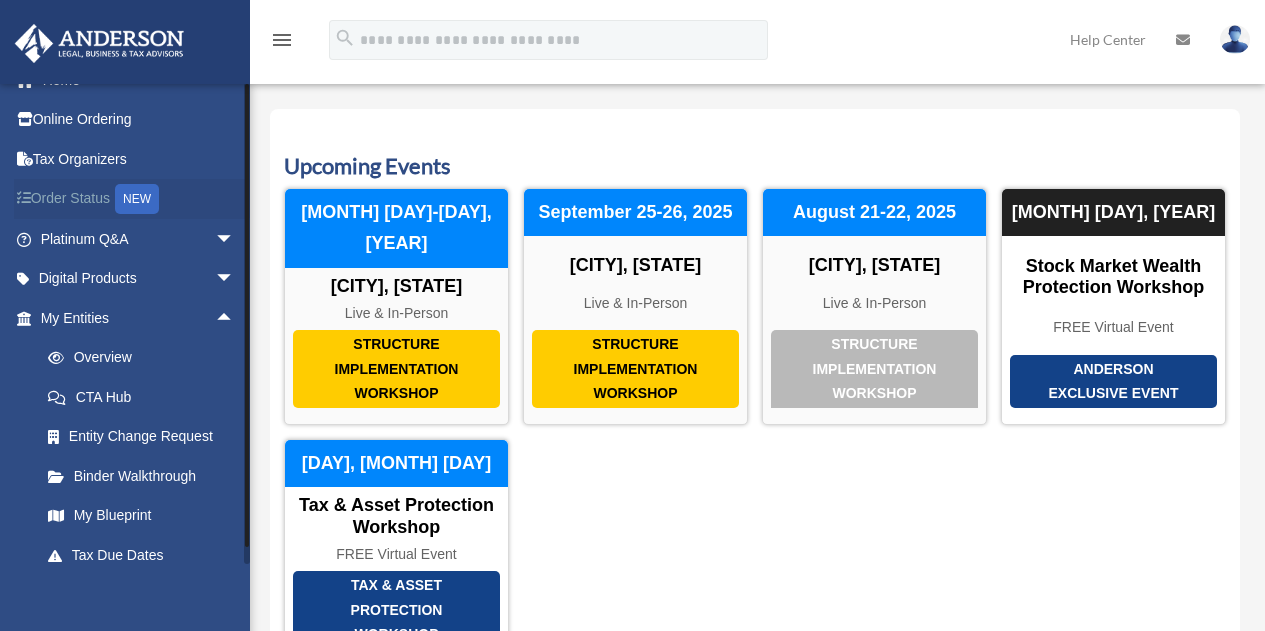 click on "Order Status  NEW" at bounding box center [139, 199] 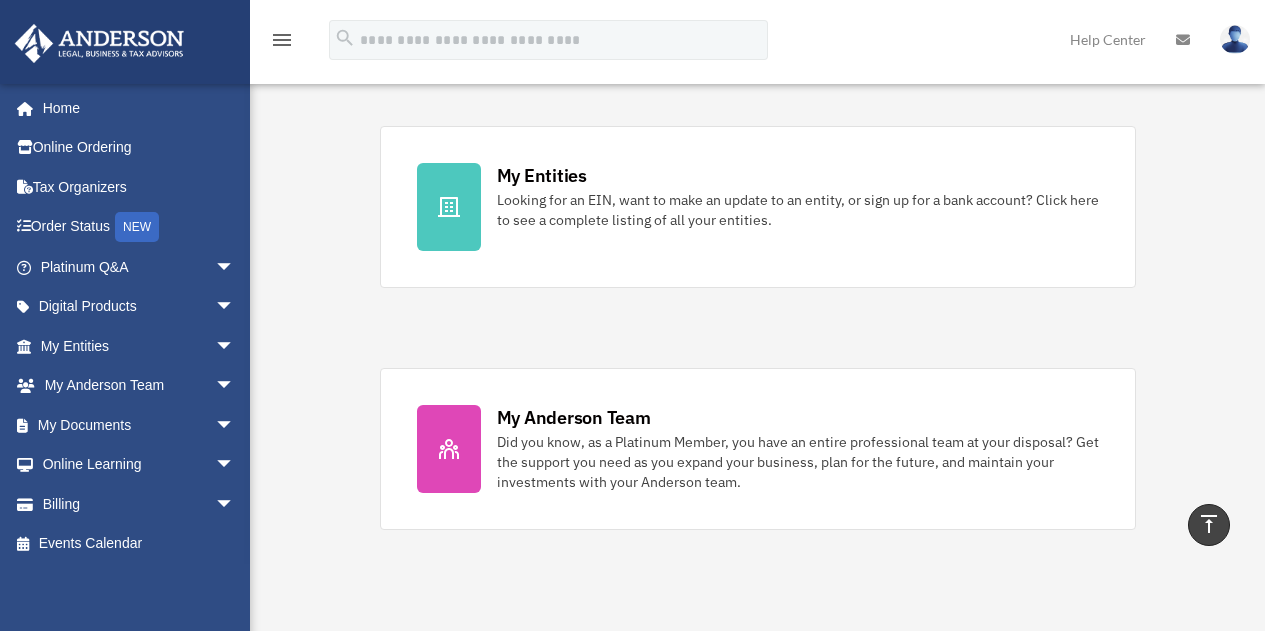 scroll, scrollTop: 591, scrollLeft: 0, axis: vertical 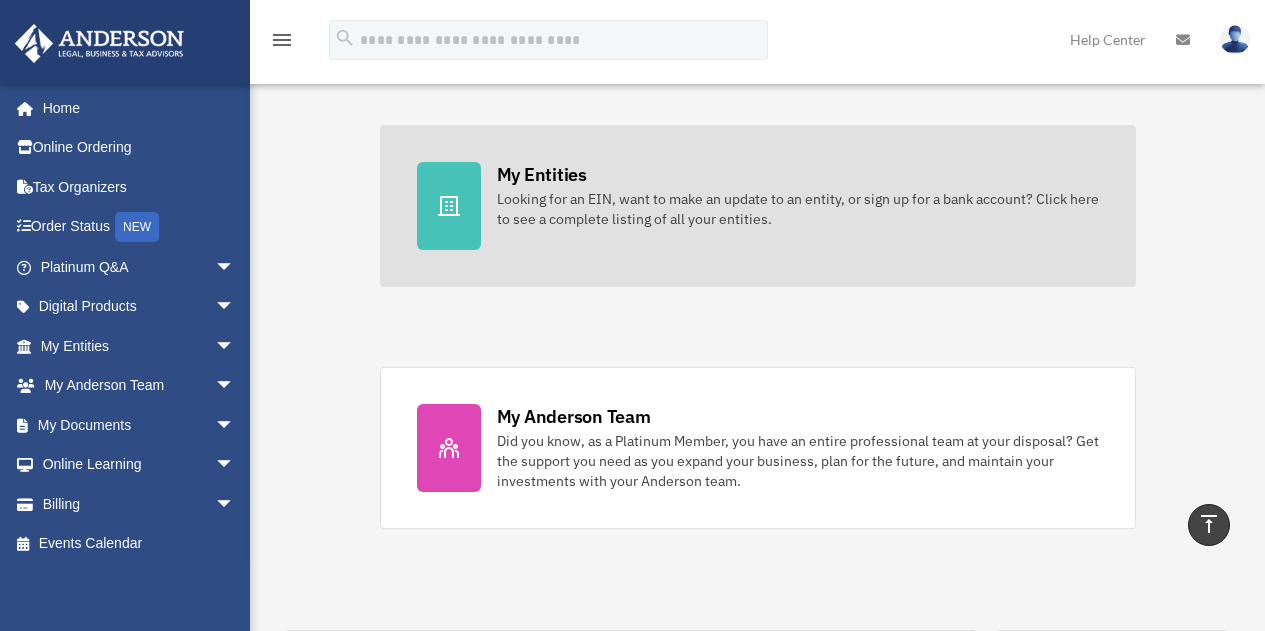 click on "Looking for an EIN, want to  make an update to an entity, or sign up for a bank account?  Click here to see a complete listing of all your entities." at bounding box center (798, 209) 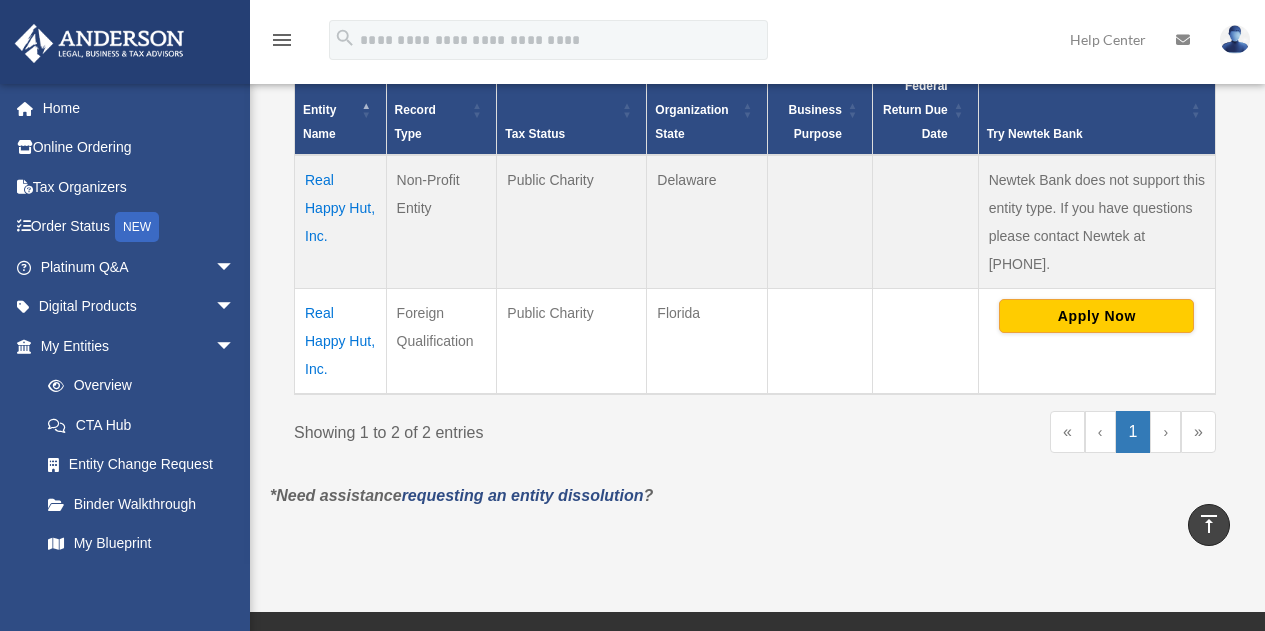scroll, scrollTop: 456, scrollLeft: 0, axis: vertical 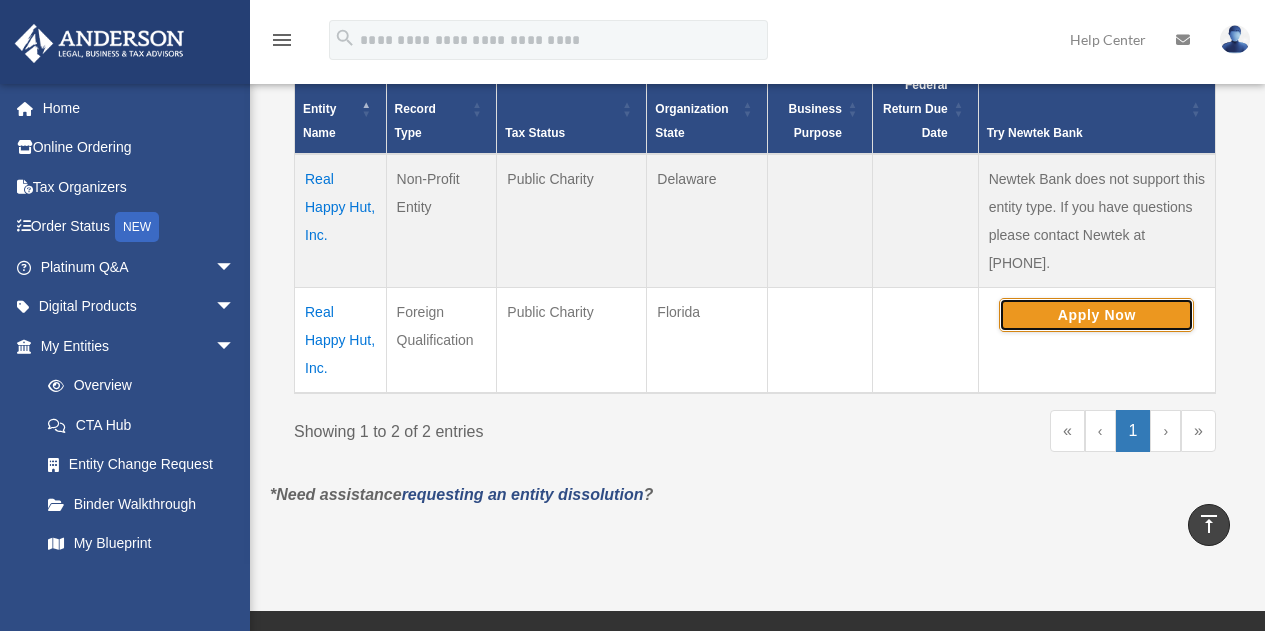 click on "Apply
Now" at bounding box center (1096, 315) 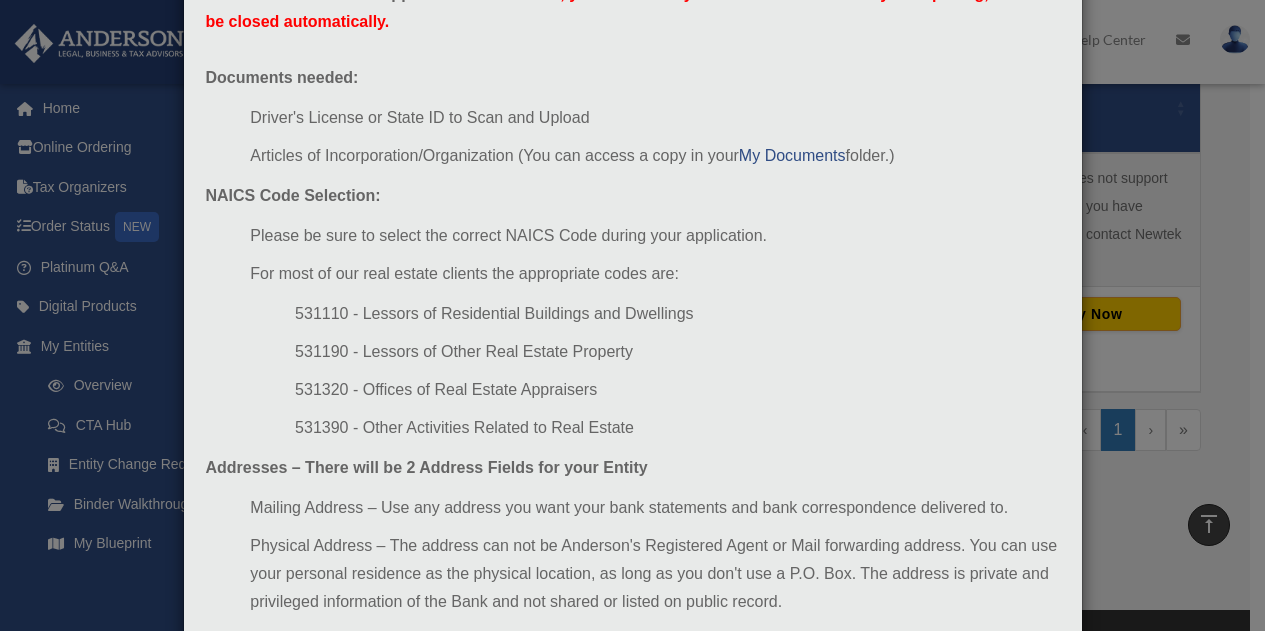scroll, scrollTop: 0, scrollLeft: 0, axis: both 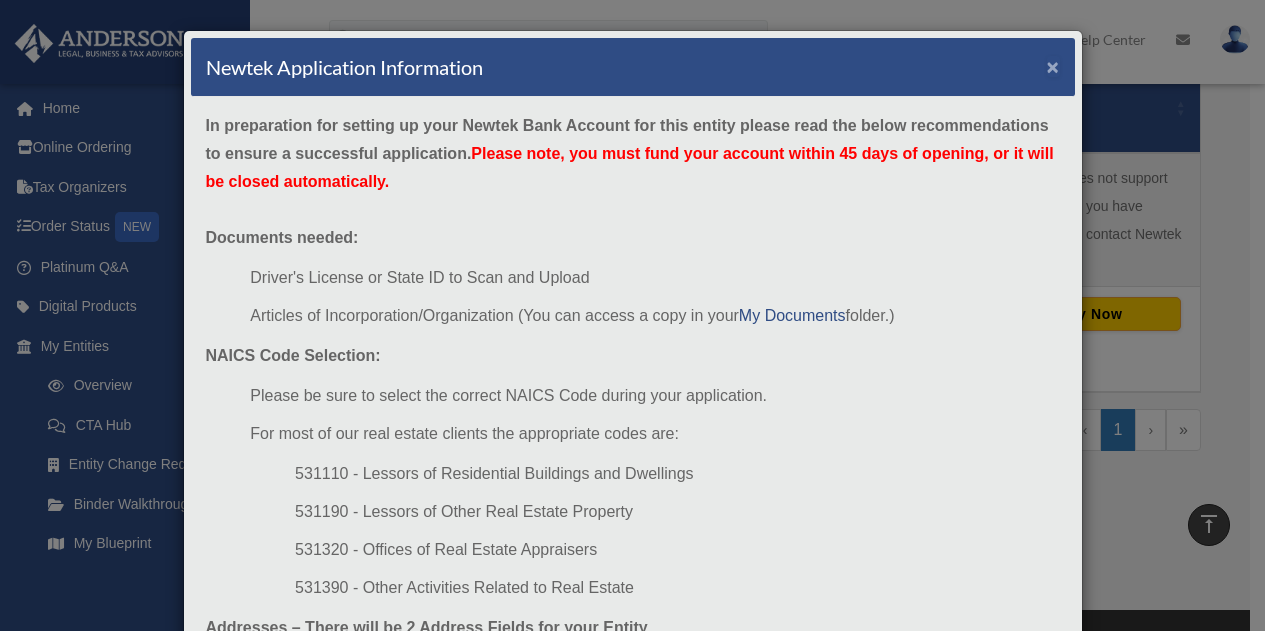 click on "×" at bounding box center (1053, 66) 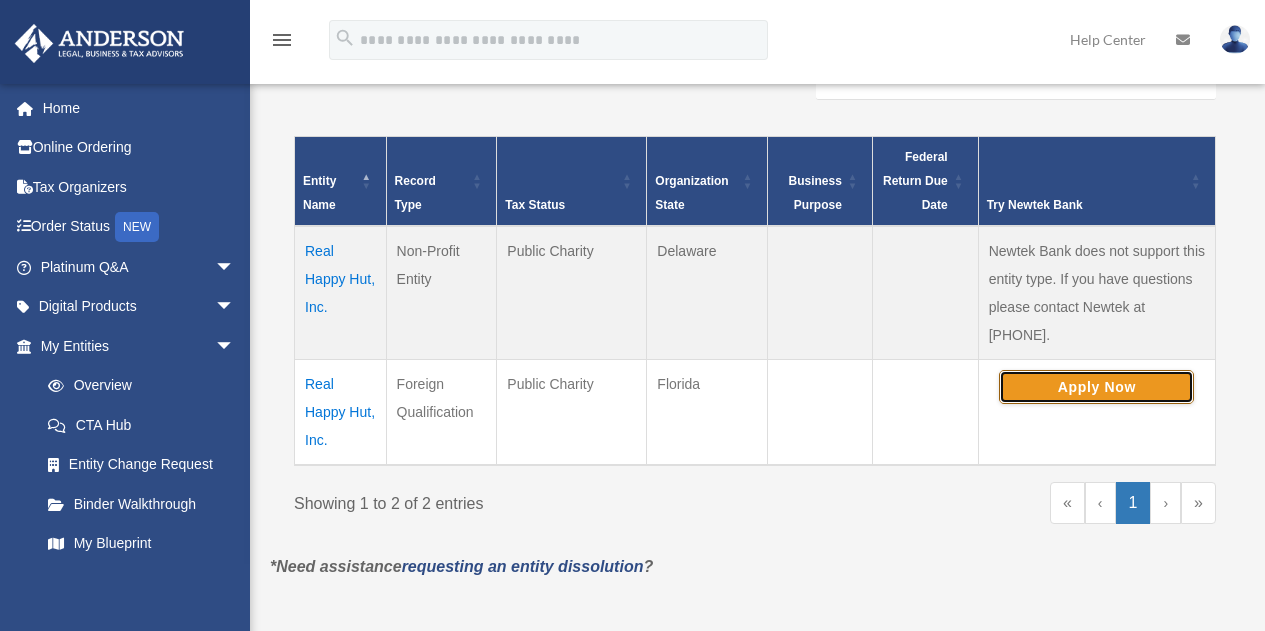 scroll, scrollTop: 386, scrollLeft: 0, axis: vertical 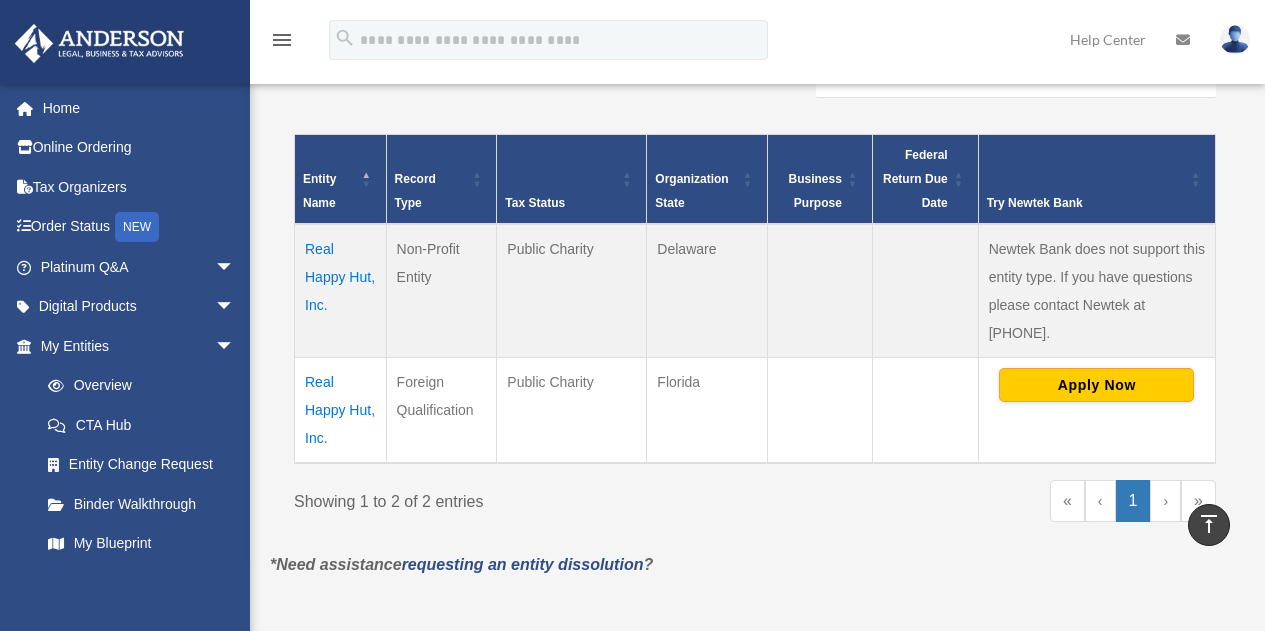 click on "Real Happy Hut, Inc." at bounding box center (341, 410) 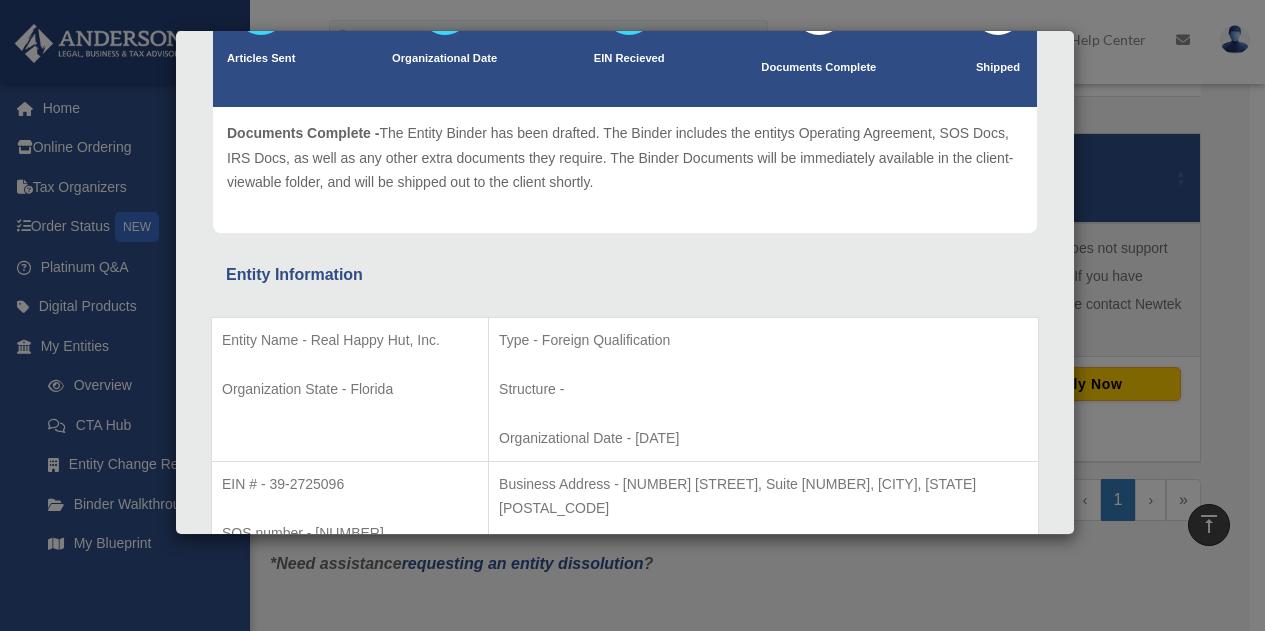 scroll, scrollTop: 0, scrollLeft: 0, axis: both 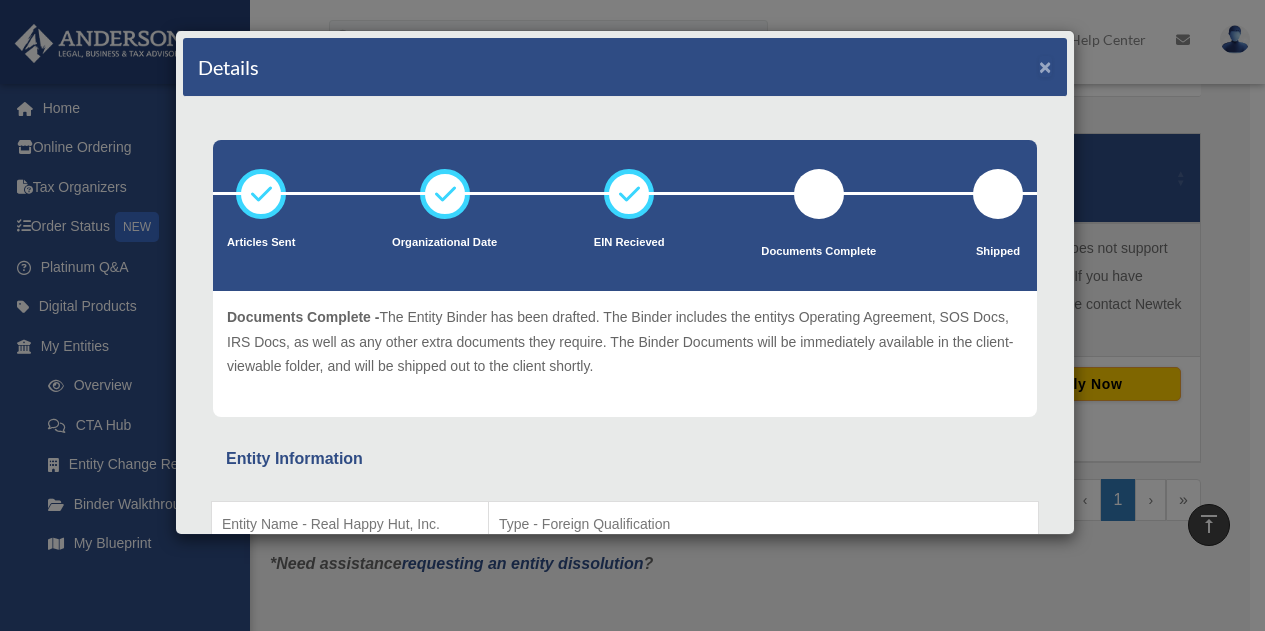 click on "×" at bounding box center (1045, 66) 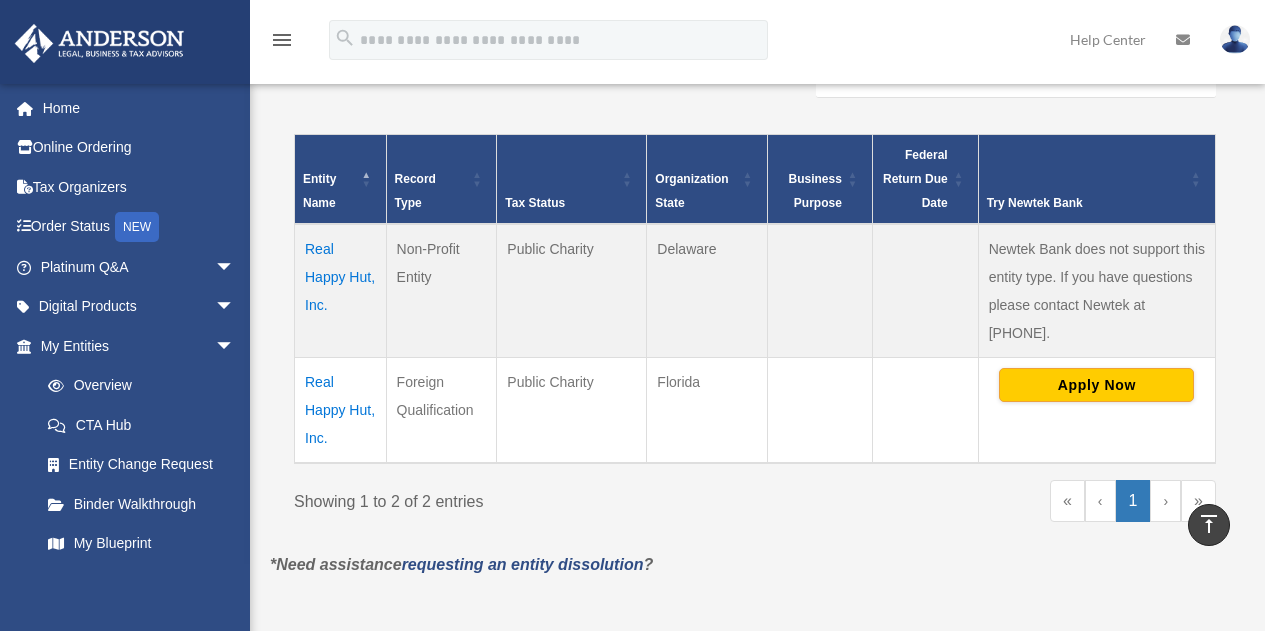click on "Real Happy Hut, Inc." at bounding box center [341, 291] 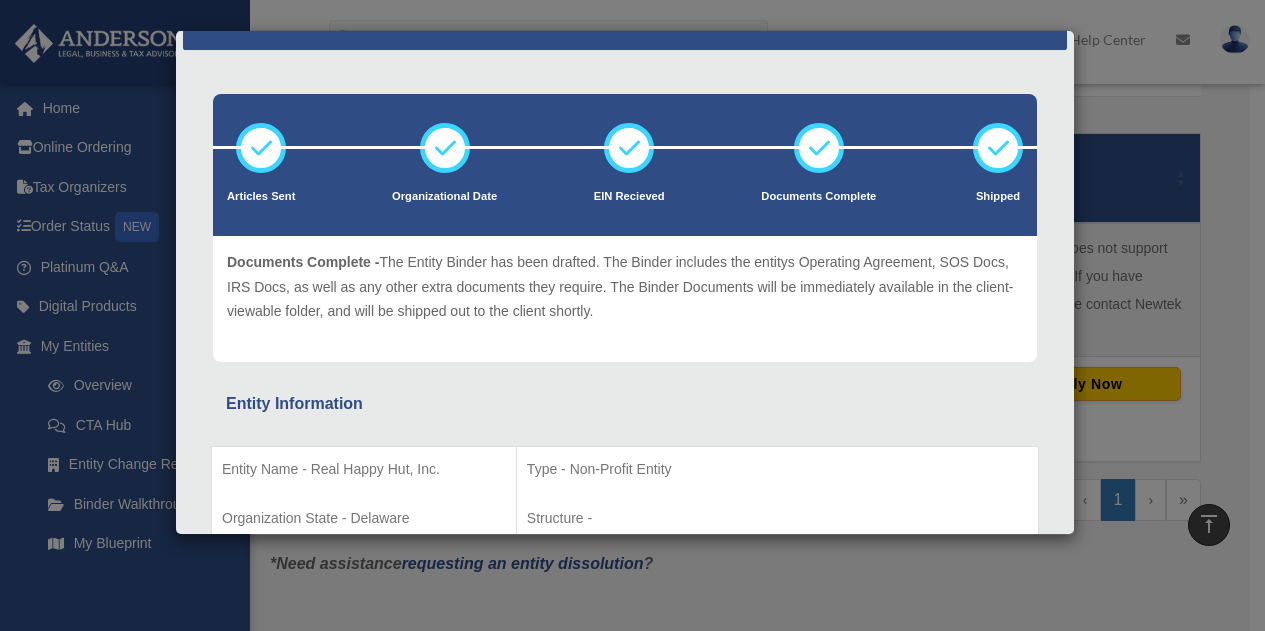 scroll, scrollTop: 0, scrollLeft: 0, axis: both 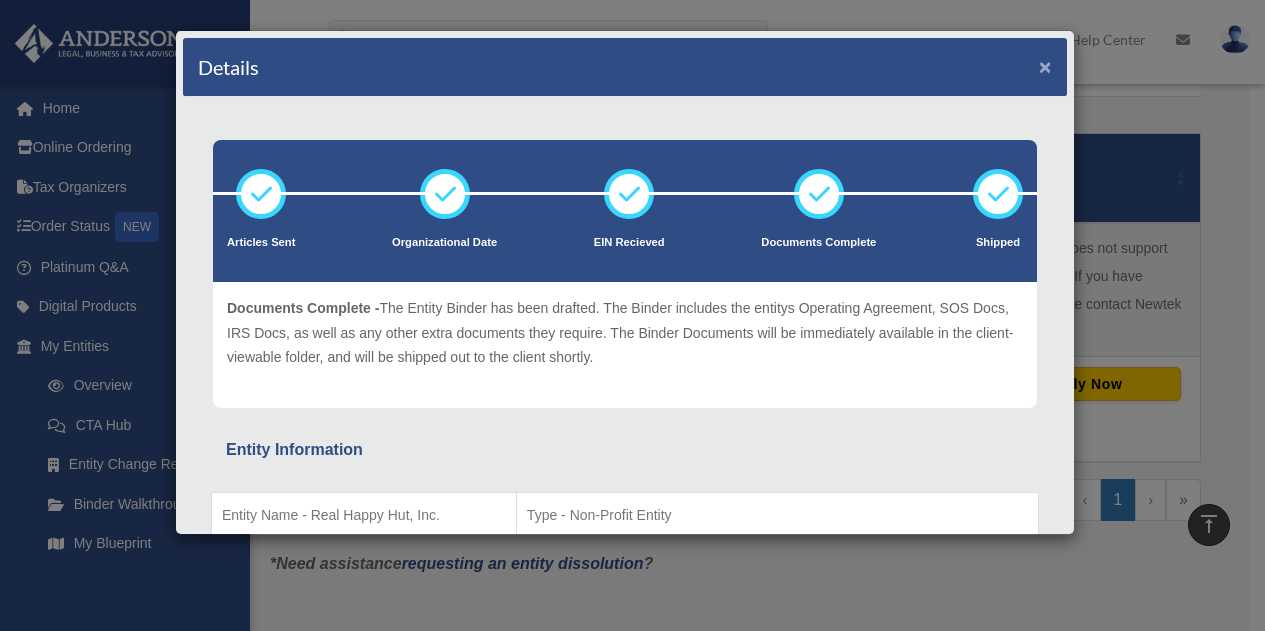 click on "×" at bounding box center (1045, 66) 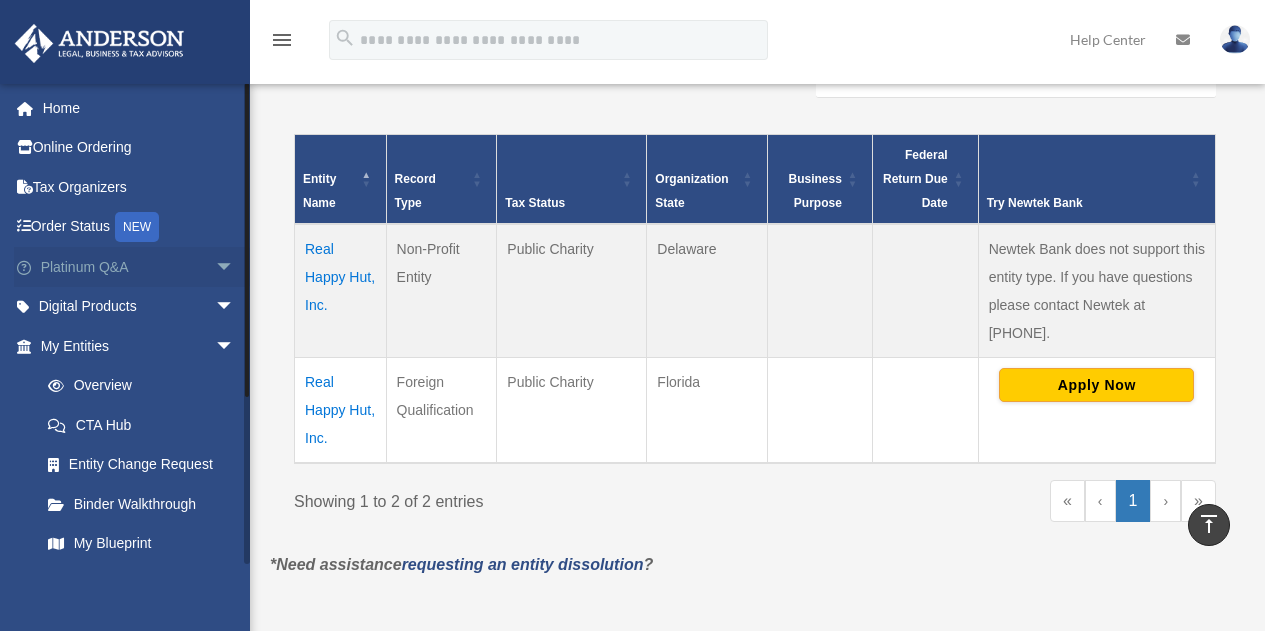 click on "arrow_drop_down" at bounding box center [235, 267] 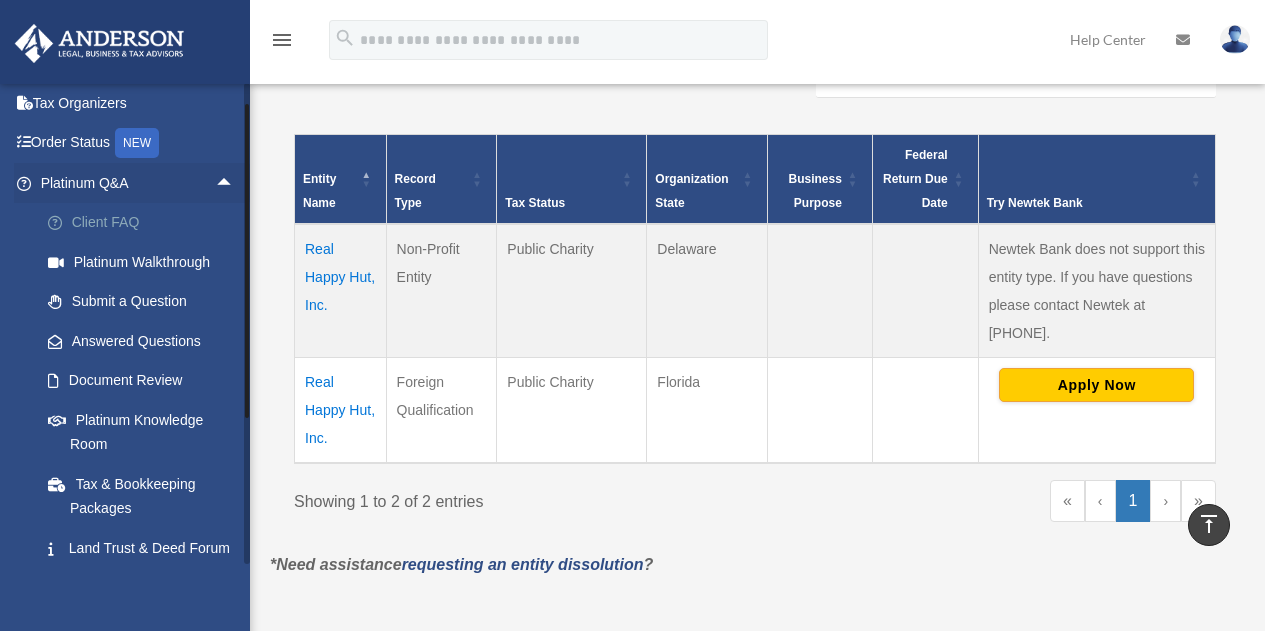 scroll, scrollTop: 86, scrollLeft: 0, axis: vertical 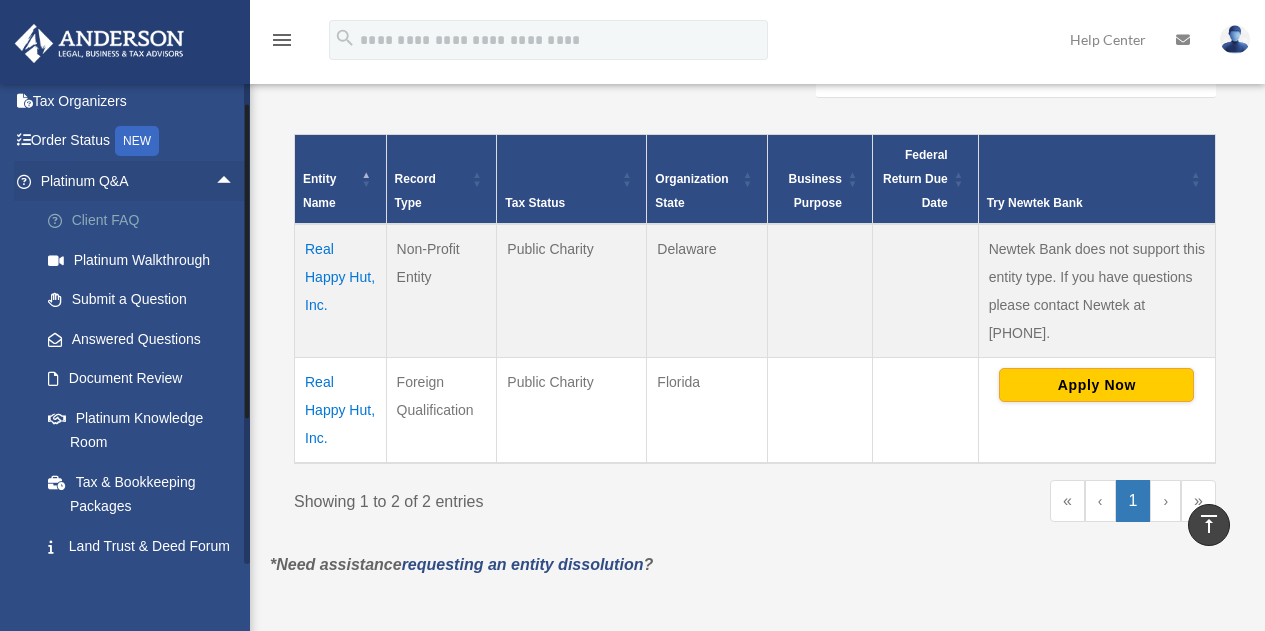 click on "Client FAQ" at bounding box center [146, 221] 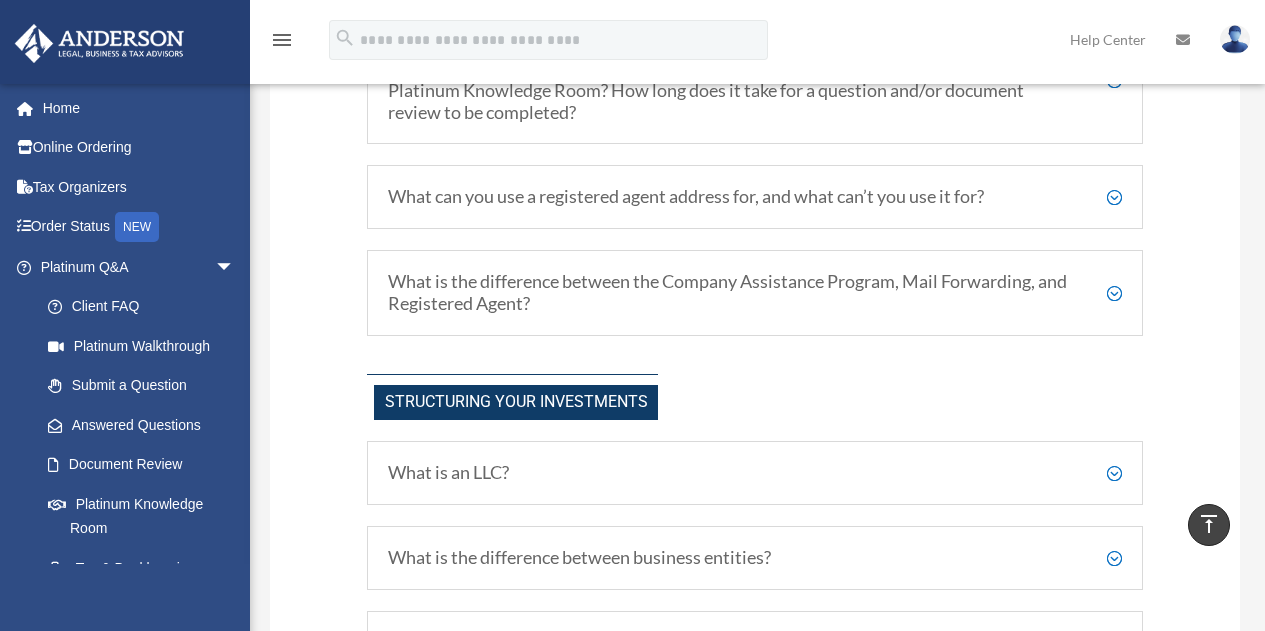 scroll, scrollTop: 645, scrollLeft: 0, axis: vertical 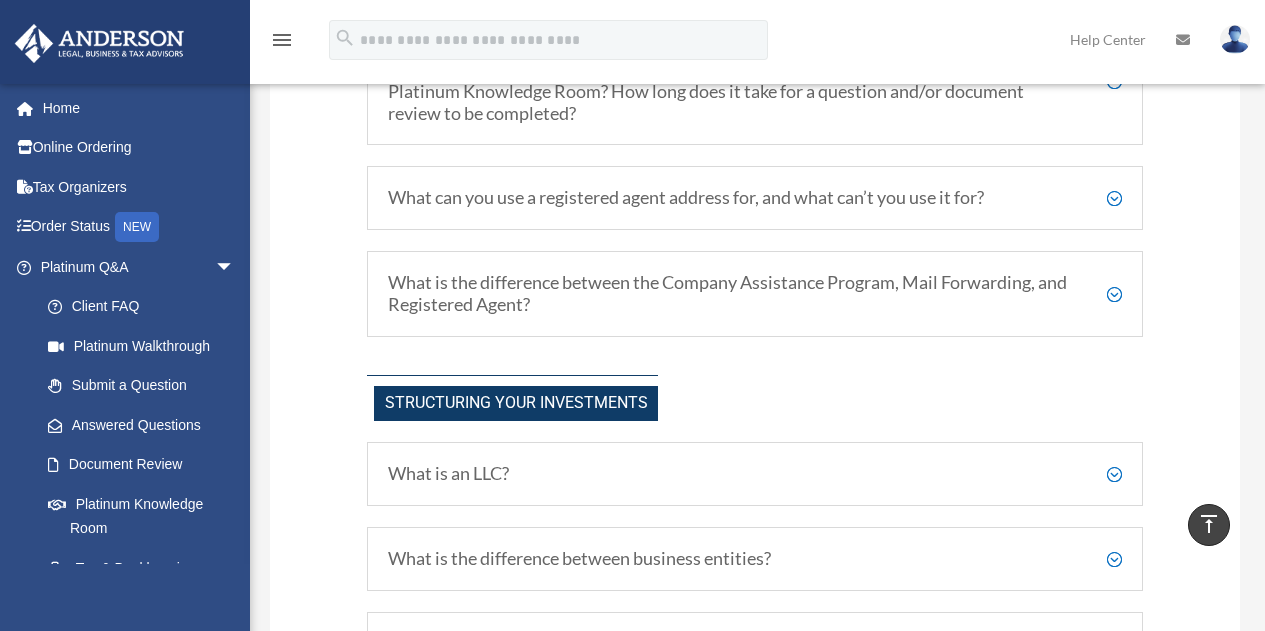 click on "What can you use a registered agent address for, and what can’t you use it for?" at bounding box center (755, 198) 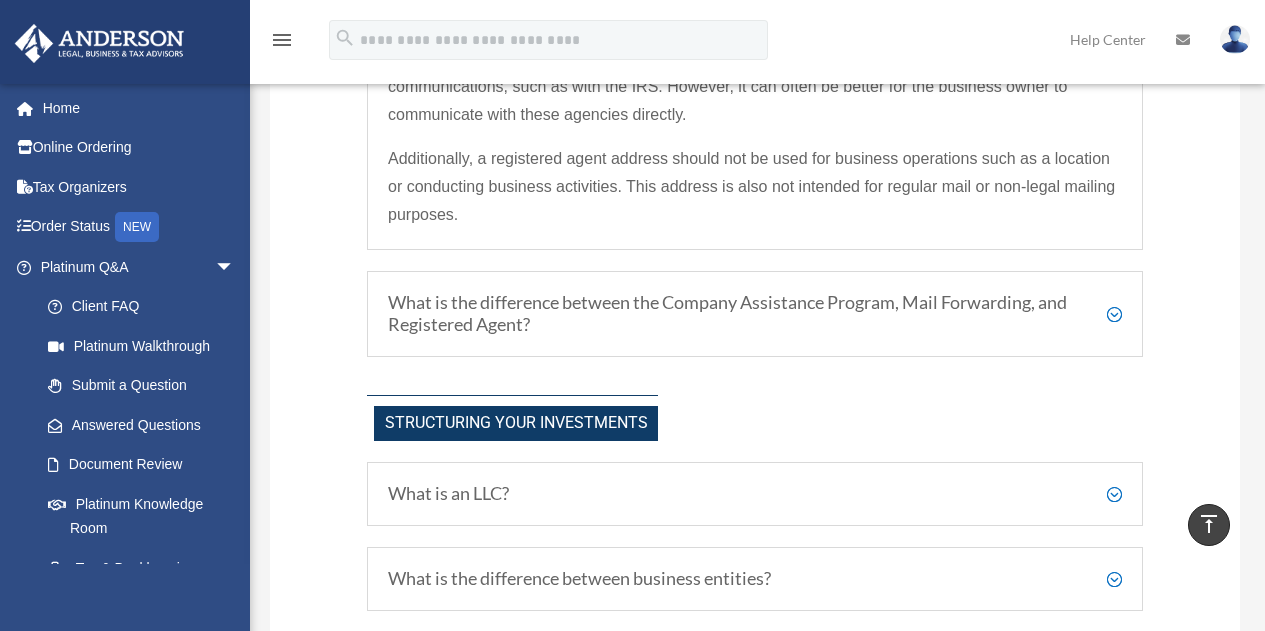 scroll, scrollTop: 914, scrollLeft: 0, axis: vertical 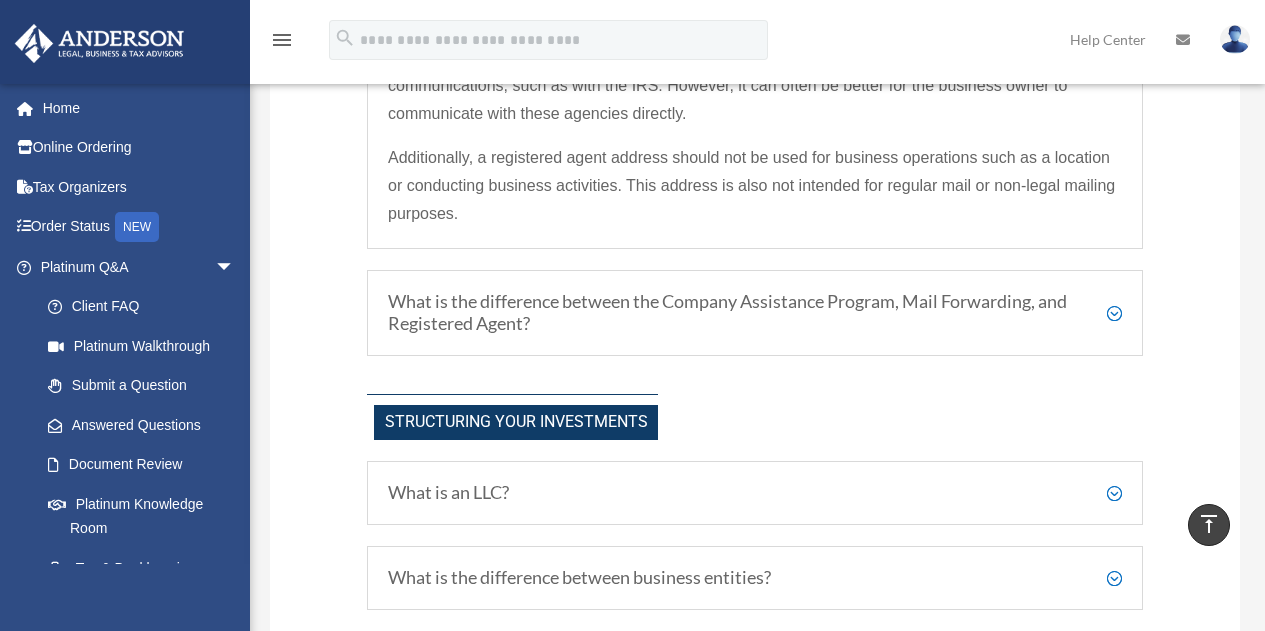 click on "What is the difference between the Company Assistance Program, Mail Forwarding, and Registered Agent?" at bounding box center (755, 312) 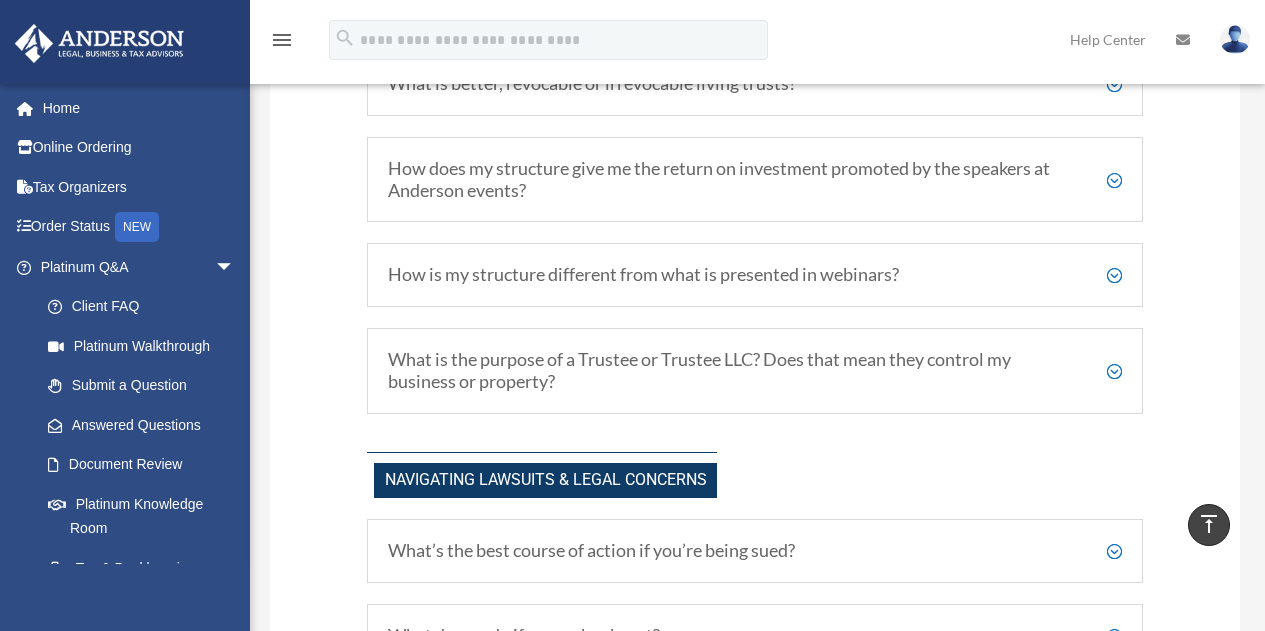scroll, scrollTop: 1598, scrollLeft: 0, axis: vertical 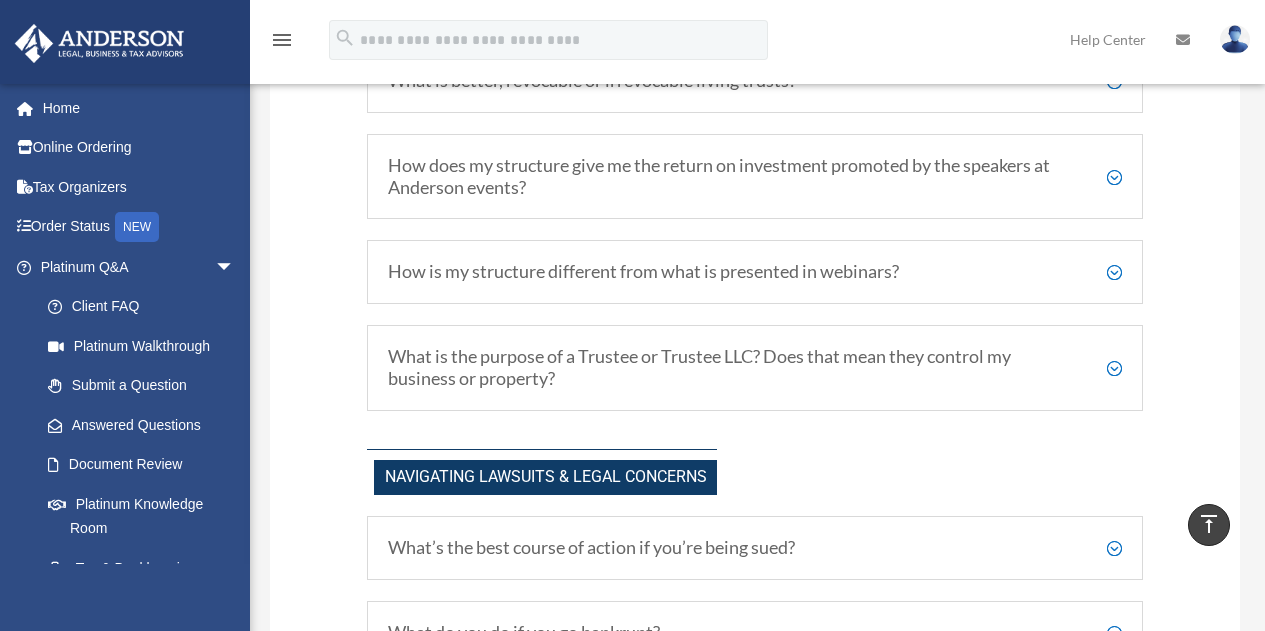 click on "How is my structure different from what is presented in webinars?" at bounding box center (755, 272) 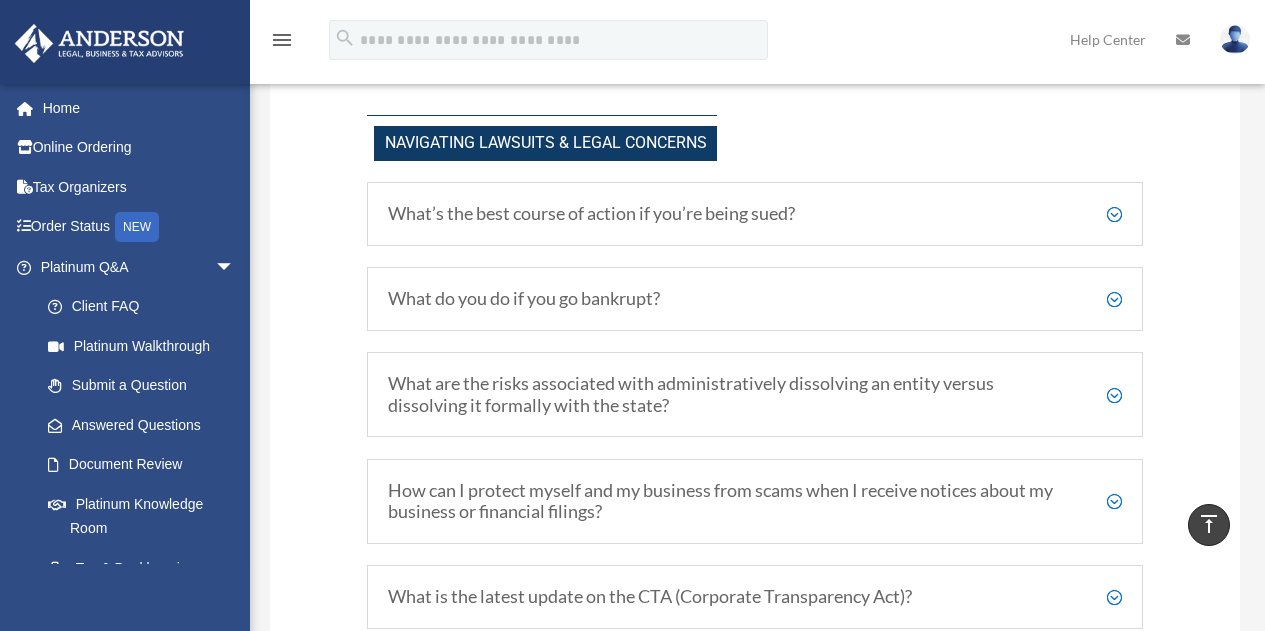 scroll, scrollTop: 2193, scrollLeft: 0, axis: vertical 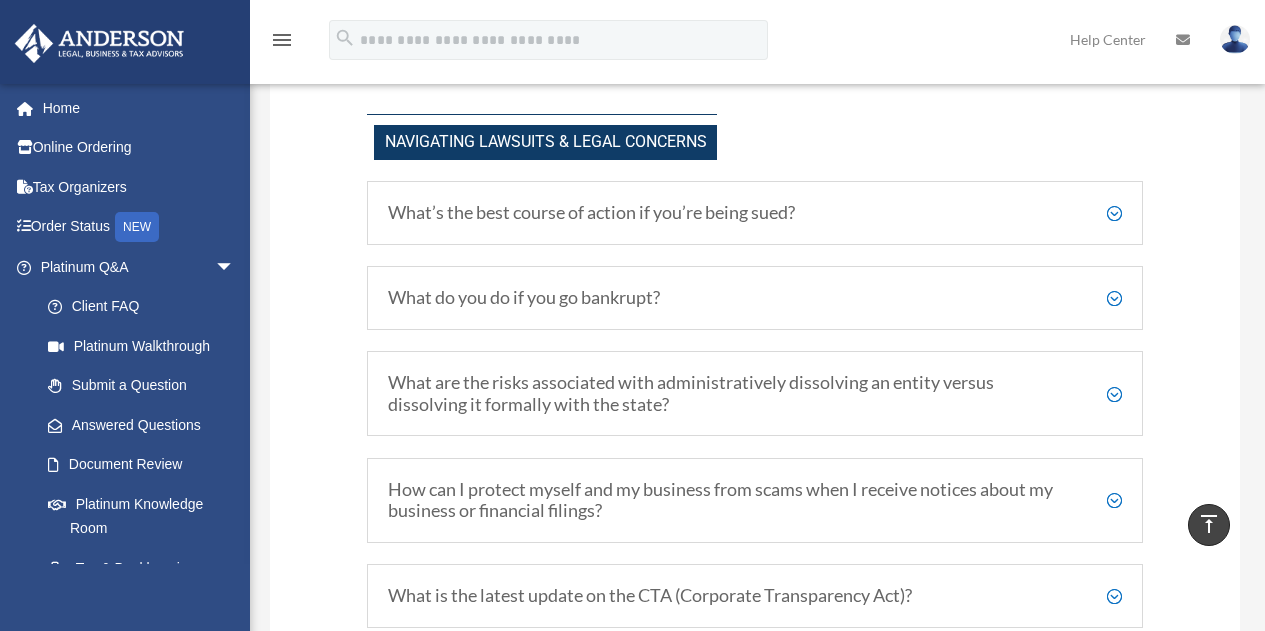 click on "What’s the best course of action if you’re being sued?" at bounding box center (755, 213) 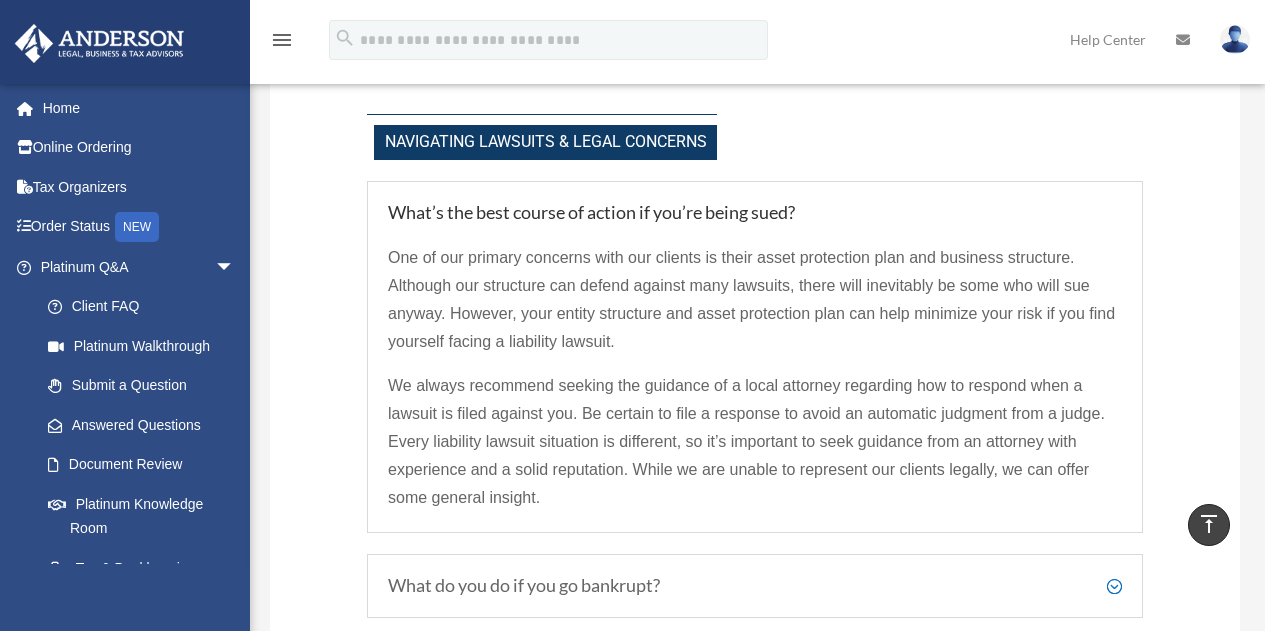 click on "What’s the best course of action if you’re being sued?" at bounding box center (755, 213) 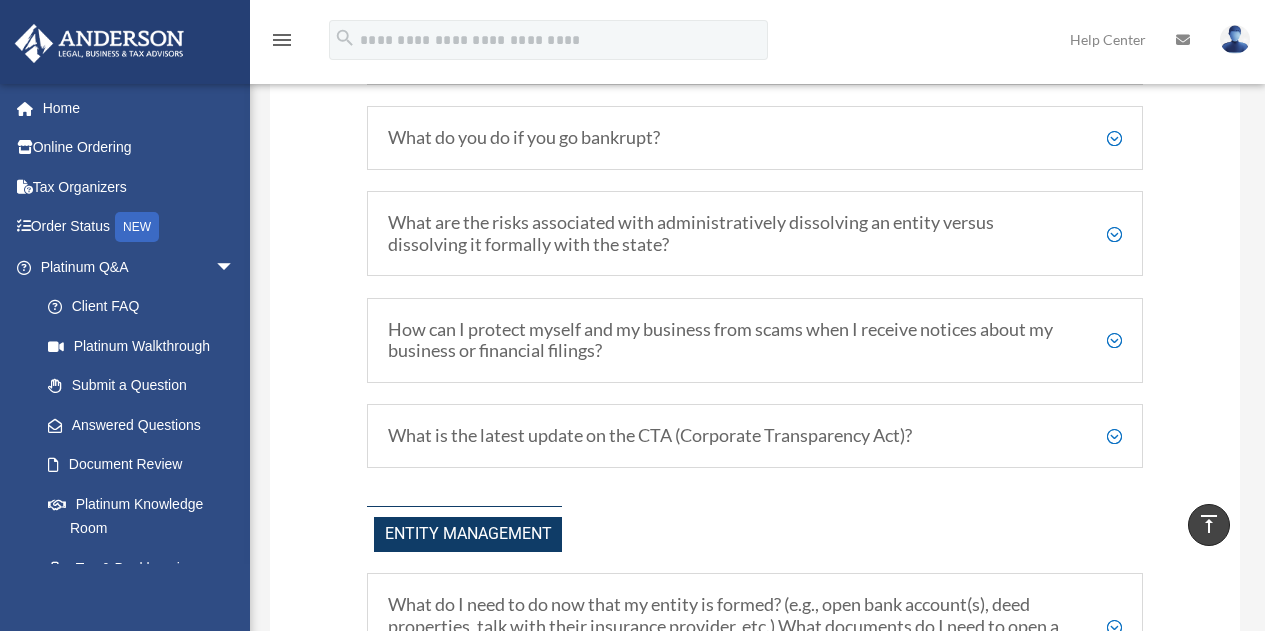 scroll, scrollTop: 2642, scrollLeft: 0, axis: vertical 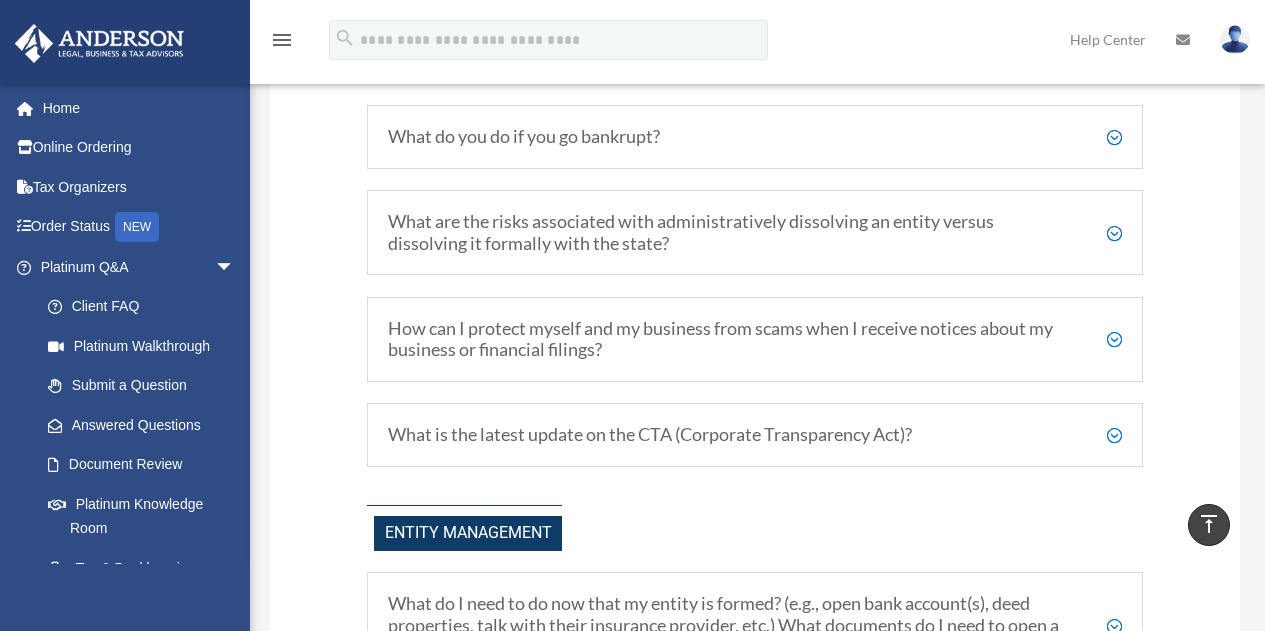click on "What do you do if you go bankrupt?" at bounding box center (755, 137) 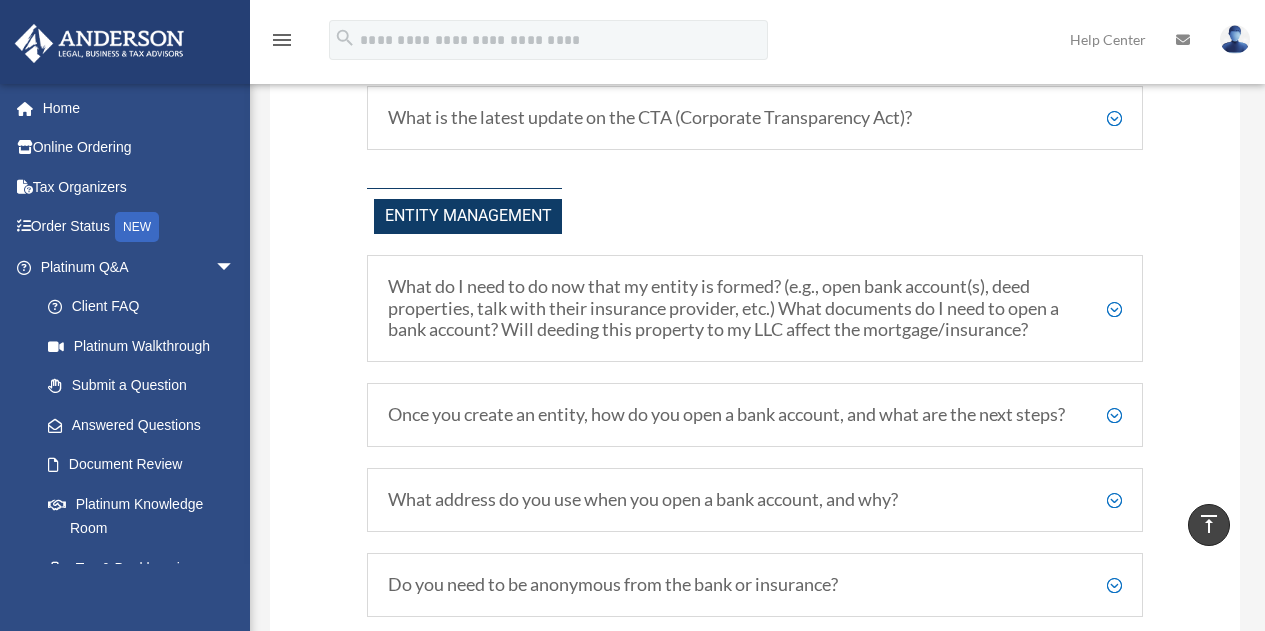 scroll, scrollTop: 2876, scrollLeft: 0, axis: vertical 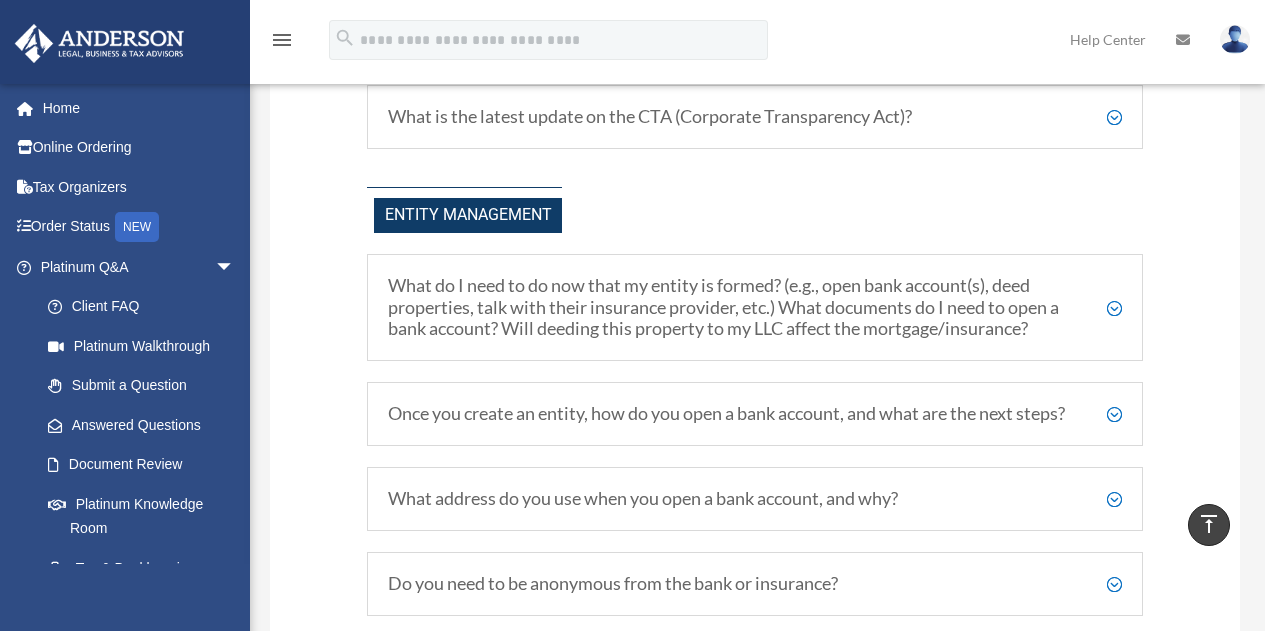 click on "What do I need to do now that my entity is formed? (e.g., open bank account(s), deed properties, talk with their insurance provider, etc.) What documents do I need to open a bank account? Will deeding this property to my LLC affect the mortgage/insurance?" at bounding box center (755, 307) 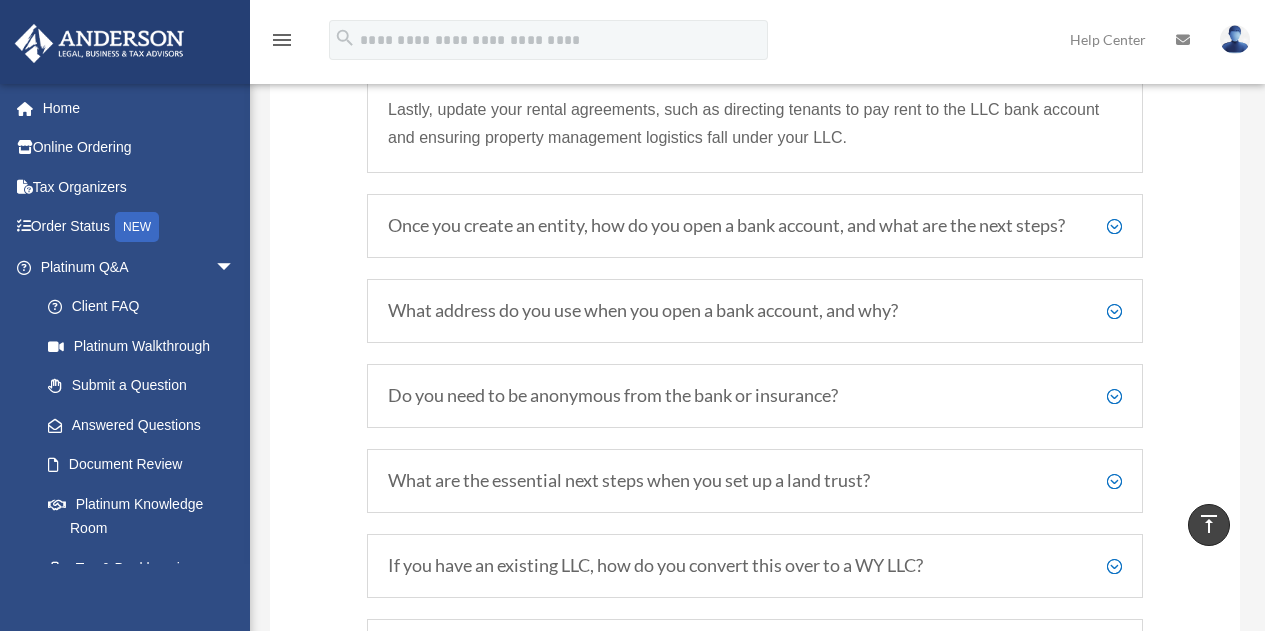 scroll, scrollTop: 3357, scrollLeft: 0, axis: vertical 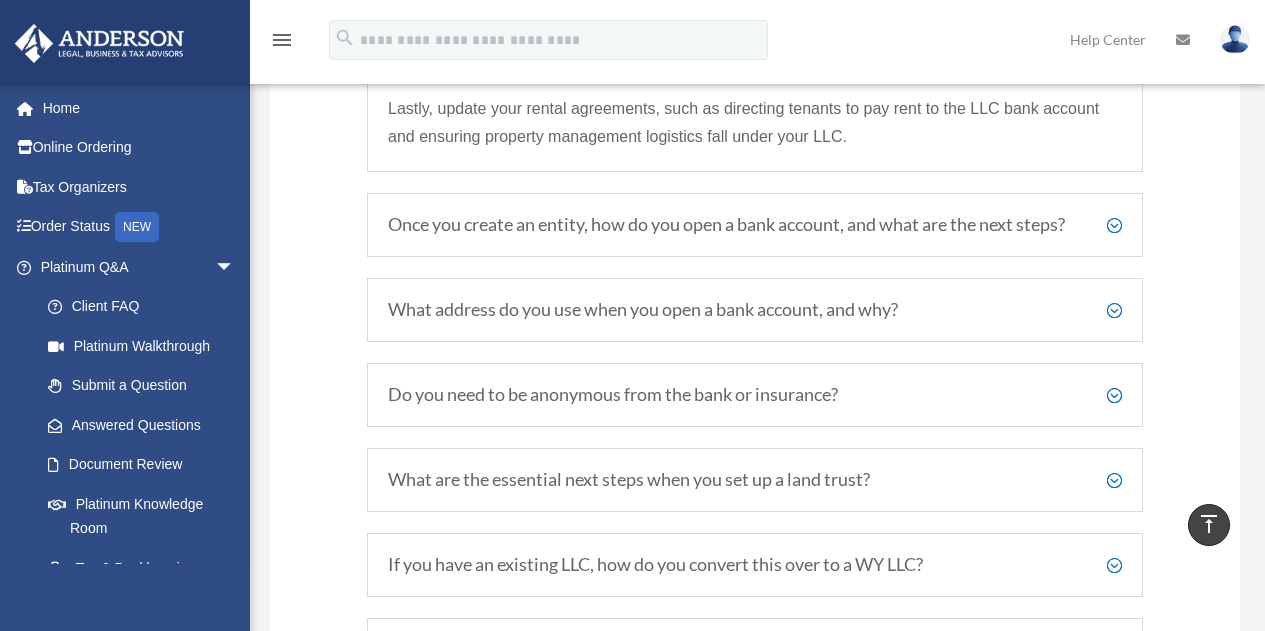 click on "Once you create an entity, how do you open a bank account, and what are the next steps?" at bounding box center (755, 225) 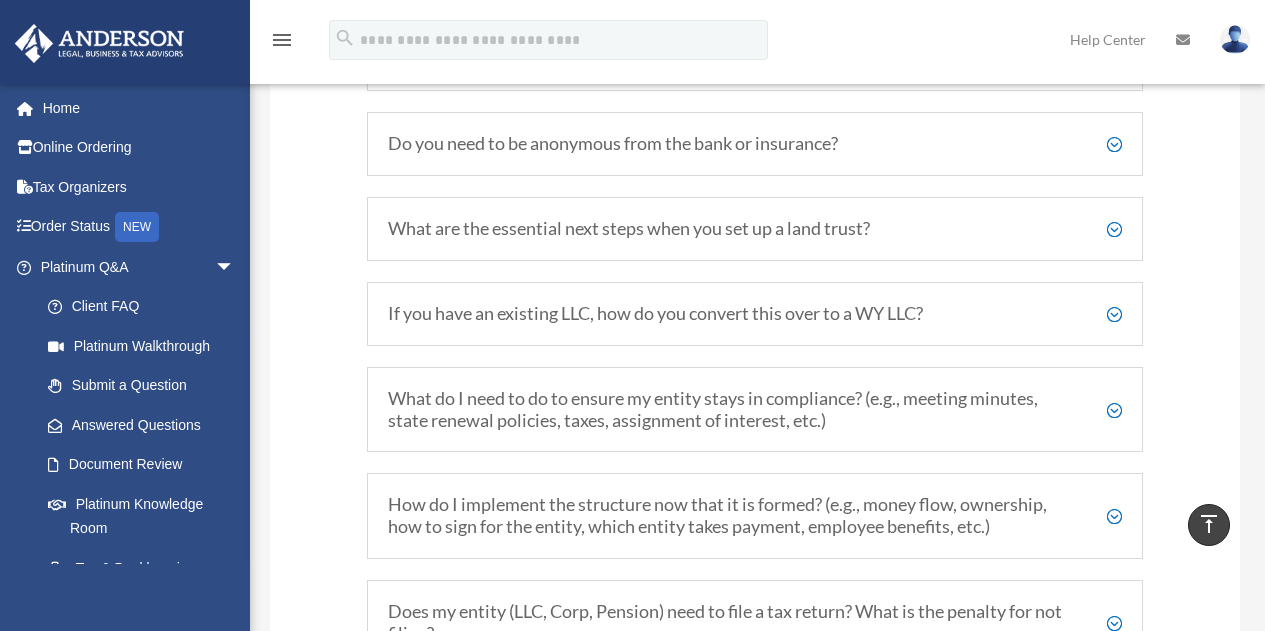 scroll, scrollTop: 3517, scrollLeft: 0, axis: vertical 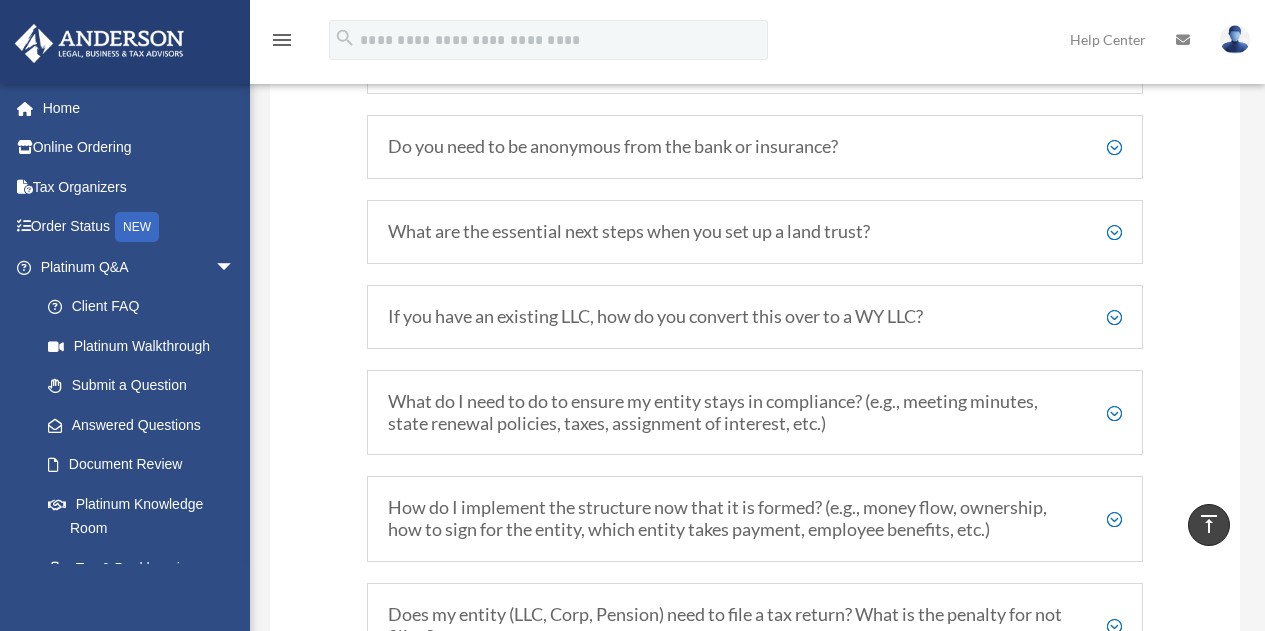 click on "Do you need to be anonymous from the bank or insurance?" at bounding box center (755, 147) 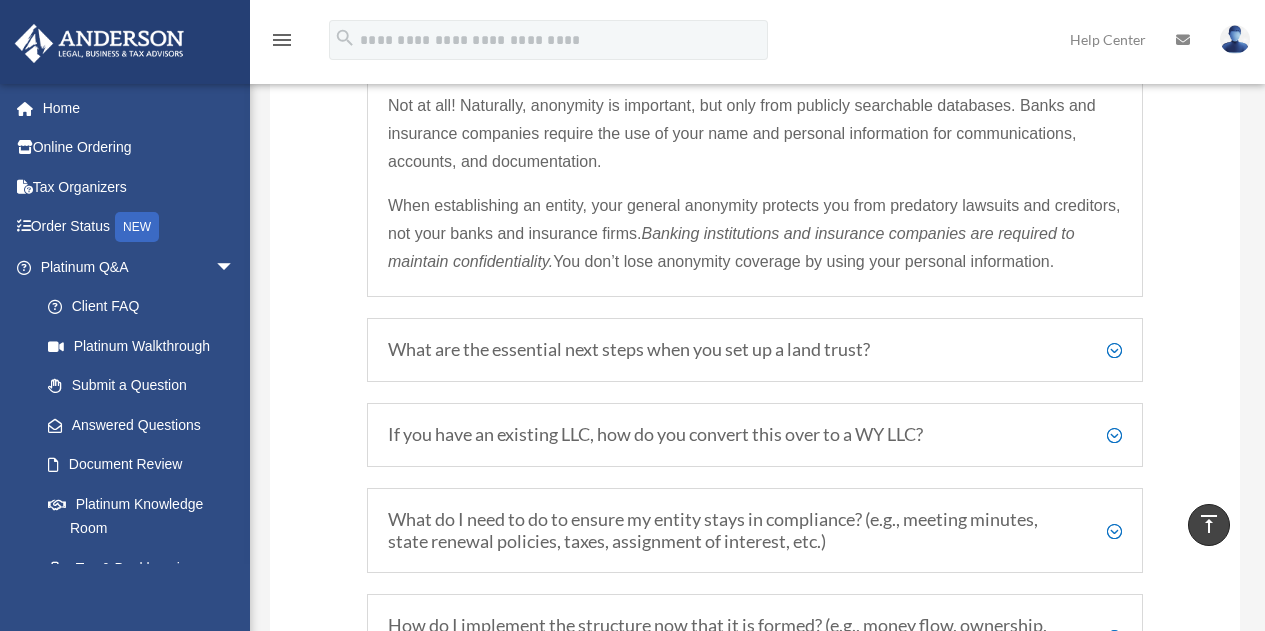 click on "Not at all! Naturally, anonymity is important, but only from publicly searchable databases. Banks and insurance companies require the use of your name and personal information for communications, accounts, and documentation." at bounding box center [742, 133] 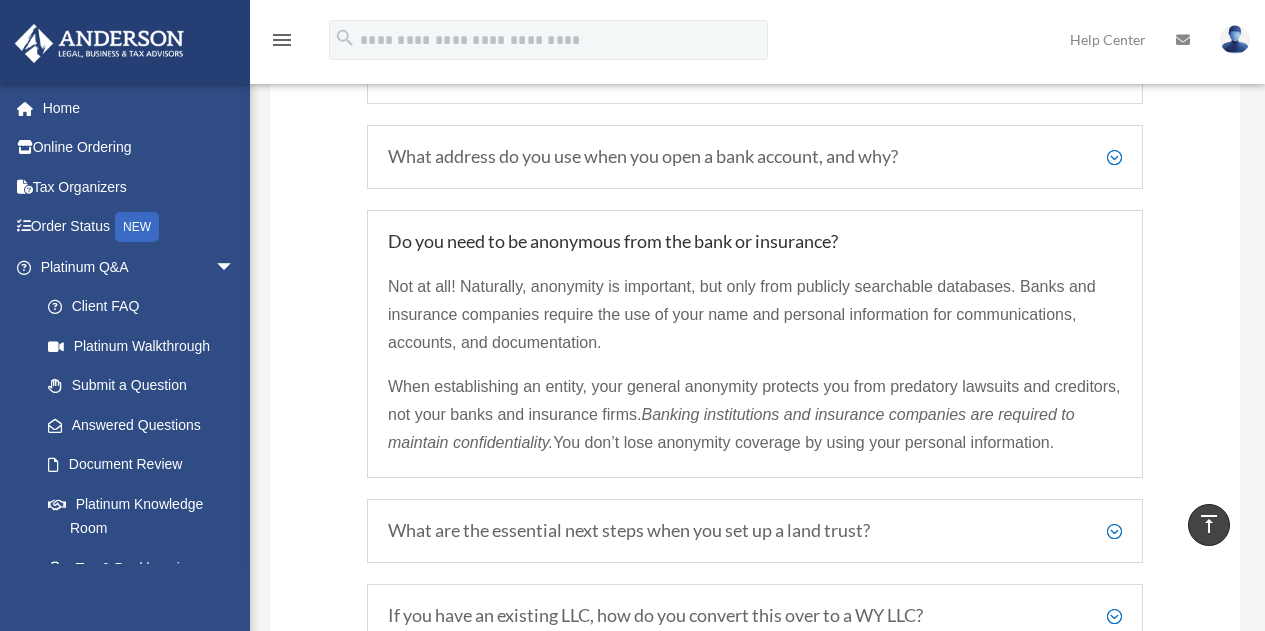 scroll, scrollTop: 3158, scrollLeft: 0, axis: vertical 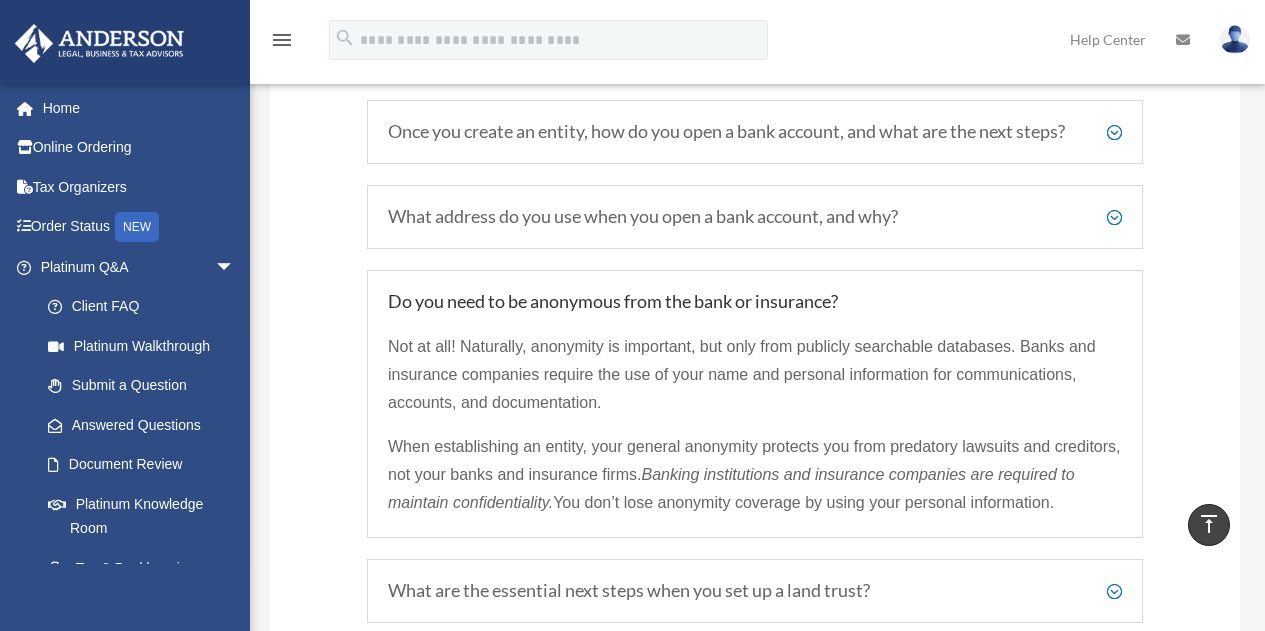click on "What address do you use when you open a bank account, and why?" at bounding box center [755, 217] 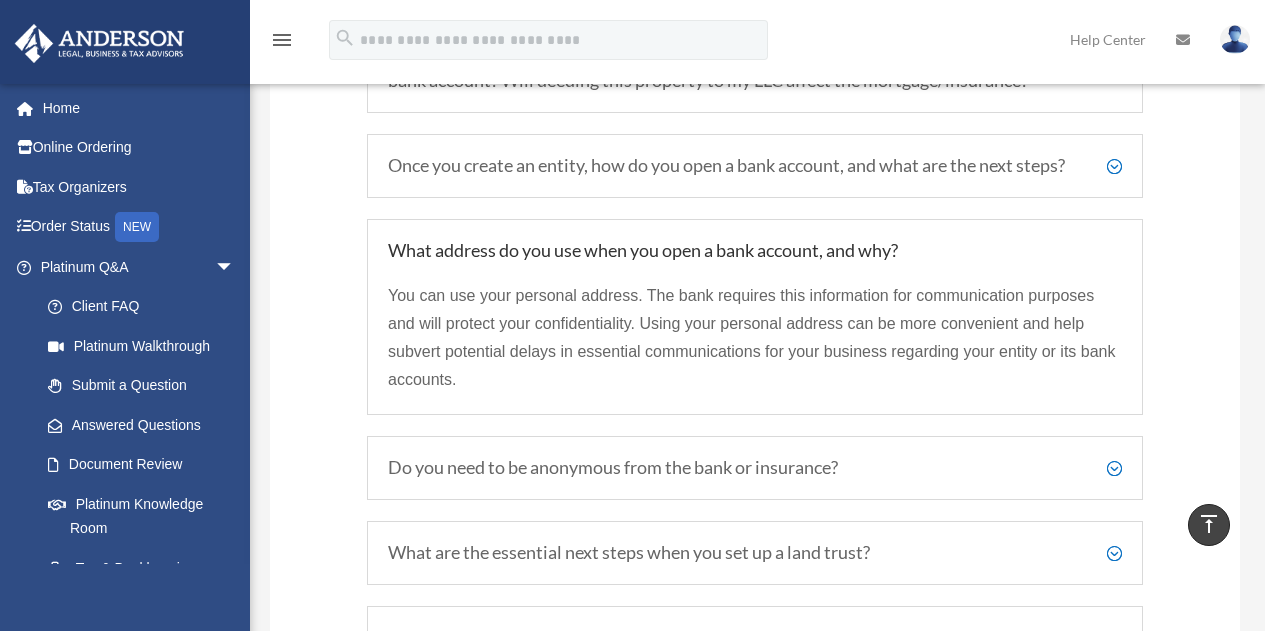 scroll, scrollTop: 3125, scrollLeft: 0, axis: vertical 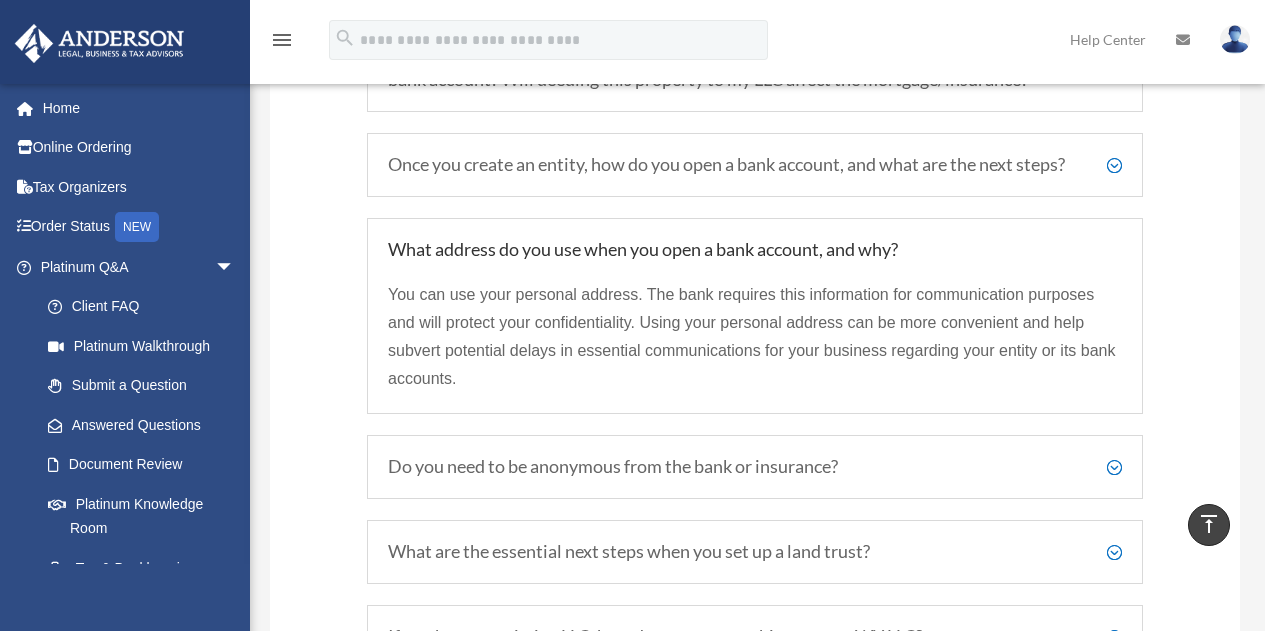 click on "Once you create an entity, how do you open a bank account, and what are the next steps?" at bounding box center (755, 165) 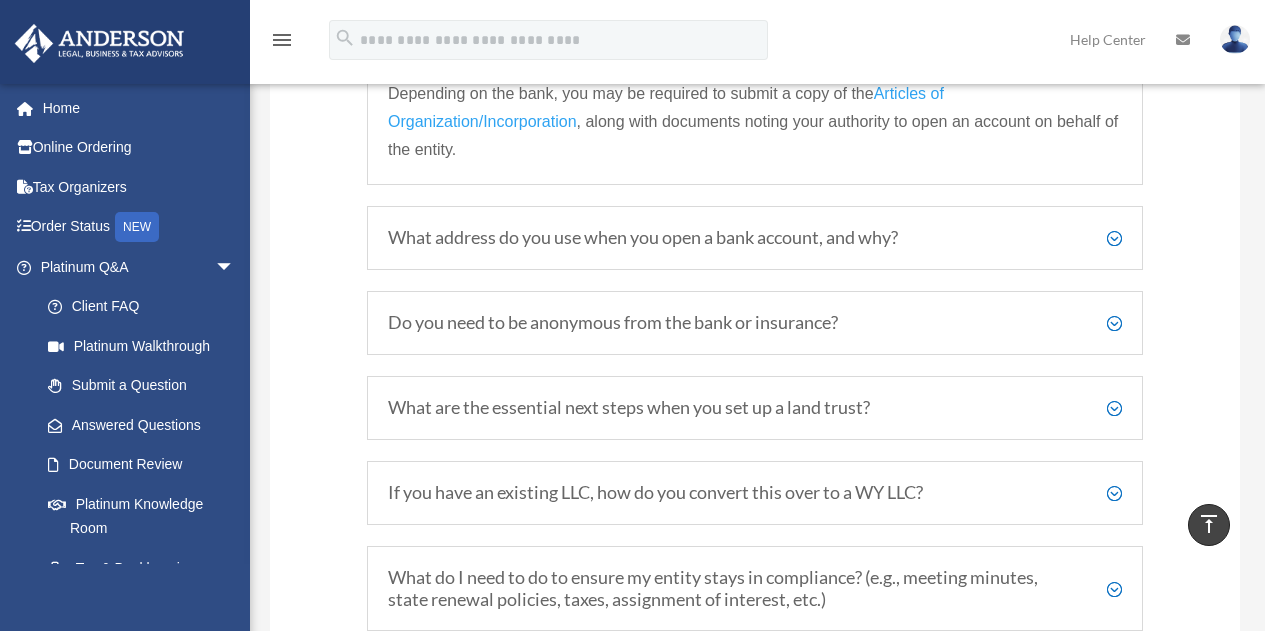 scroll, scrollTop: 3342, scrollLeft: 0, axis: vertical 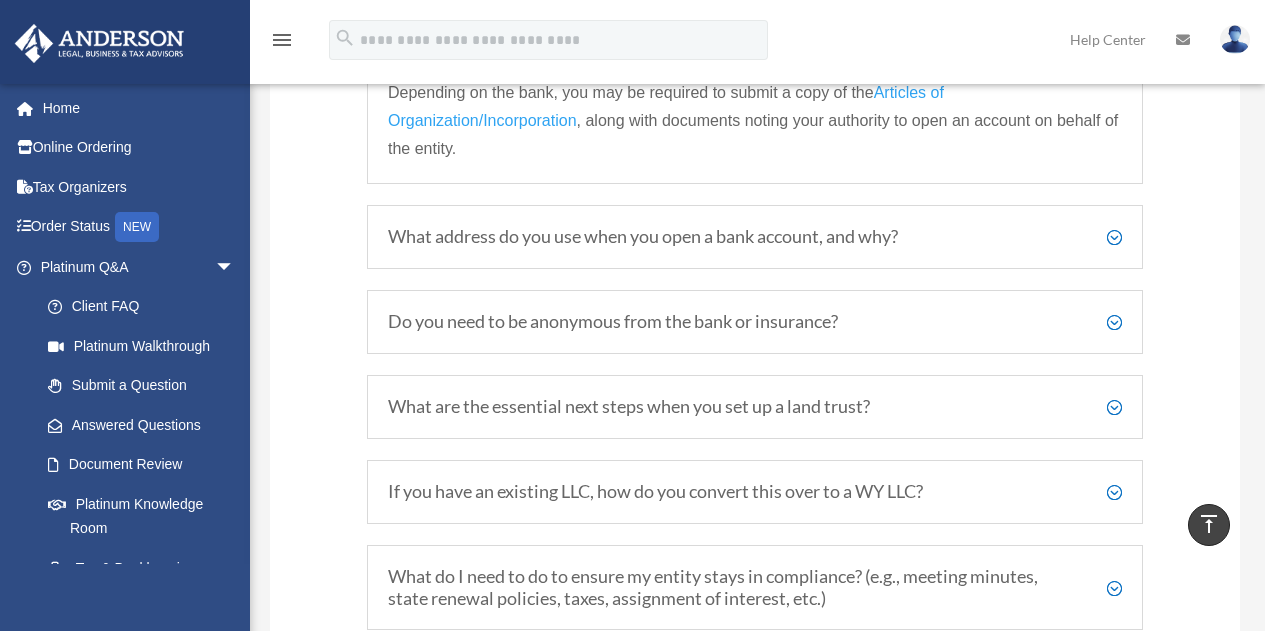 click on "What address do you use when you open a bank account, and why?" at bounding box center [755, 237] 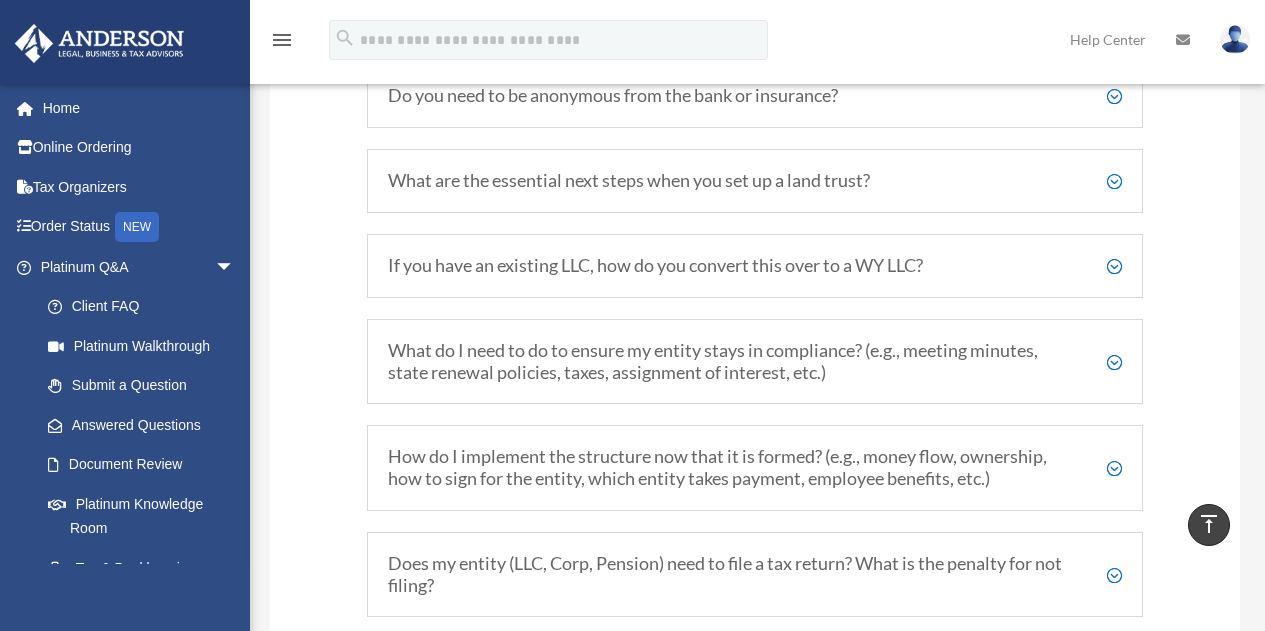 scroll, scrollTop: 3497, scrollLeft: 0, axis: vertical 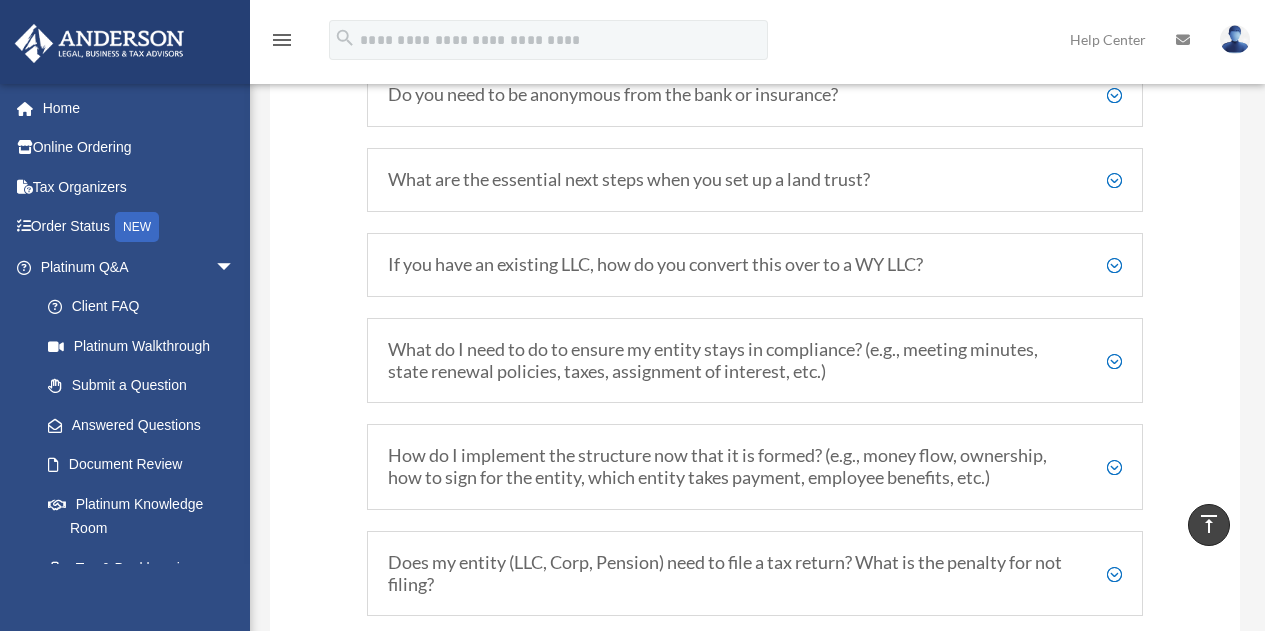 click on "What are the essential next steps when you set up a land trust?" at bounding box center (755, 180) 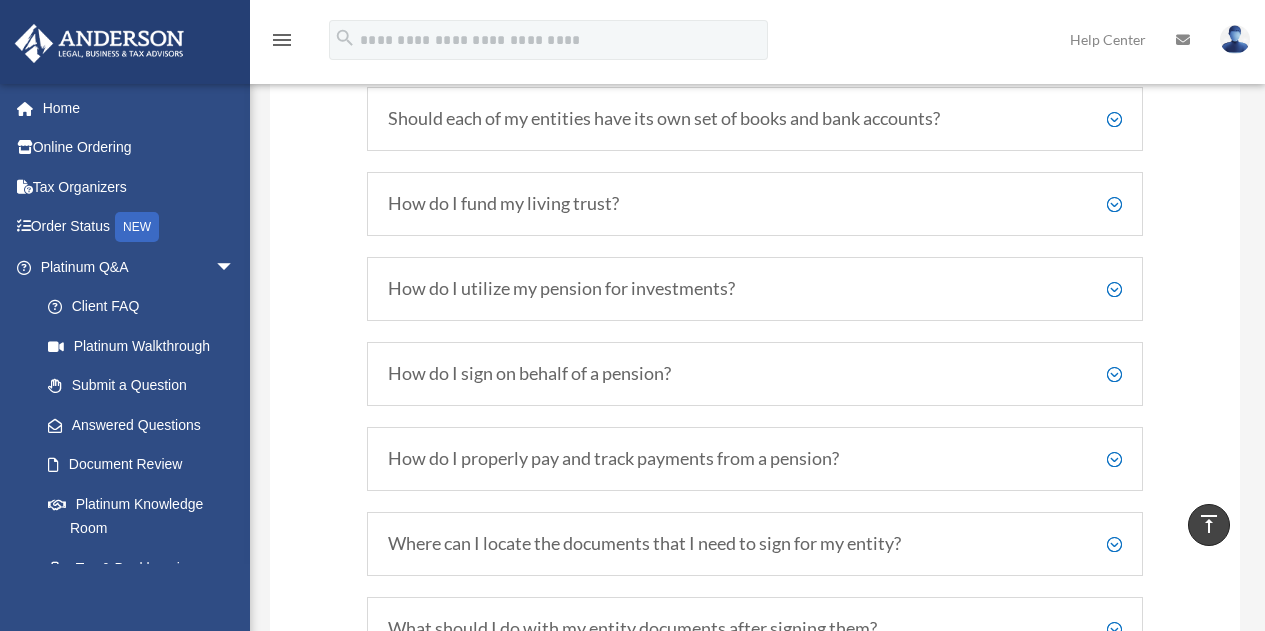 scroll, scrollTop: 4224, scrollLeft: 0, axis: vertical 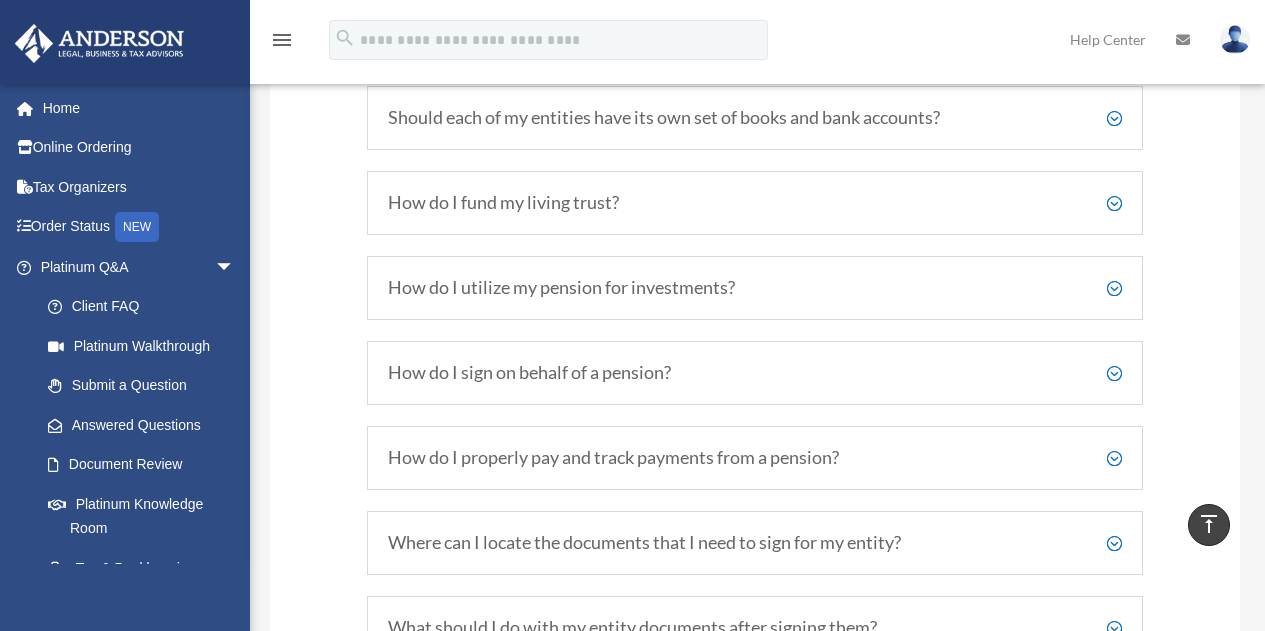 click on "How do I fund my living trust?" at bounding box center (755, 203) 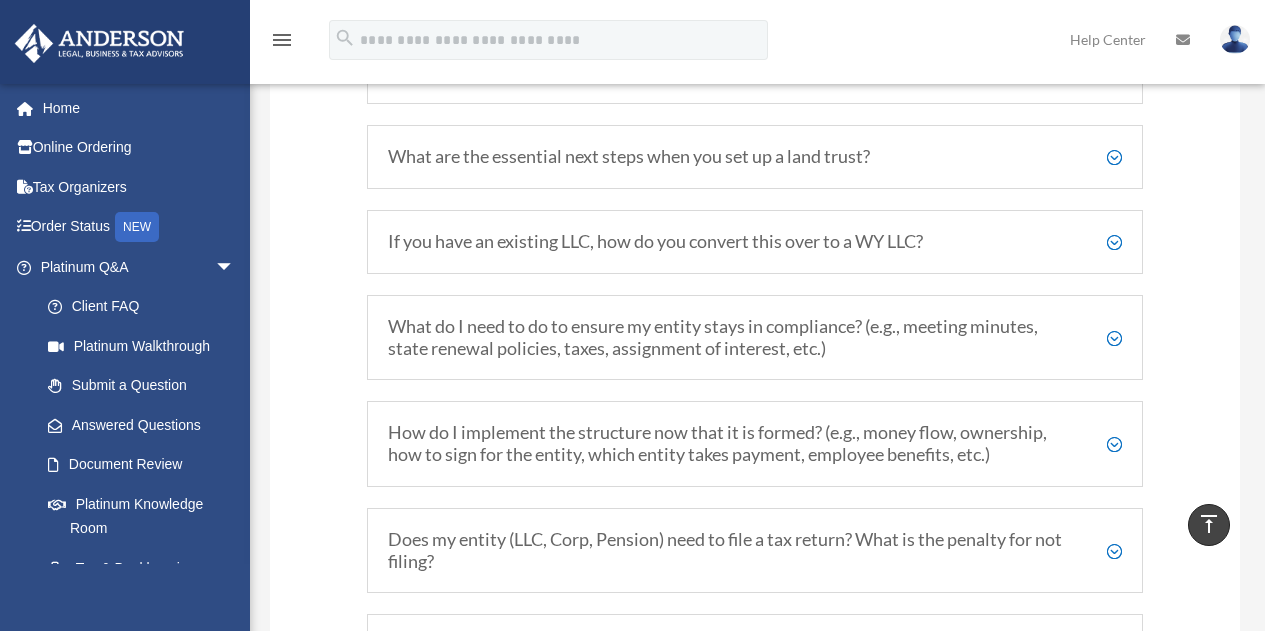 scroll, scrollTop: 3354, scrollLeft: 0, axis: vertical 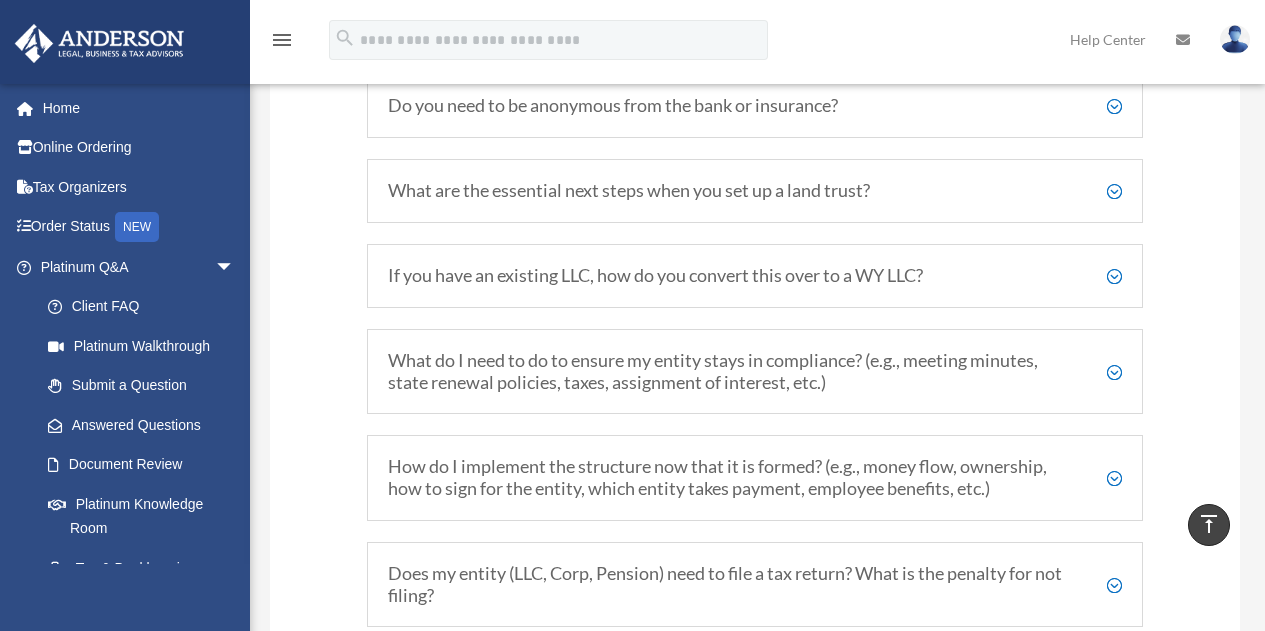 click on "What are the essential next steps when you set up a land trust?" at bounding box center [755, 191] 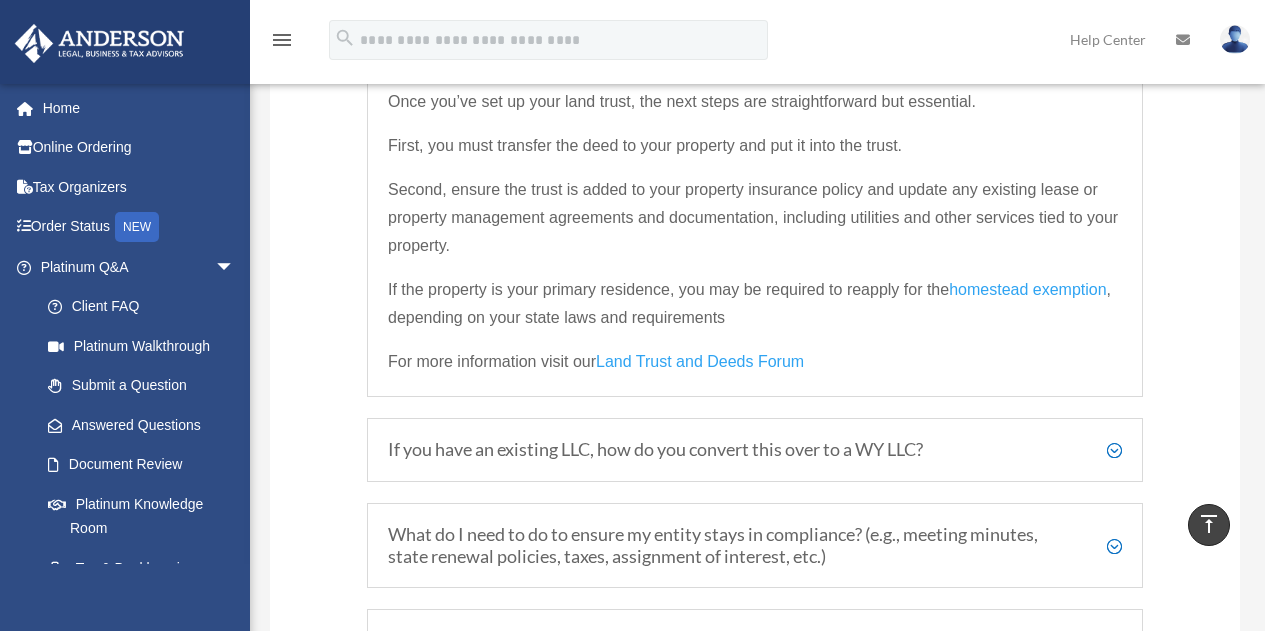 scroll, scrollTop: 3489, scrollLeft: 0, axis: vertical 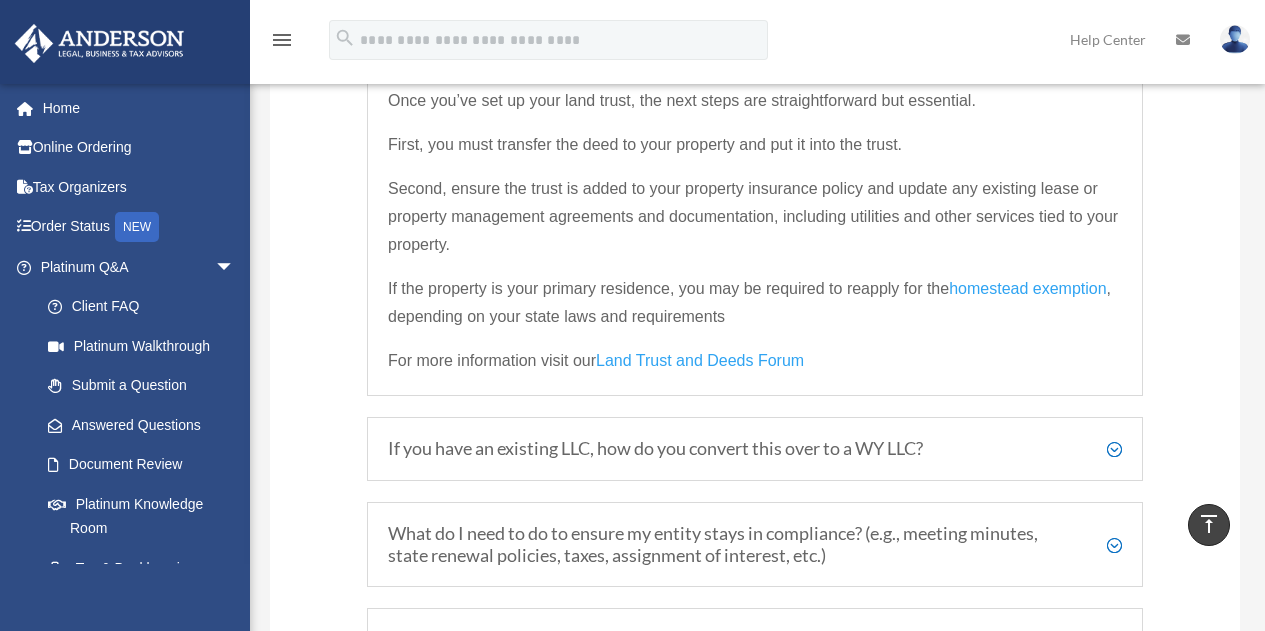click on "homestead exemption" at bounding box center [1027, 288] 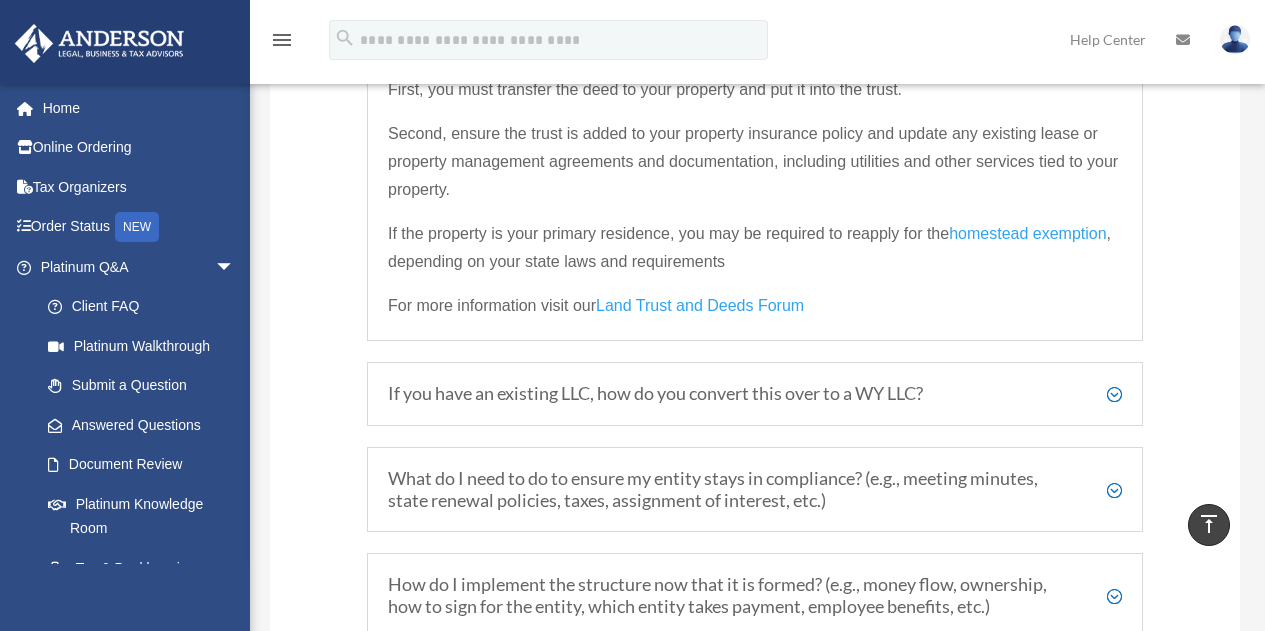 scroll, scrollTop: 3548, scrollLeft: 0, axis: vertical 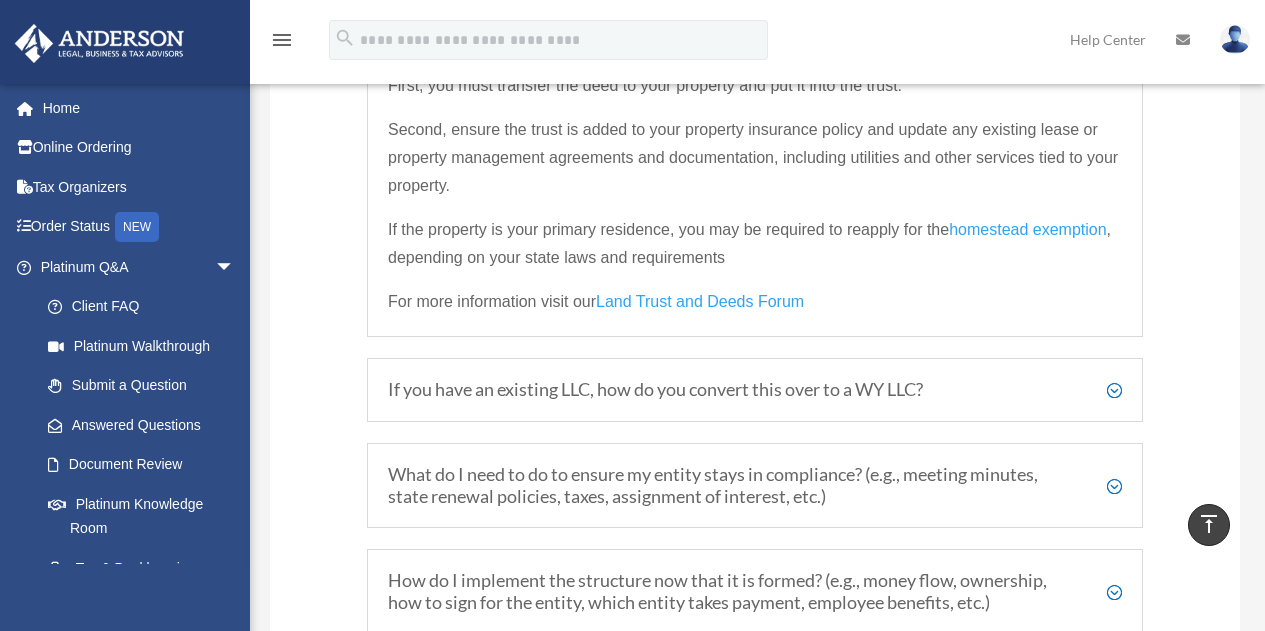 click on "Land Trust and Deeds Forum" at bounding box center (700, 306) 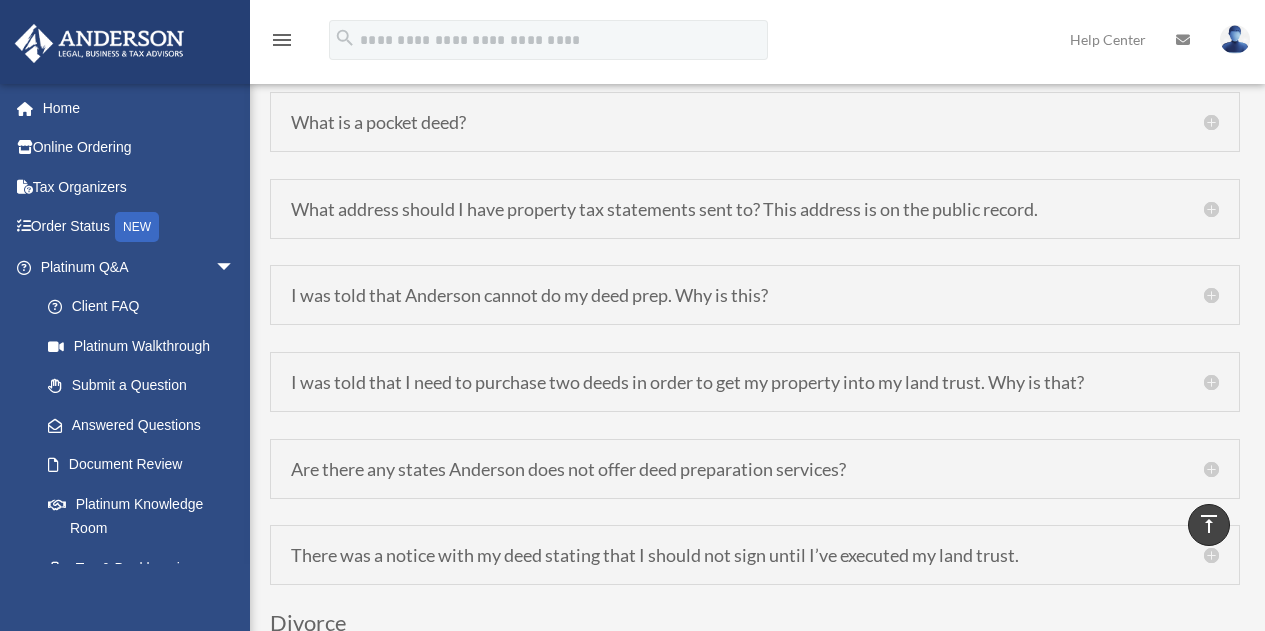 scroll, scrollTop: 3217, scrollLeft: 0, axis: vertical 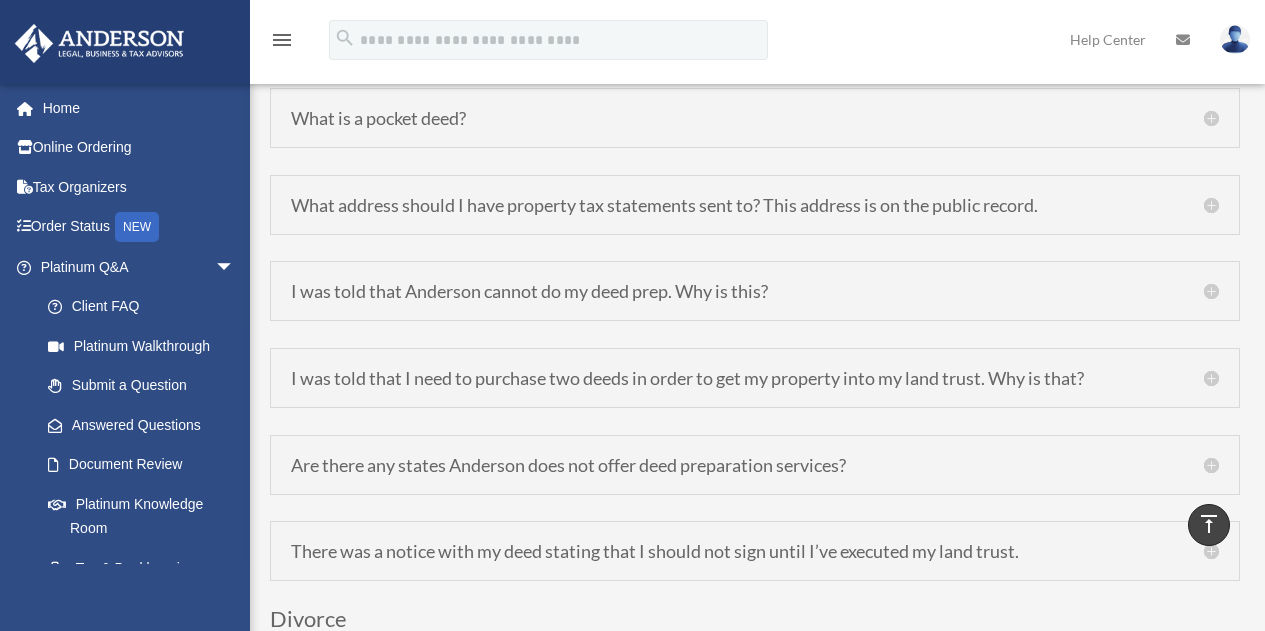click on "What is a pocket deed?" at bounding box center (755, 118) 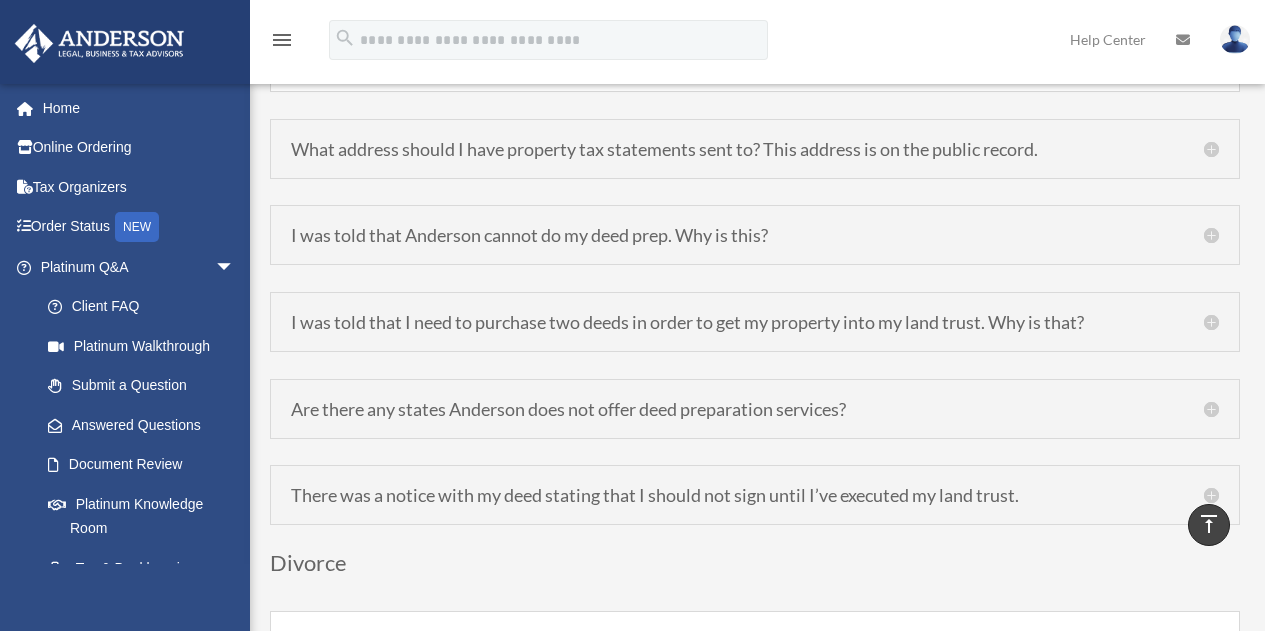 scroll, scrollTop: 2914, scrollLeft: 0, axis: vertical 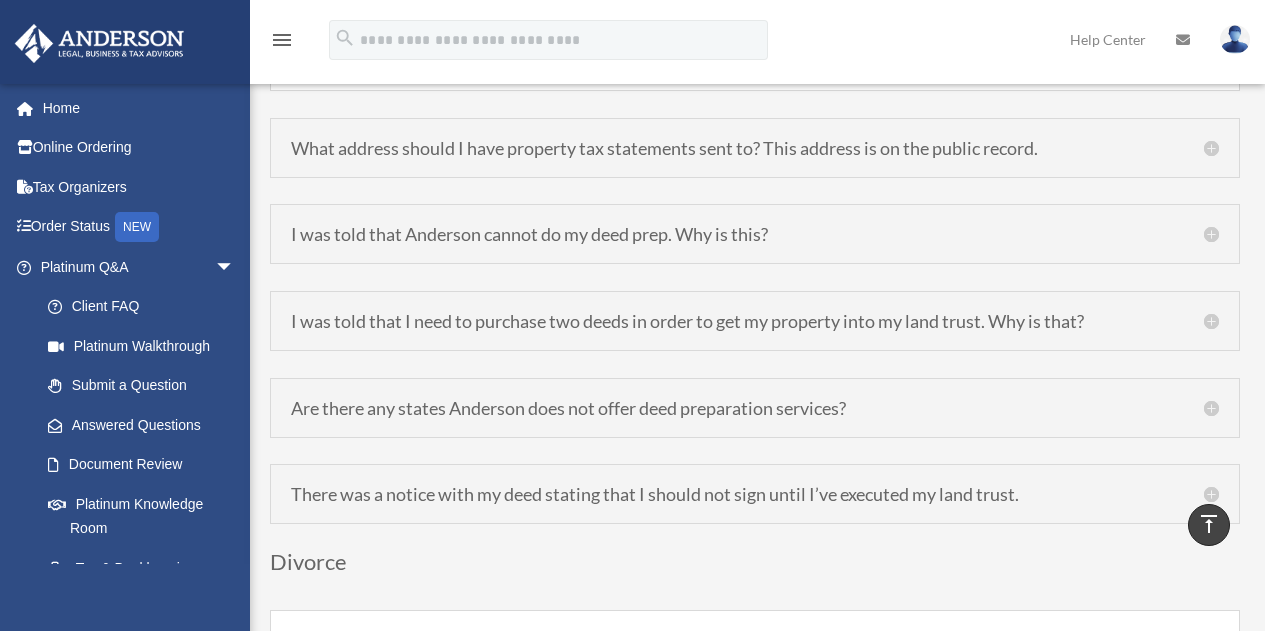 click on "What address should I have property tax statements sent to? This address is on the public record." at bounding box center (755, 148) 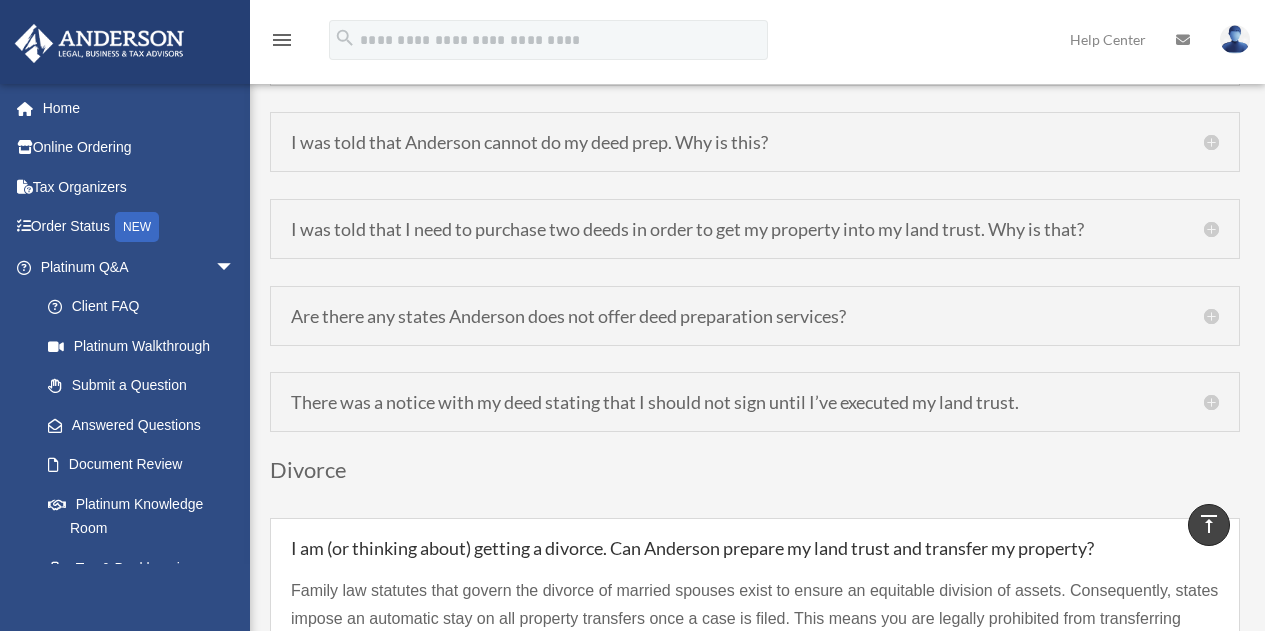 scroll, scrollTop: 3203, scrollLeft: 0, axis: vertical 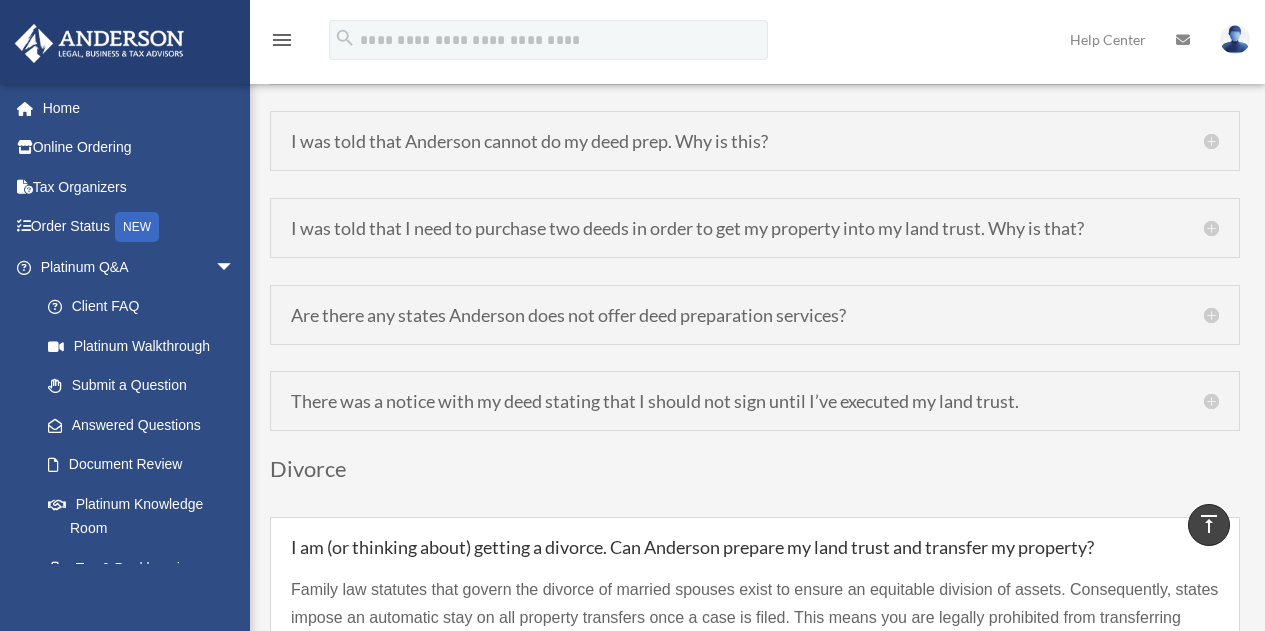 click on "I was told that Anderson cannot do my deed prep.  Why is this?" at bounding box center (755, 141) 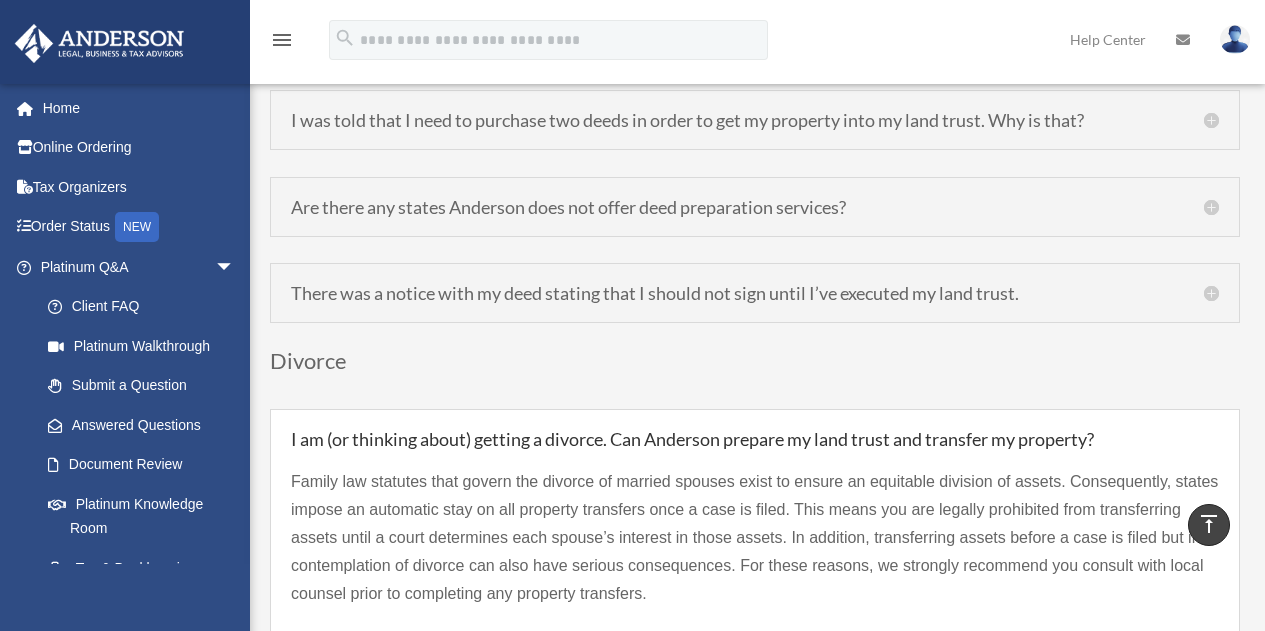 scroll, scrollTop: 3377, scrollLeft: 0, axis: vertical 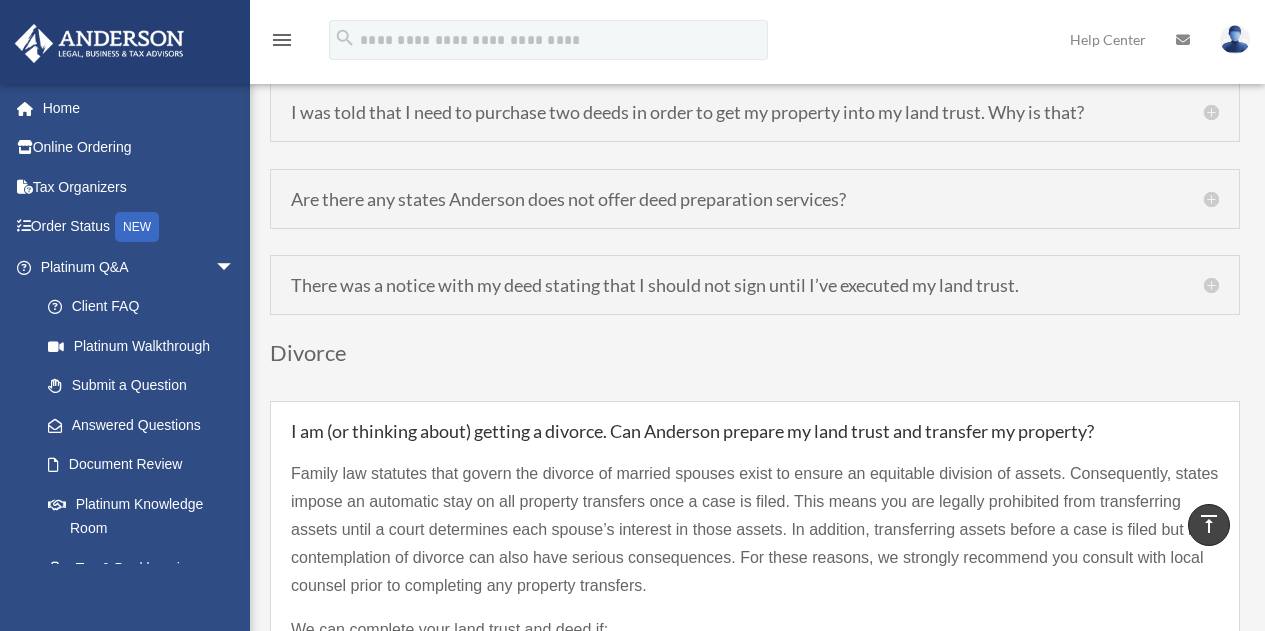 click on "I was told that I need to purchase two deeds in order to get my property into my land trust.  Why is that?" at bounding box center (755, 112) 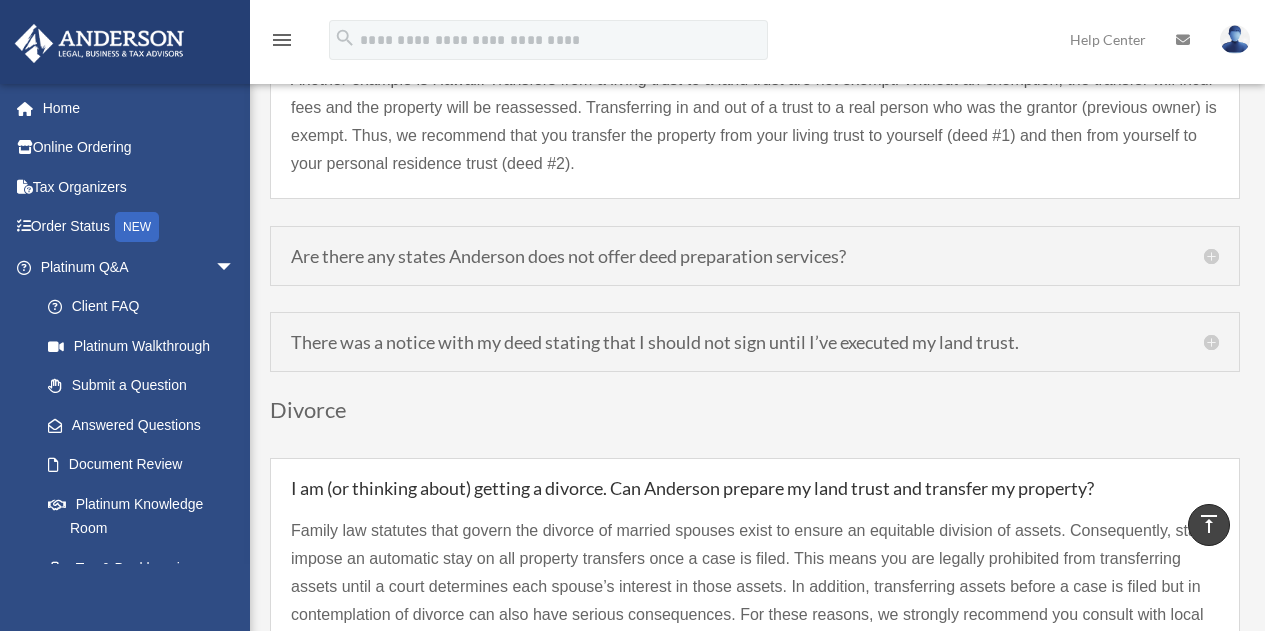 scroll, scrollTop: 3295, scrollLeft: 0, axis: vertical 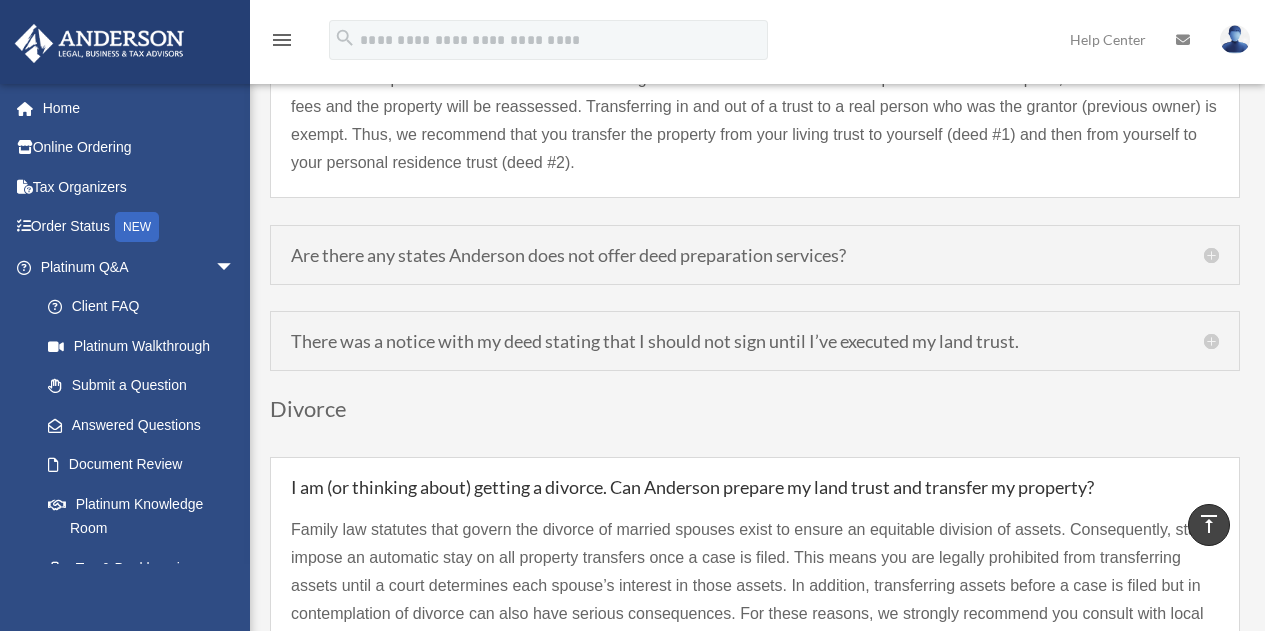 click on "Are there any states Anderson does not offer deed preparation services?" at bounding box center (755, 255) 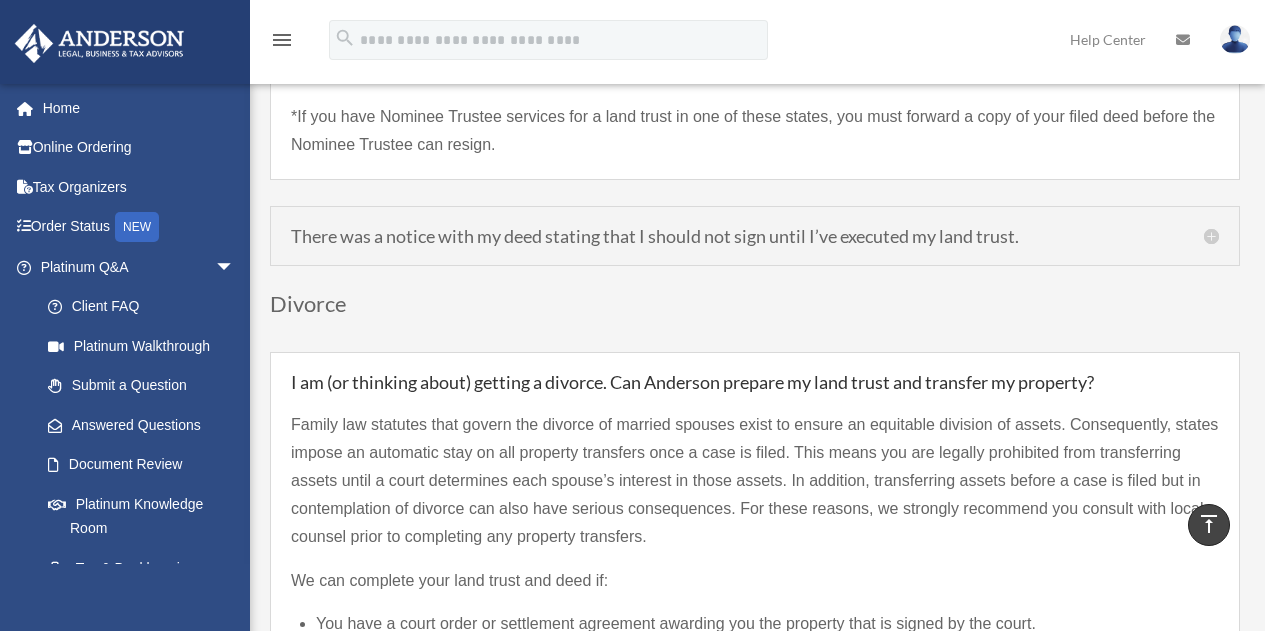 scroll, scrollTop: 3400, scrollLeft: 0, axis: vertical 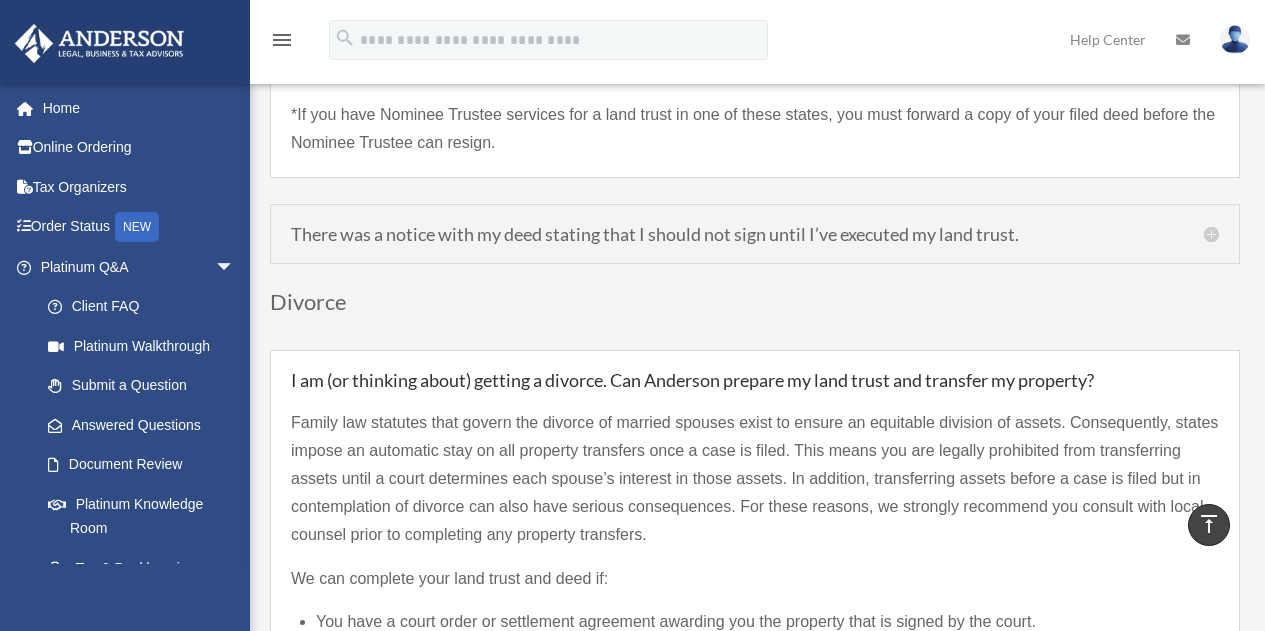 click on "There was a notice with my deed stating that I should not sign until I’ve executed my land trust." at bounding box center [755, 234] 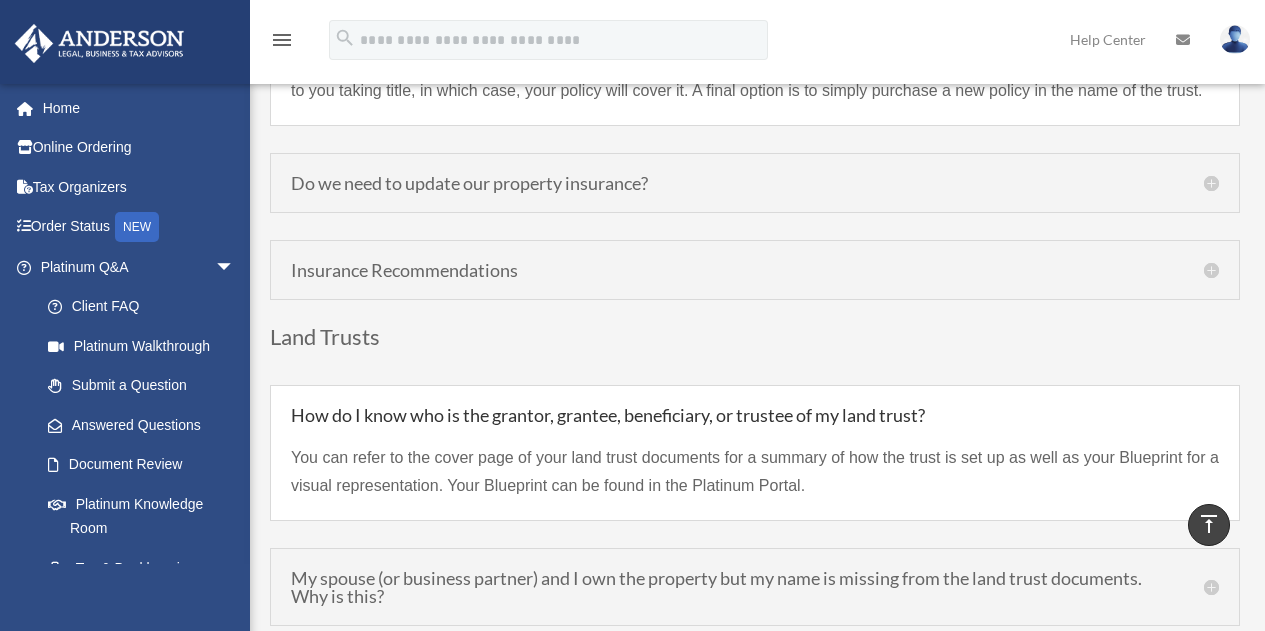 scroll, scrollTop: 4487, scrollLeft: 0, axis: vertical 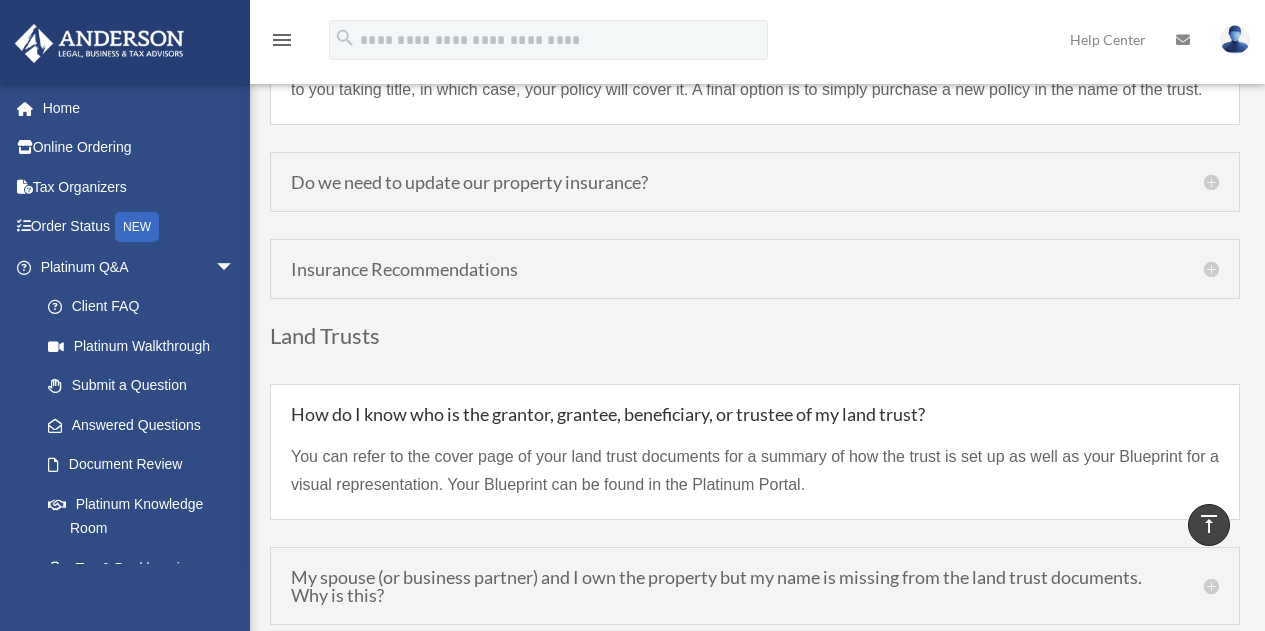 click on "Do we need to update our property insurance?" at bounding box center [755, 182] 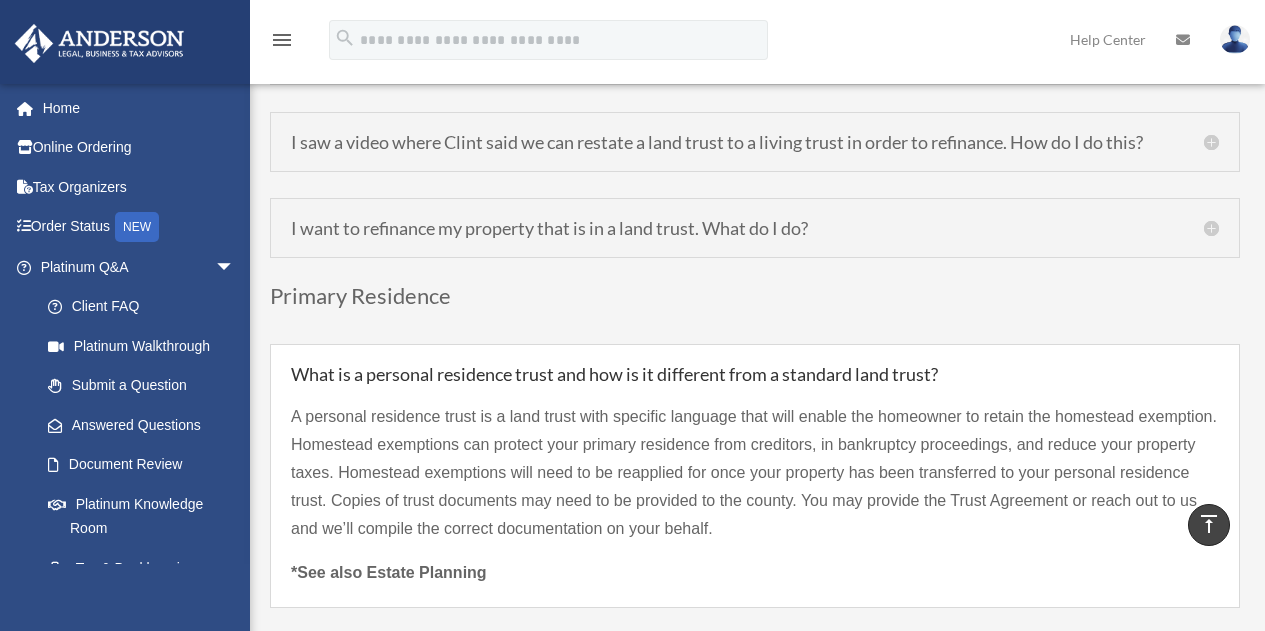 scroll, scrollTop: 5543, scrollLeft: 0, axis: vertical 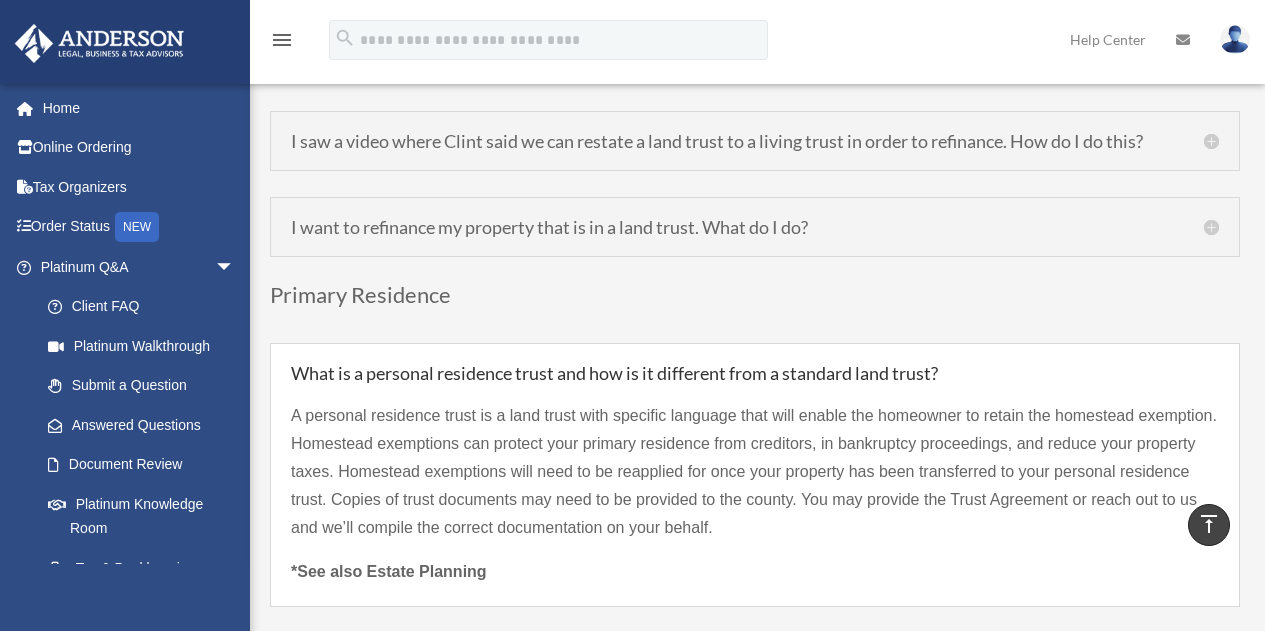 click on "I saw a video where Clint said we can restate a land trust to a living trust in order to refinance.  How do I do this?" at bounding box center (755, 141) 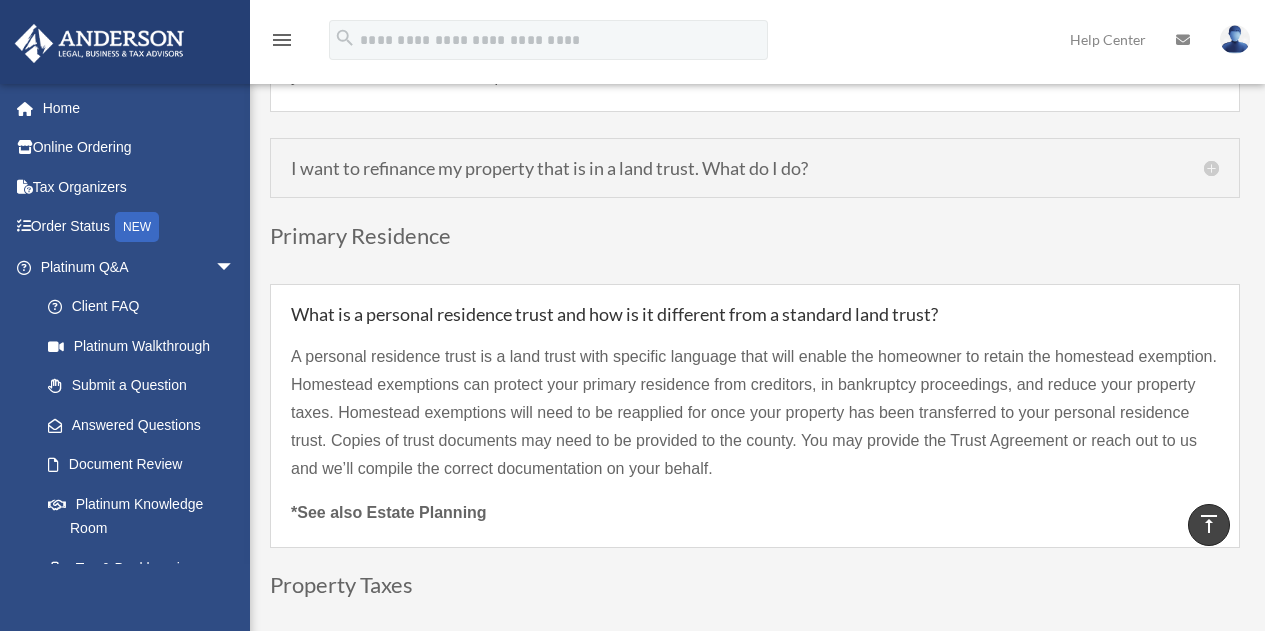 scroll, scrollTop: 5643, scrollLeft: 0, axis: vertical 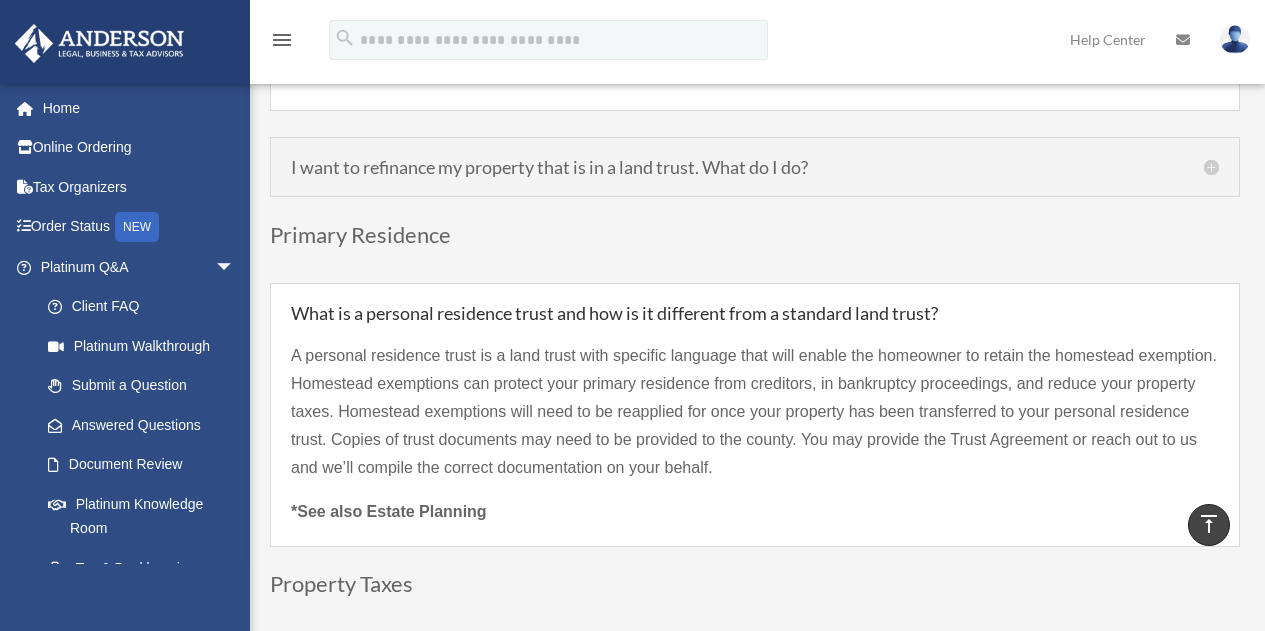 click on "I want to refinance my property that is in a land trust.  What do I do?" at bounding box center (755, 167) 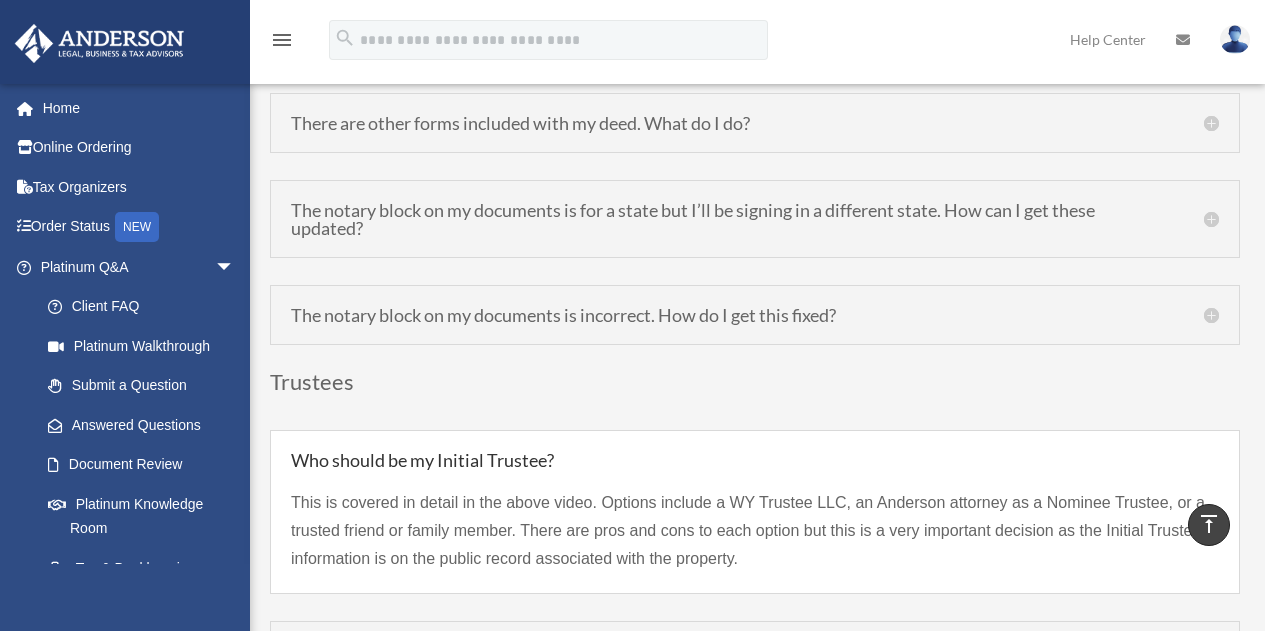 scroll, scrollTop: 6699, scrollLeft: 0, axis: vertical 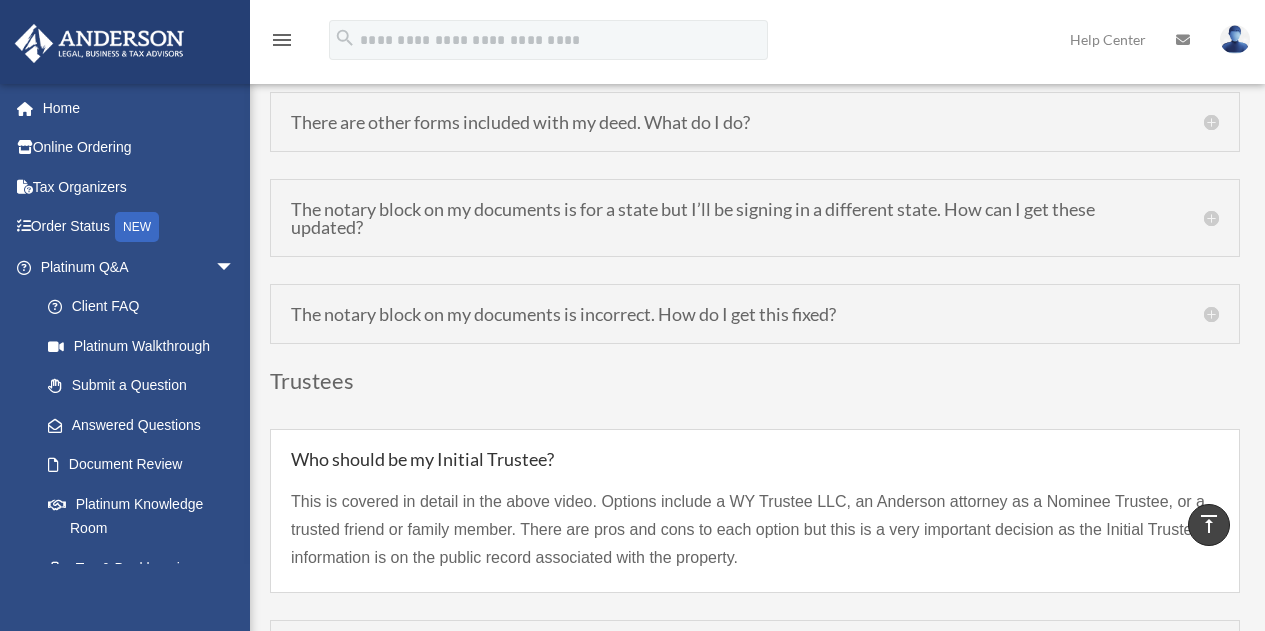 click on "There are other forms included with my deed. What do I do?" at bounding box center [755, 122] 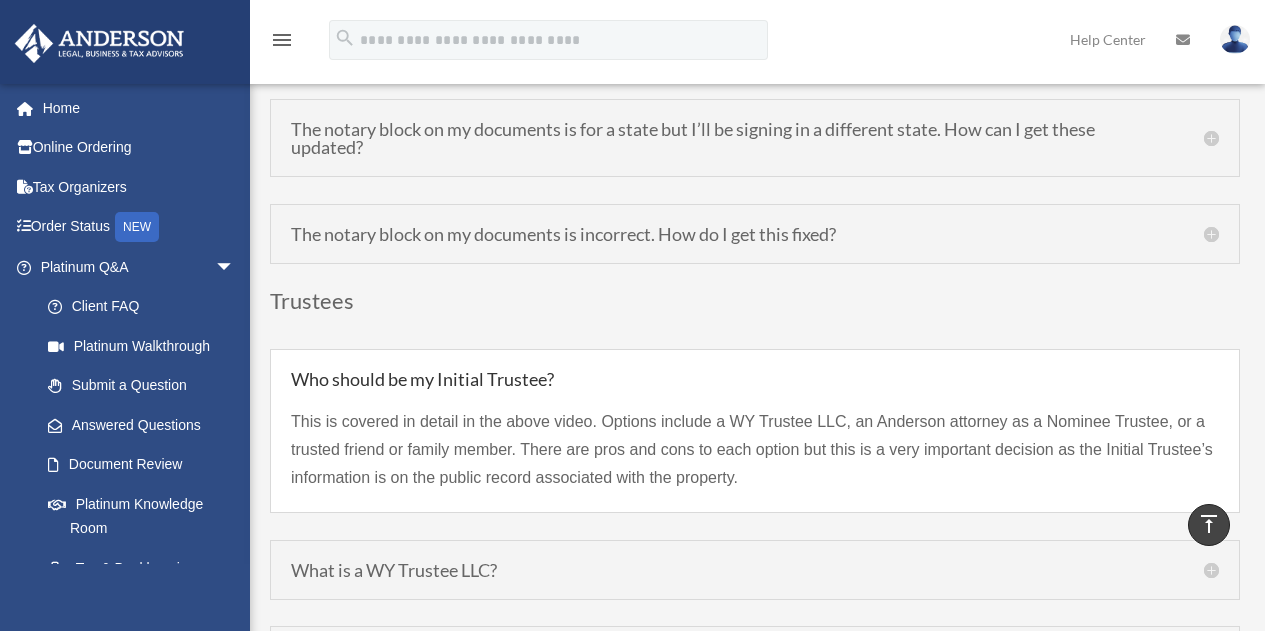 scroll, scrollTop: 6784, scrollLeft: 0, axis: vertical 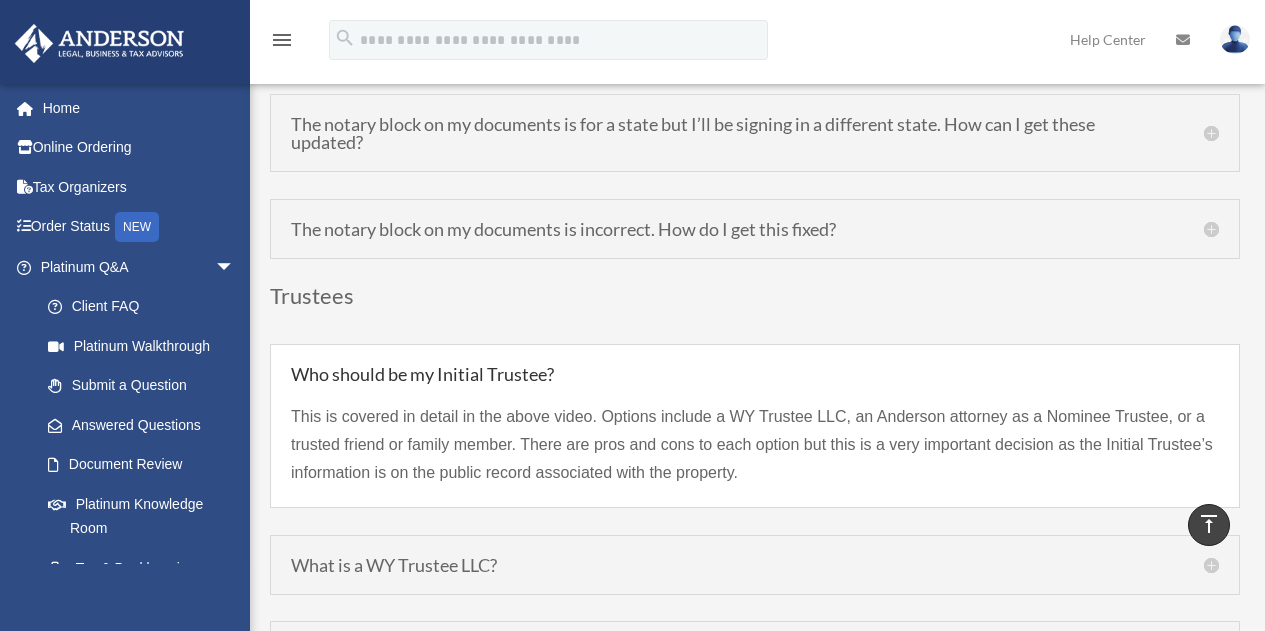 click on "The notary block on my documents is for a state but I’ll be signing in a different state.  How can I get these updated?" at bounding box center (755, 133) 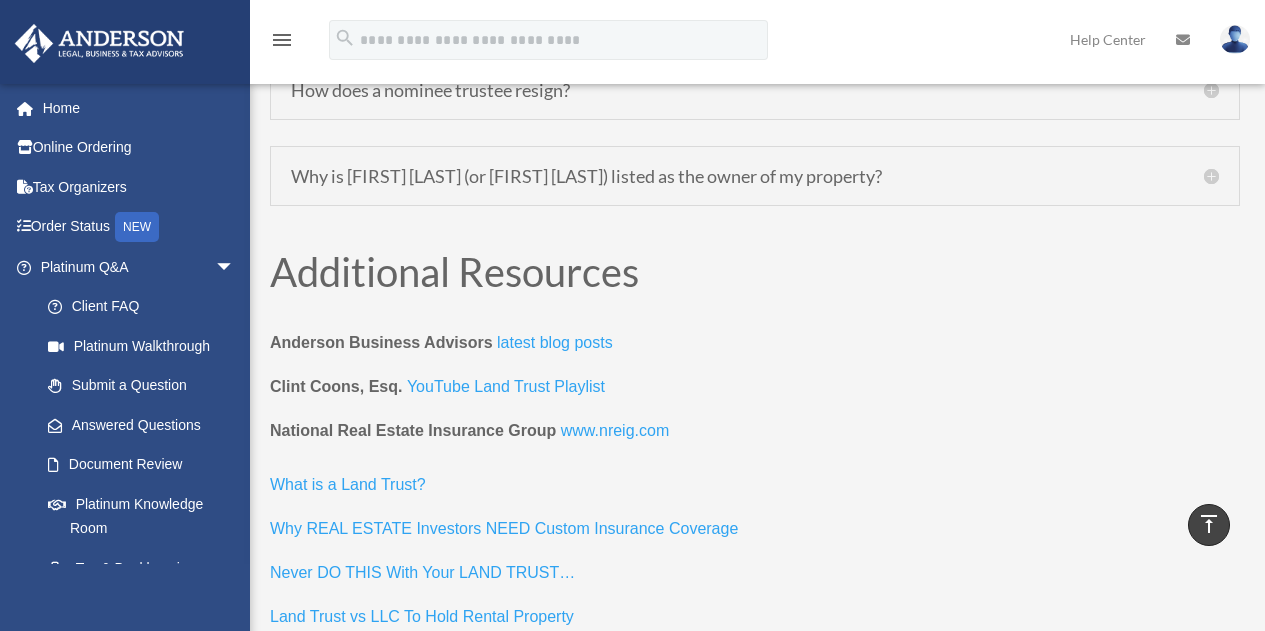 scroll, scrollTop: 7542, scrollLeft: 0, axis: vertical 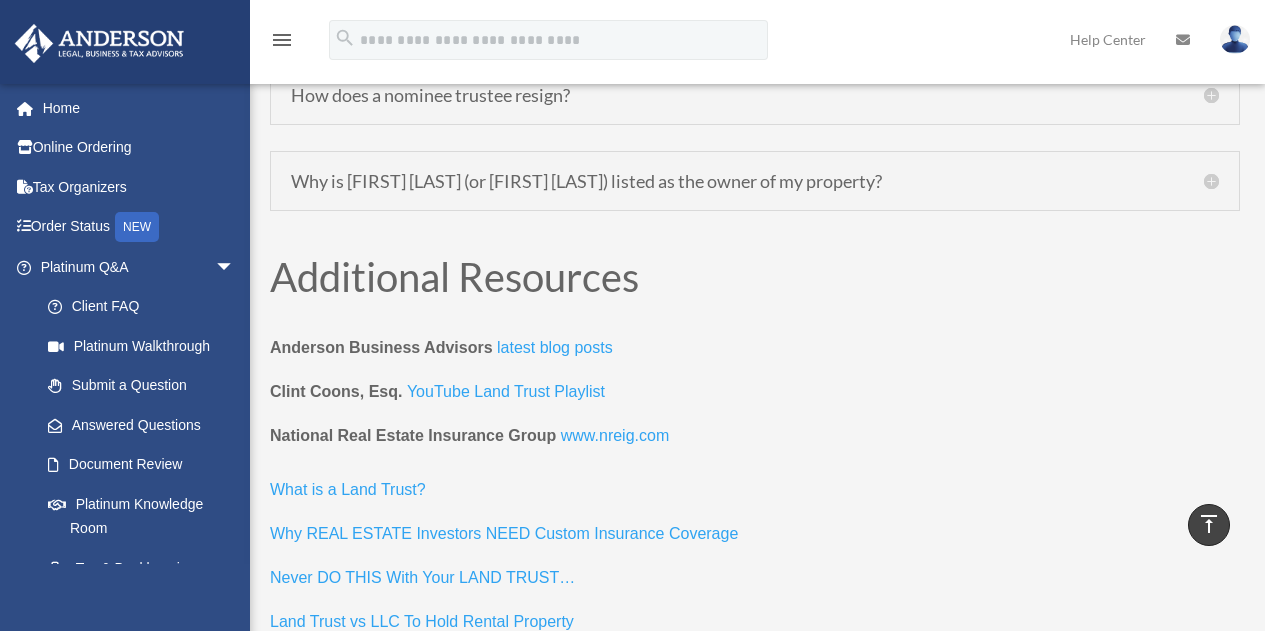 click on "How does a nominee trustee resign?" at bounding box center (755, 95) 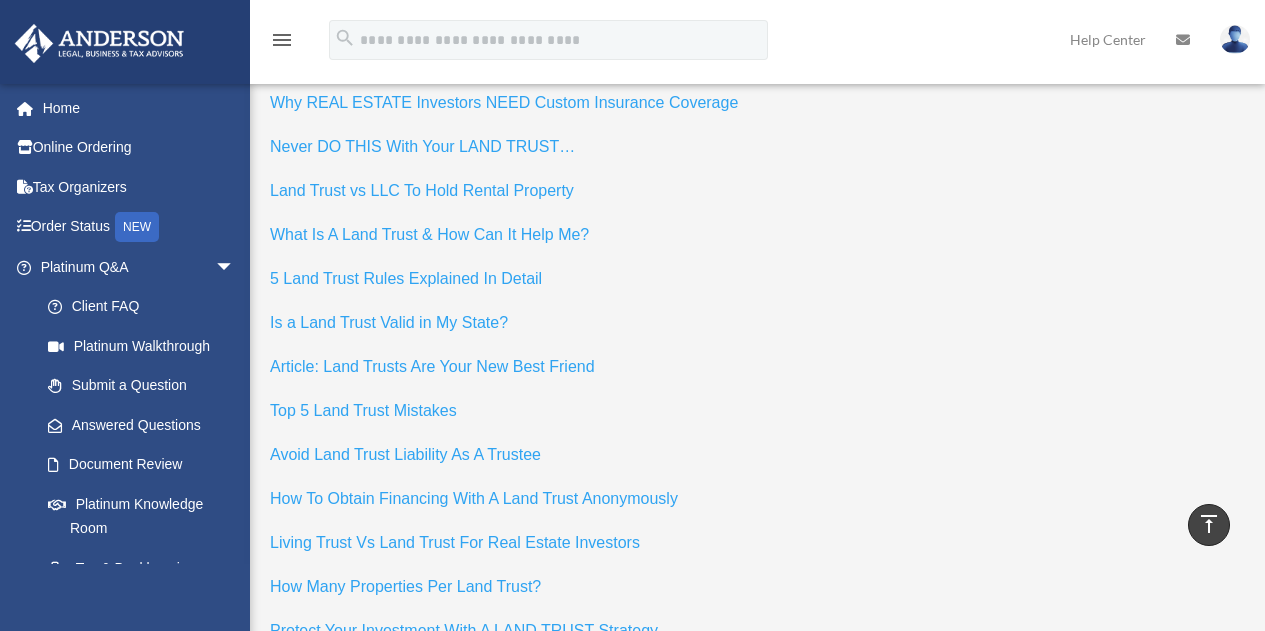 scroll, scrollTop: 8031, scrollLeft: 0, axis: vertical 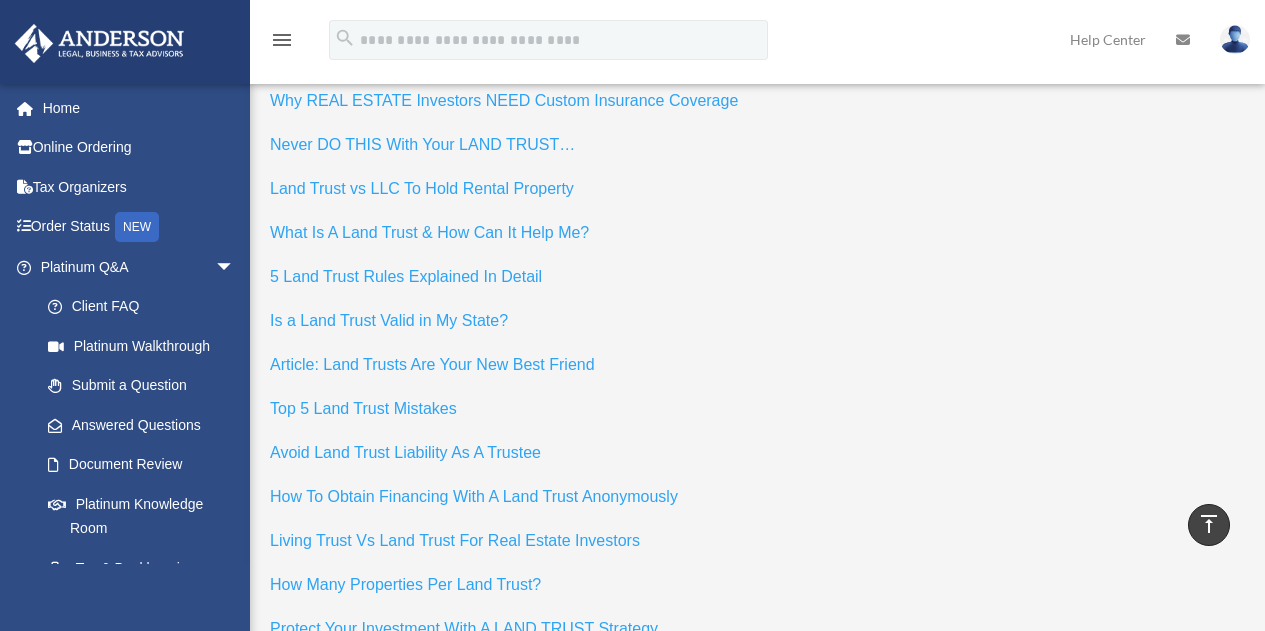 click on "Never DO THIS With Your LAND TRUST…" at bounding box center [422, 144] 